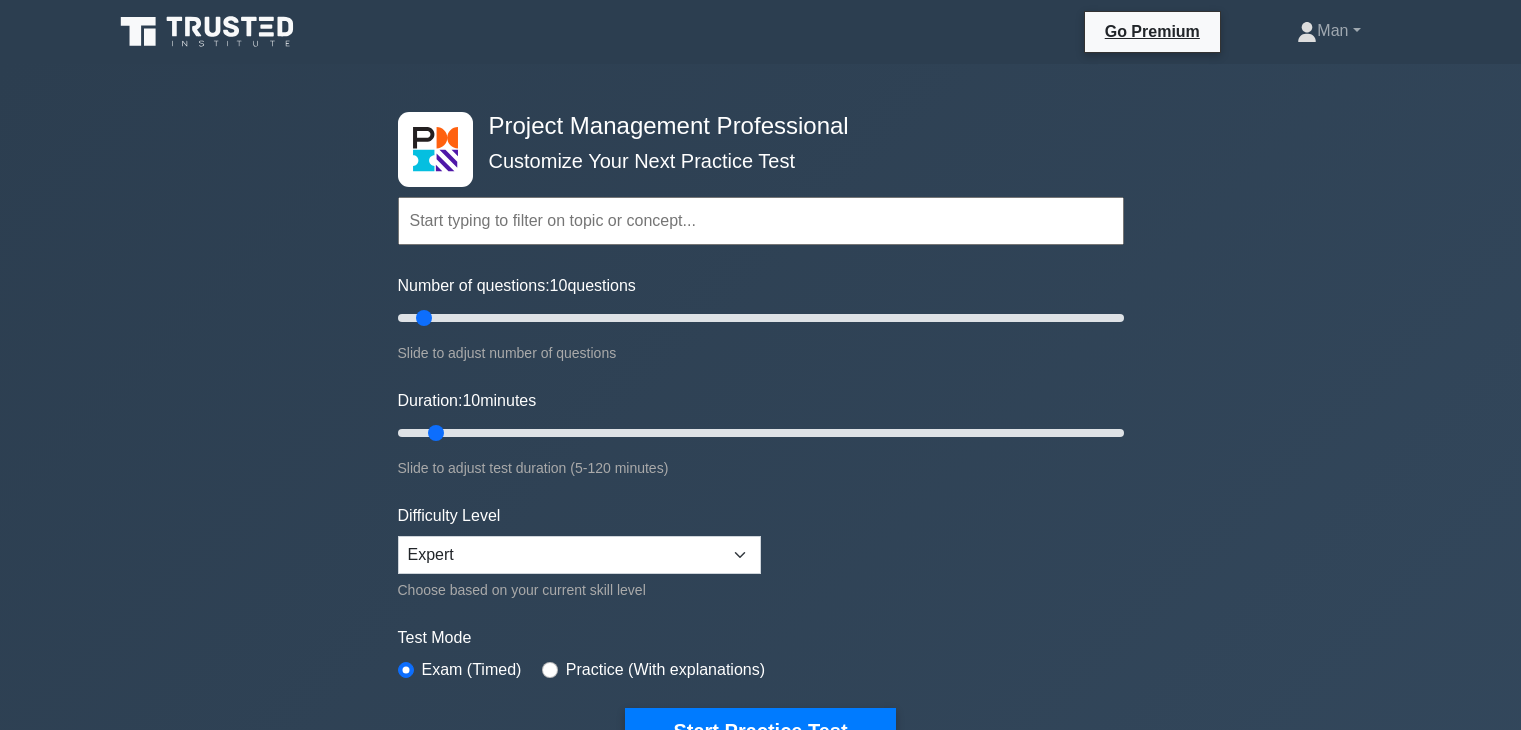 scroll, scrollTop: 0, scrollLeft: 0, axis: both 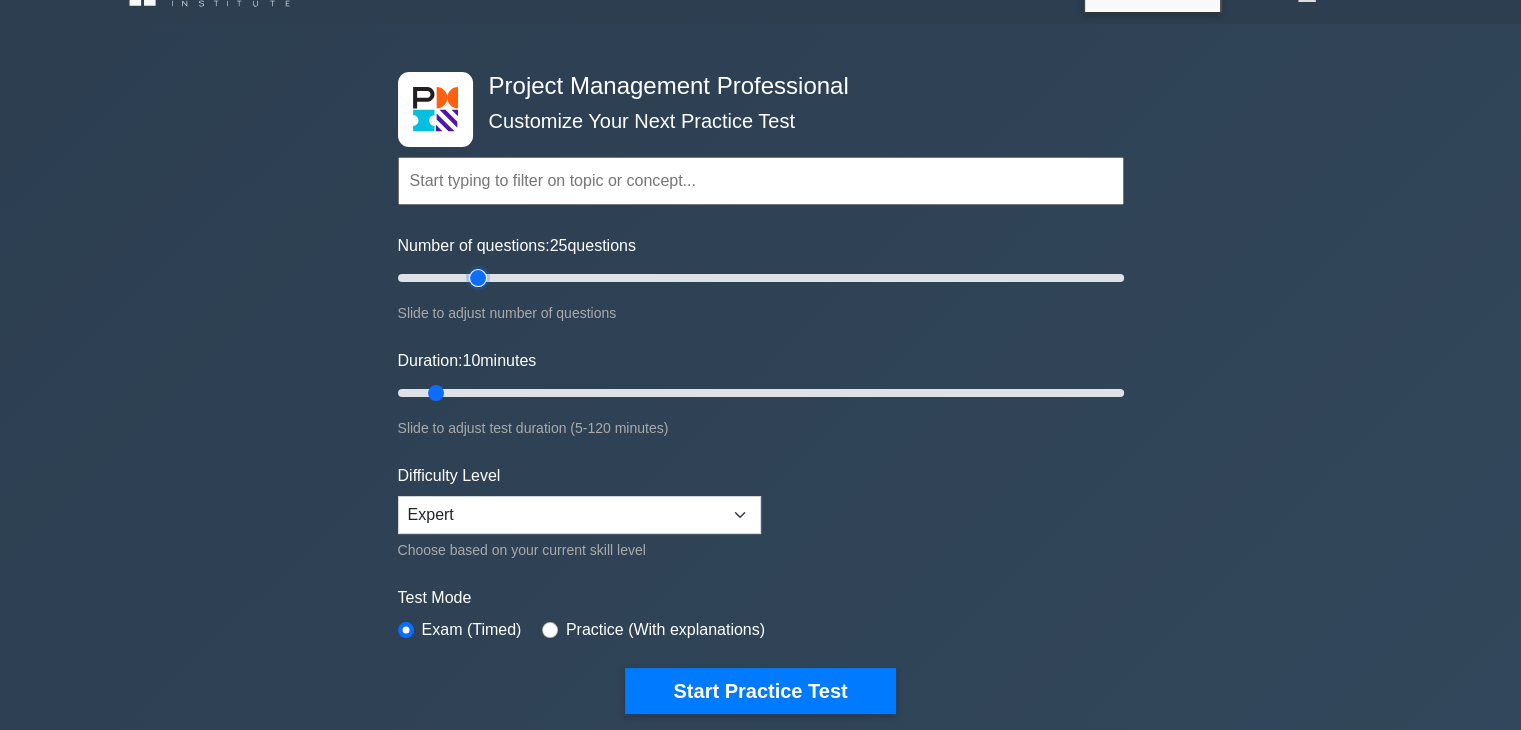 type on "25" 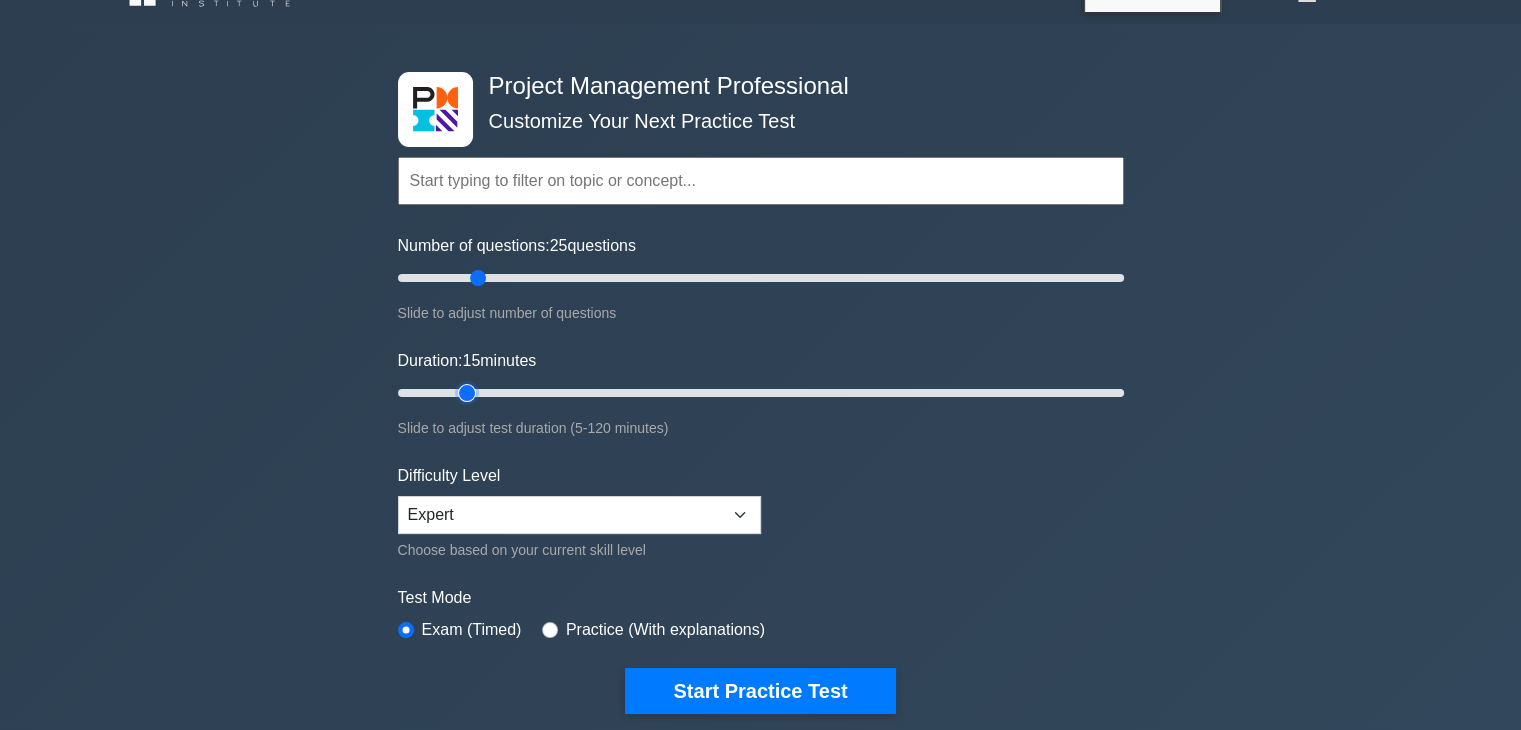 type on "15" 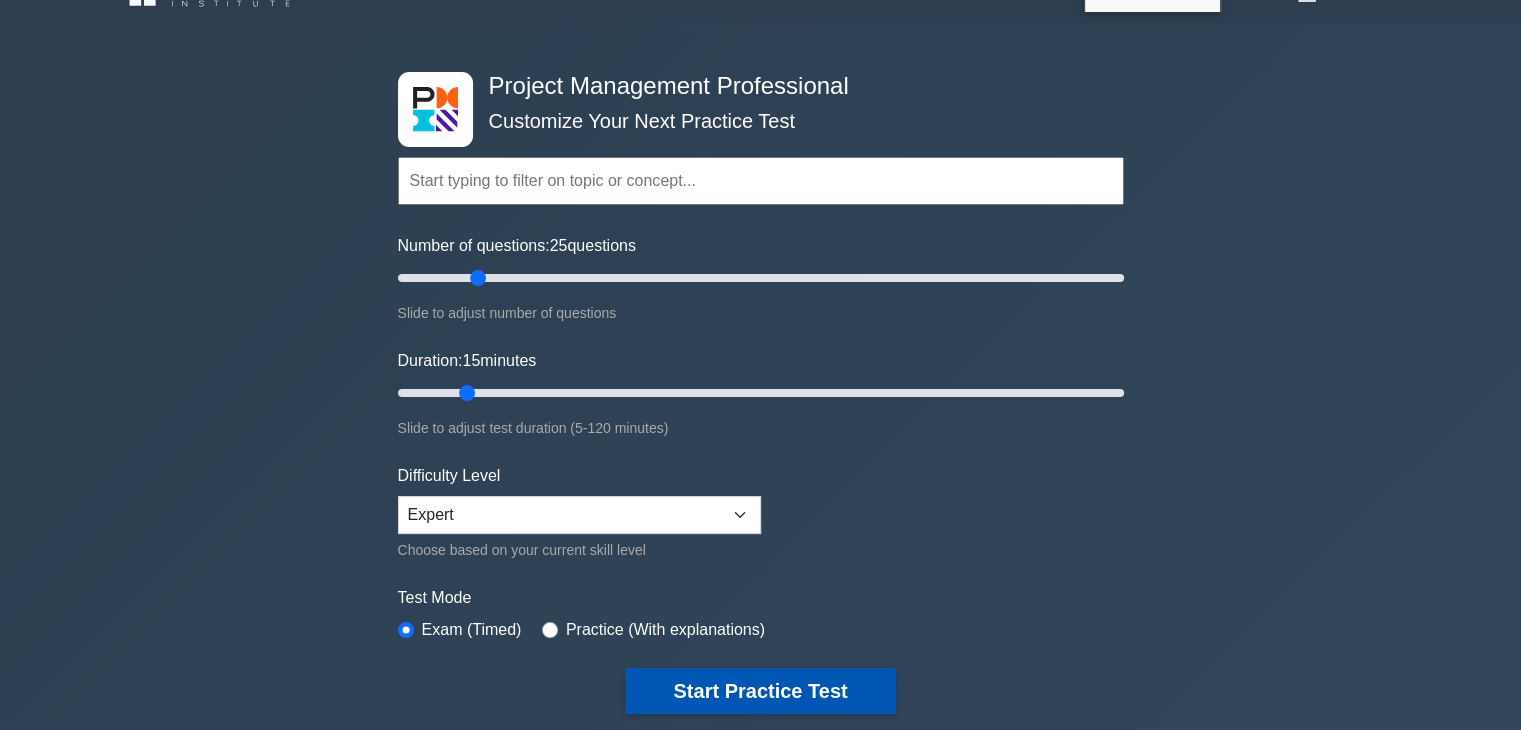 click on "Start Practice Test" at bounding box center (760, 691) 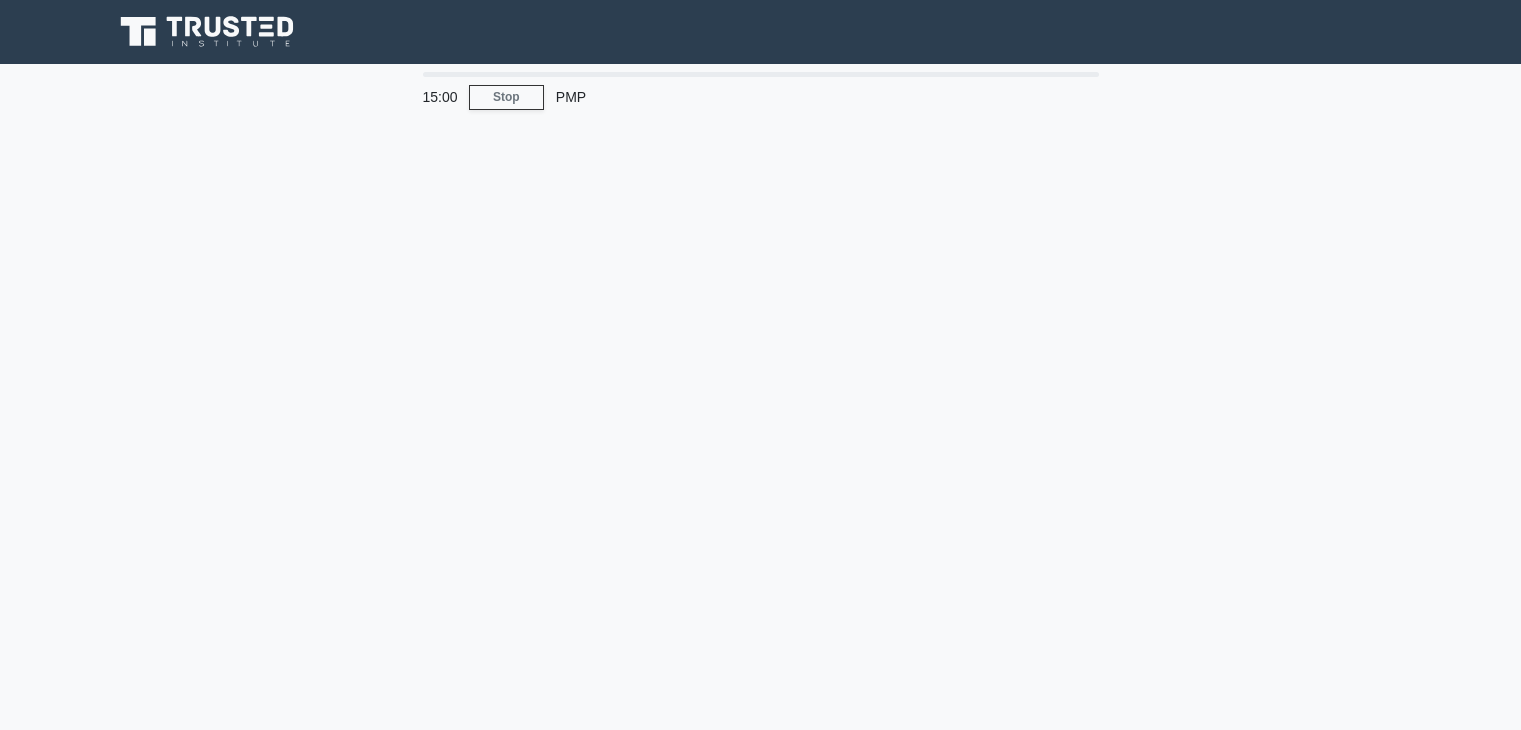 scroll, scrollTop: 0, scrollLeft: 0, axis: both 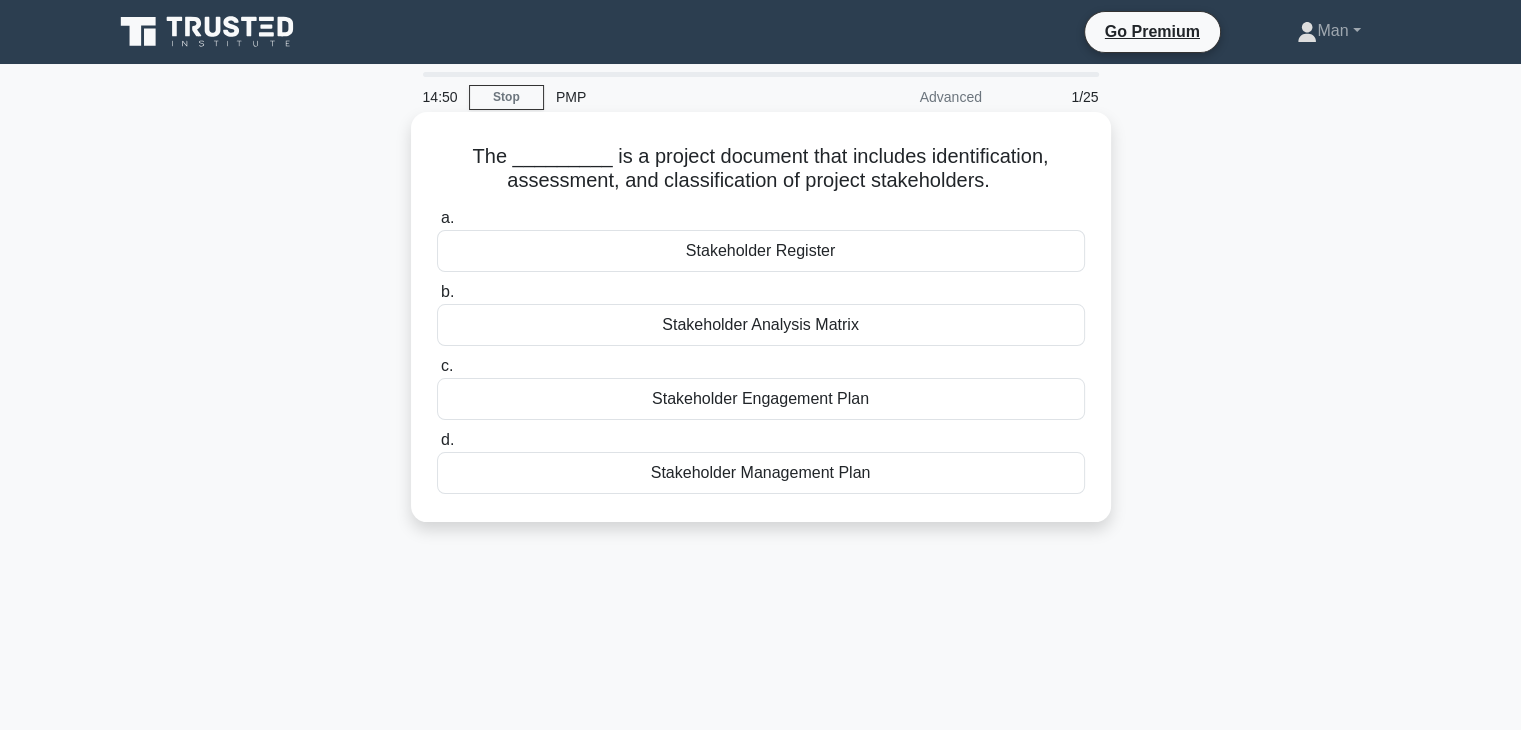 click on "Stakeholder Register" at bounding box center (761, 251) 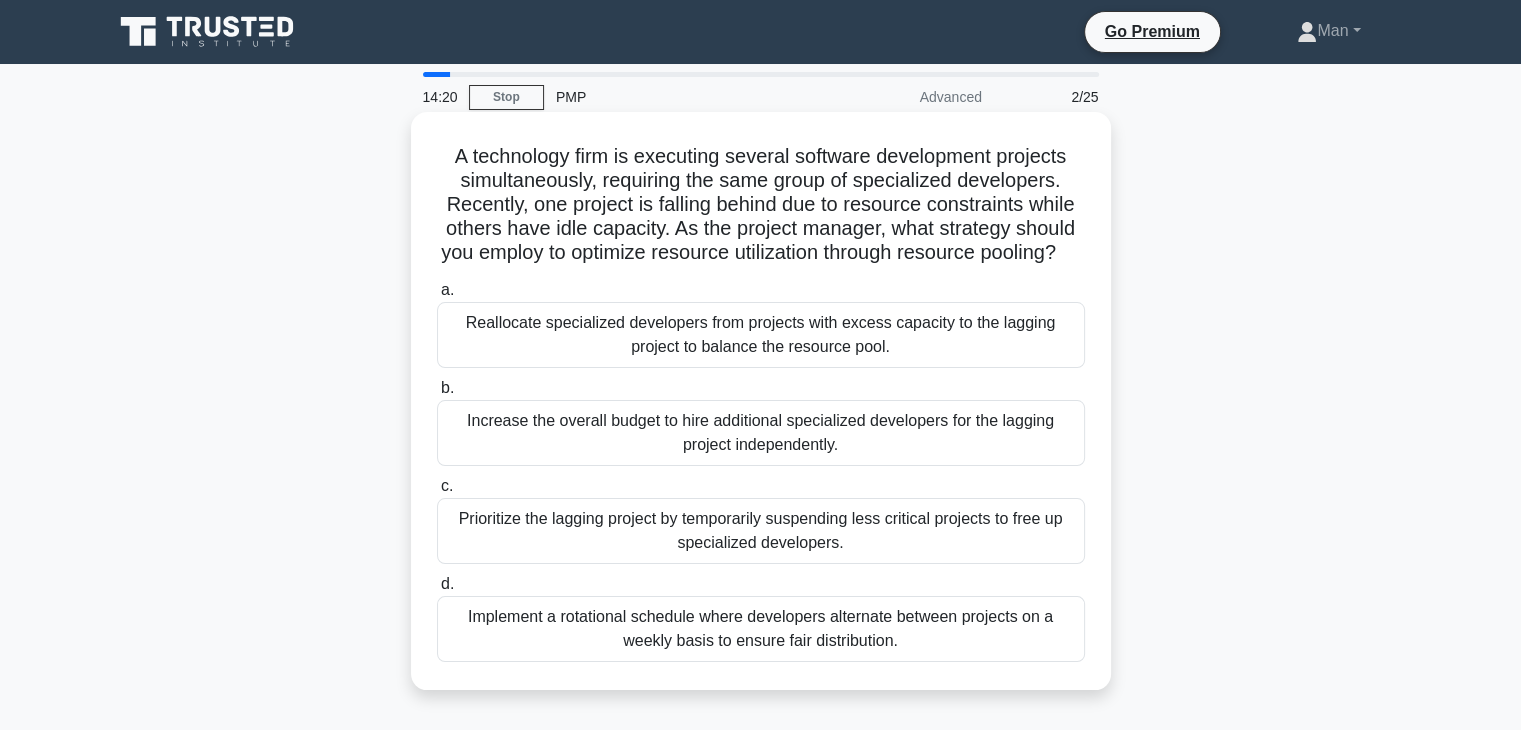click on "Reallocate specialized developers from projects with excess capacity to the lagging project to balance the resource pool." at bounding box center (761, 335) 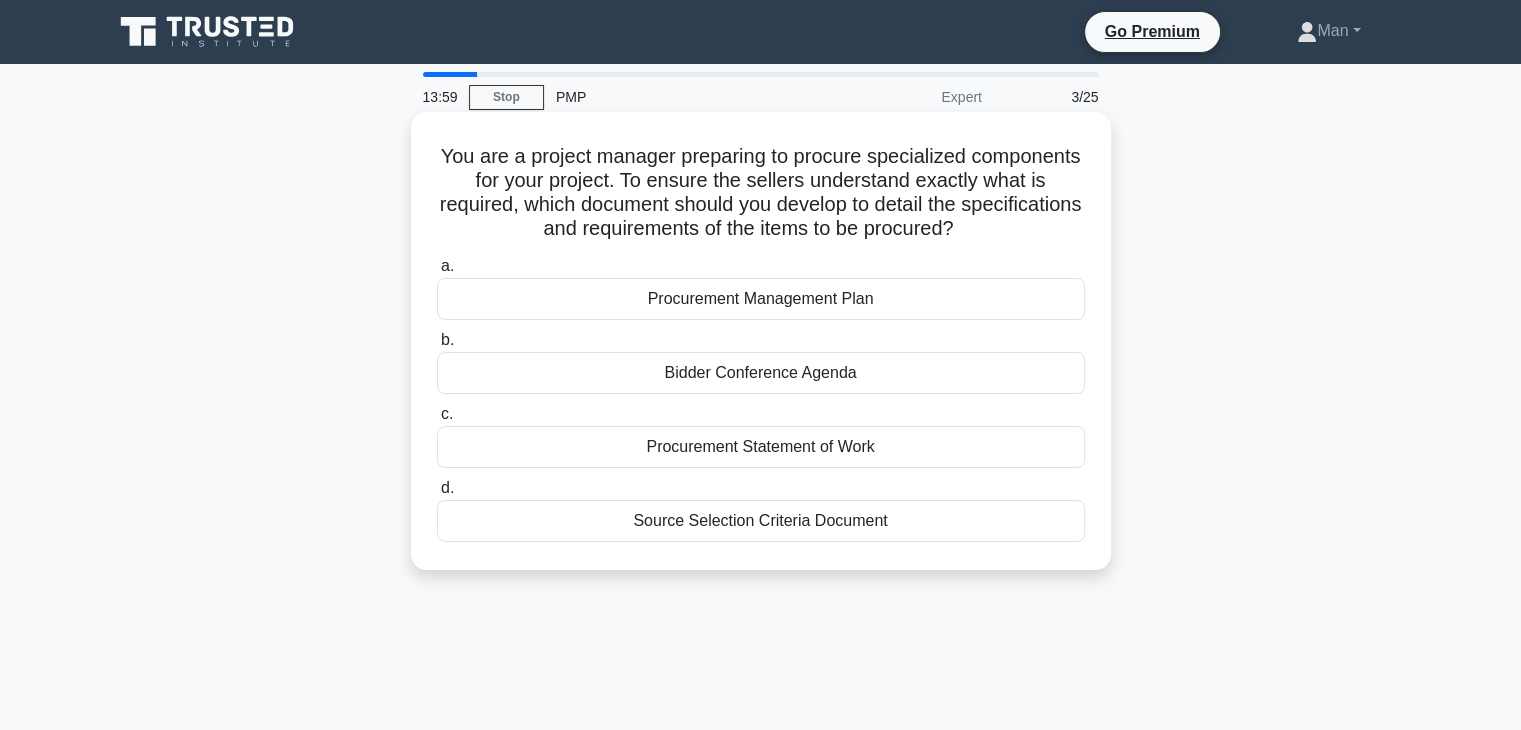 click on "Procurement Statement of Work" at bounding box center (761, 447) 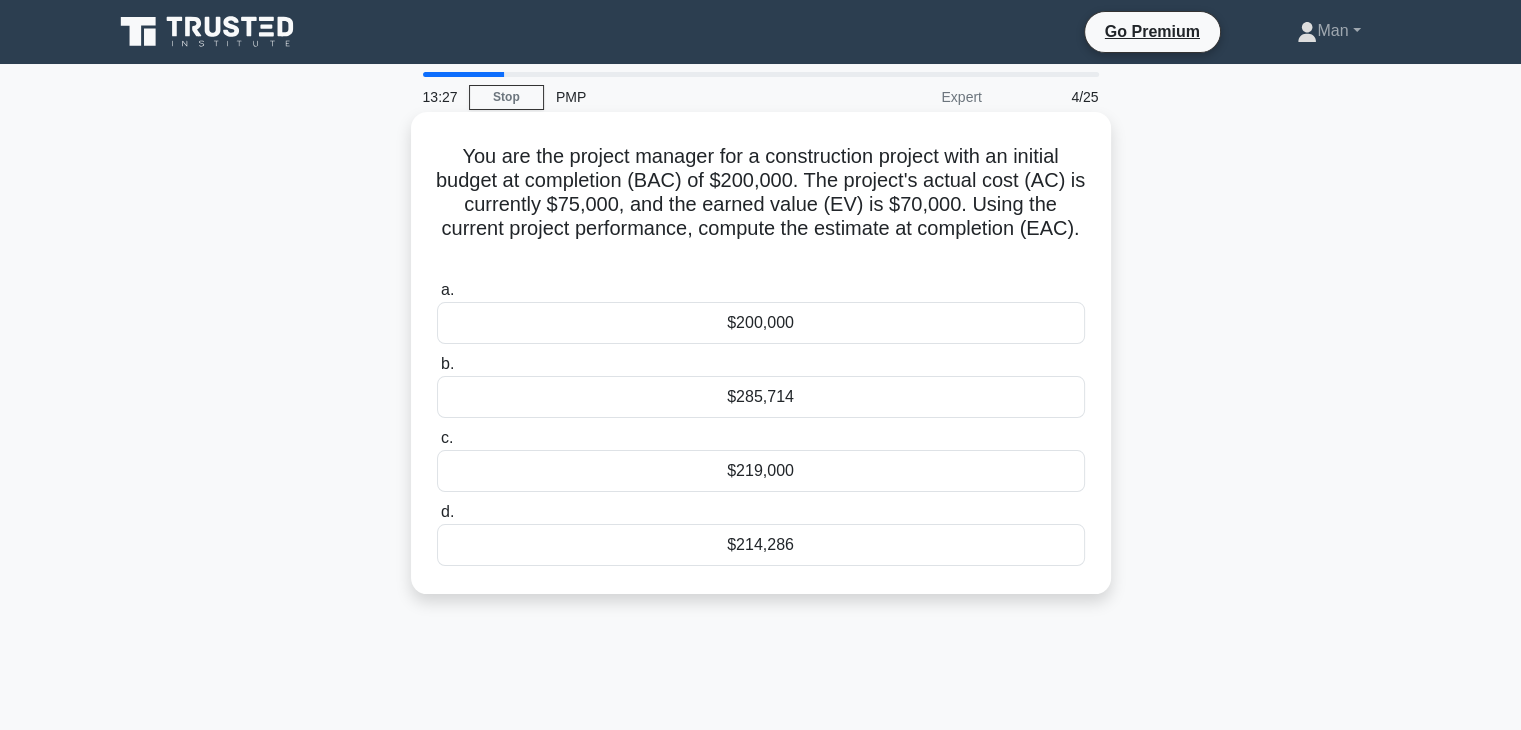 click on "$214,286" at bounding box center [761, 545] 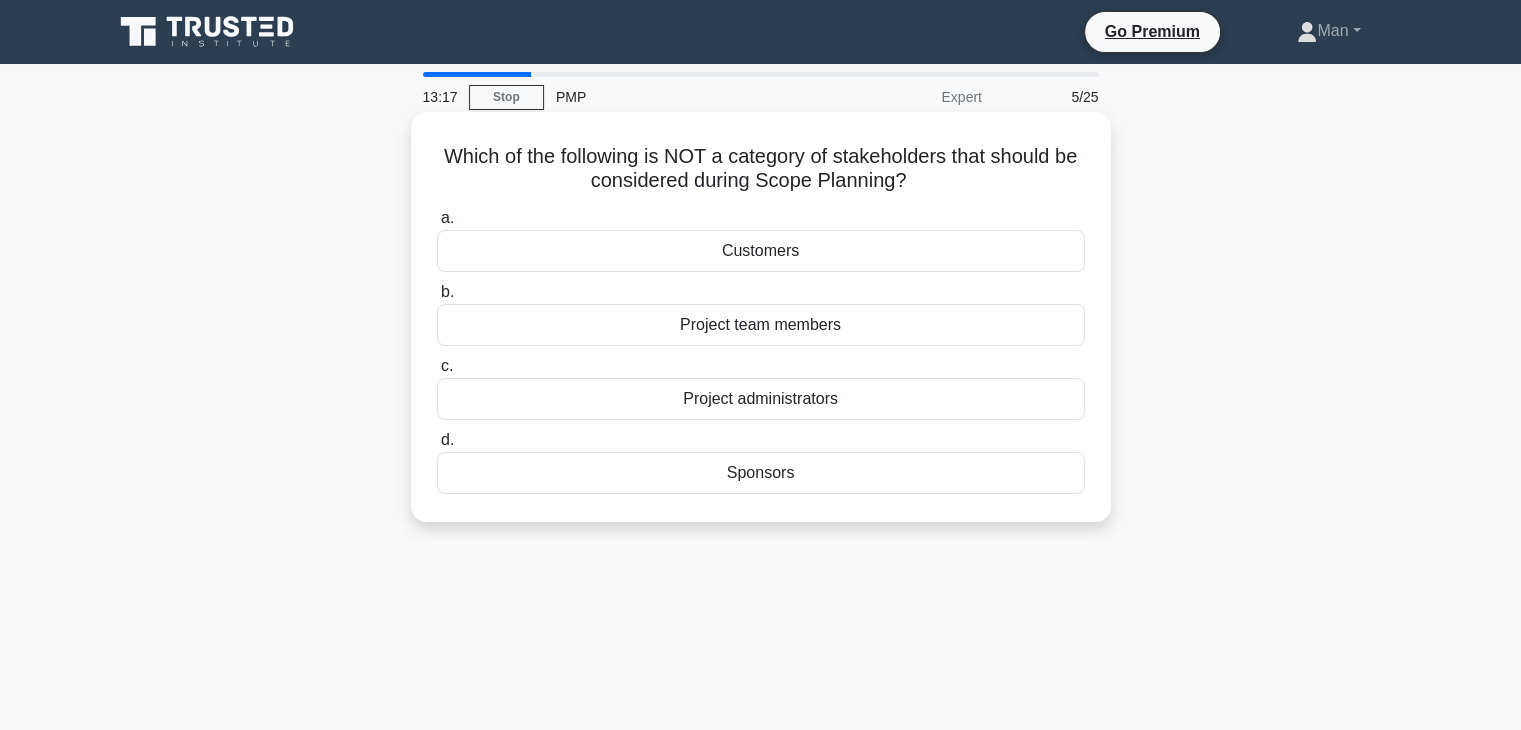 click on "Customers" at bounding box center [761, 251] 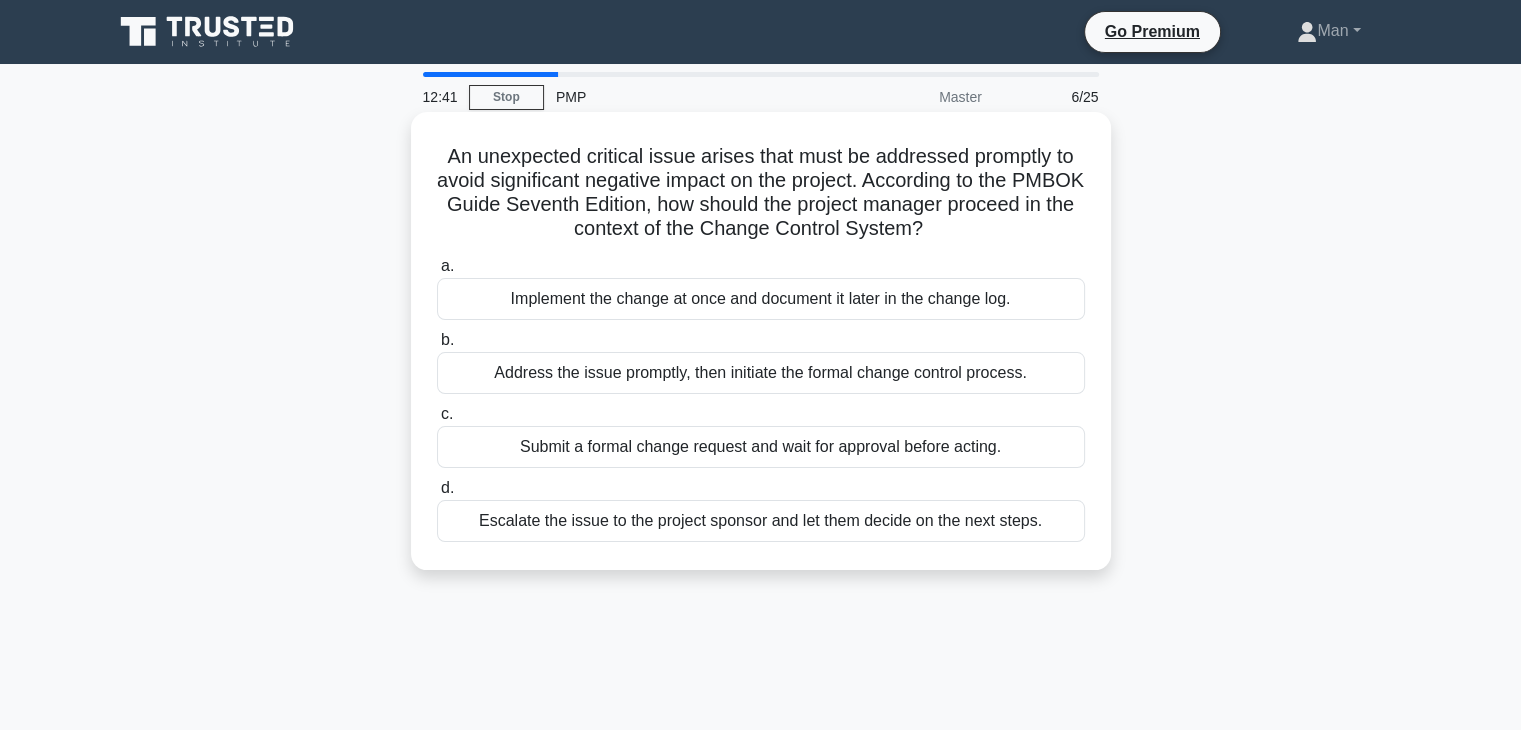 click on "Address the issue promptly, then initiate the formal change control process." at bounding box center [761, 373] 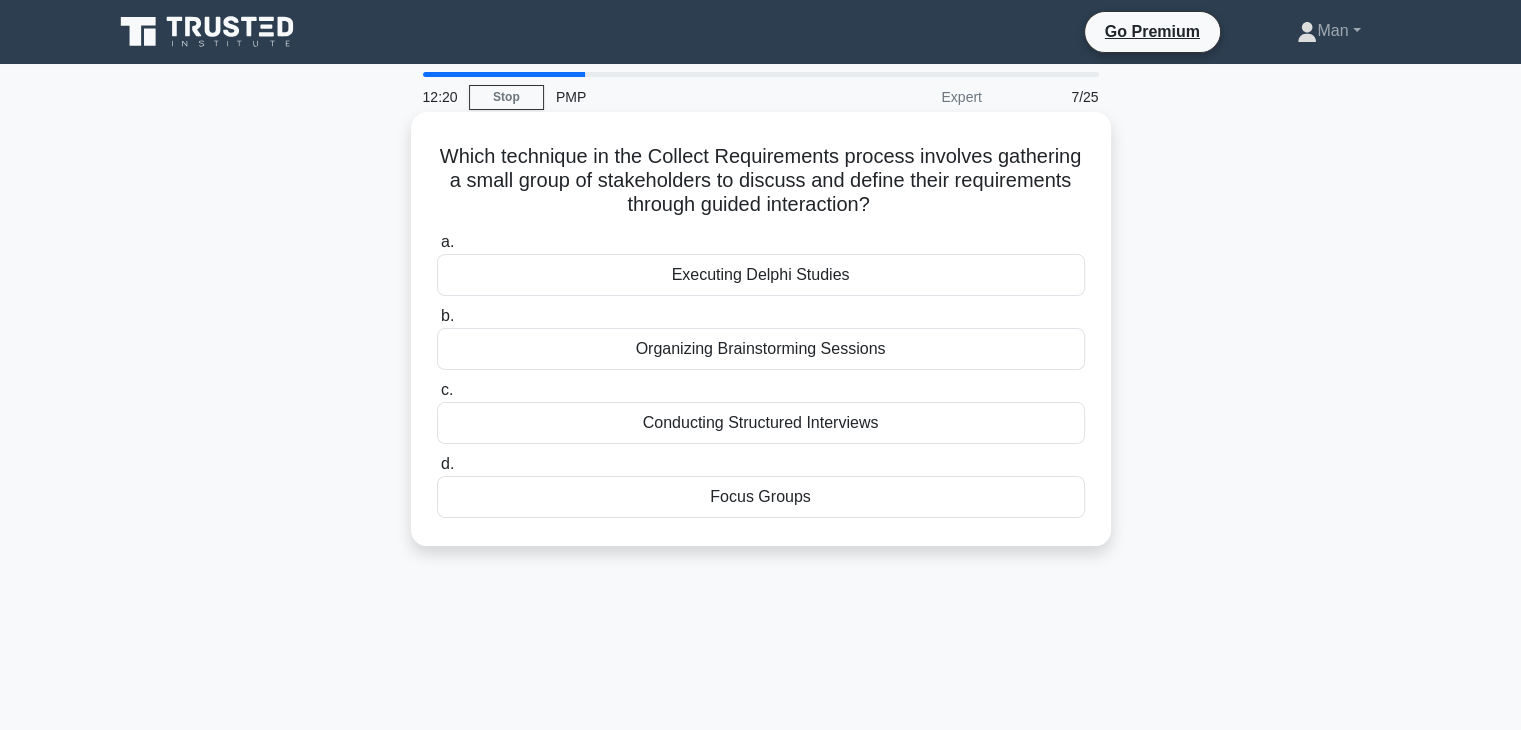 click on "Conducting Structured Interviews" at bounding box center (761, 423) 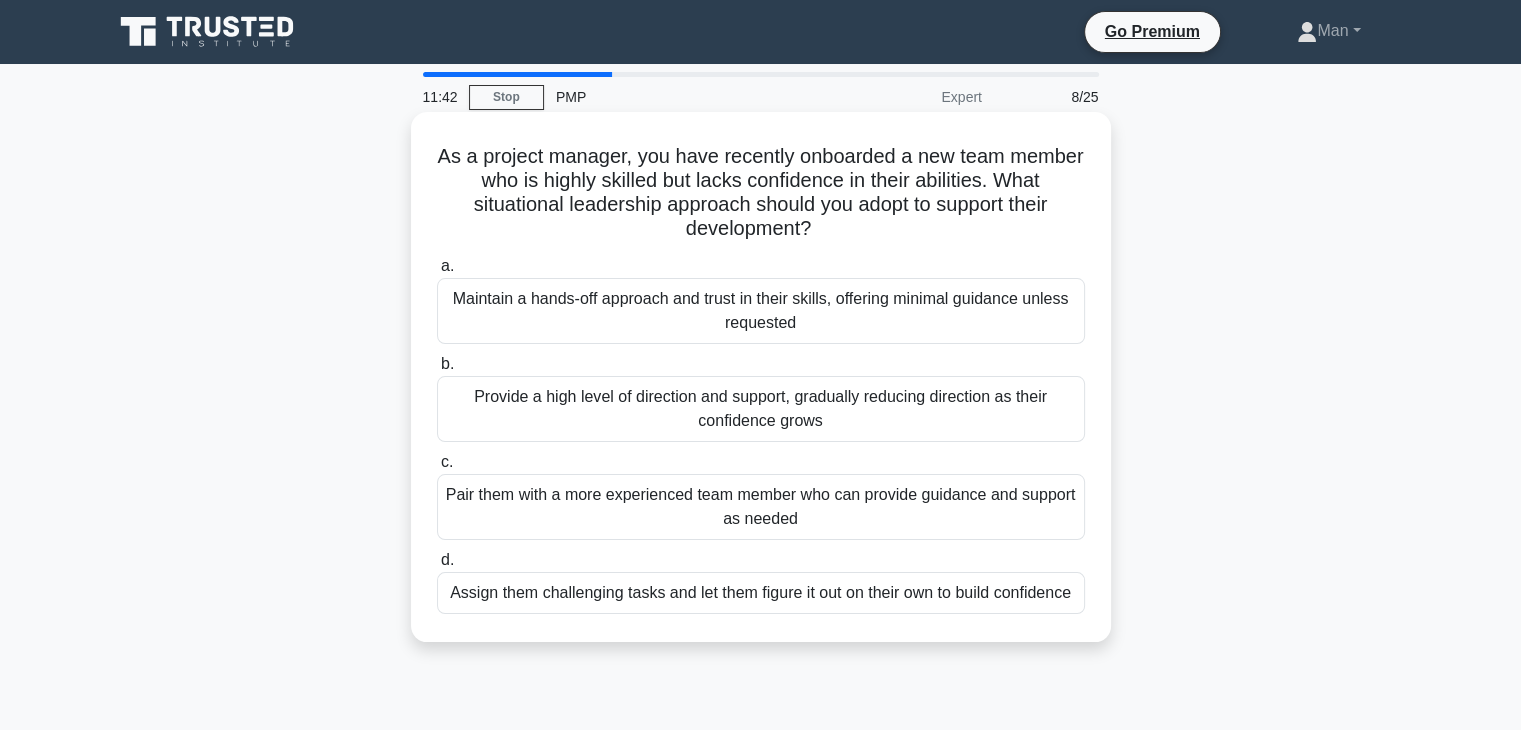 click on "Pair them with a more experienced team member who can provide guidance and support as needed" at bounding box center [761, 507] 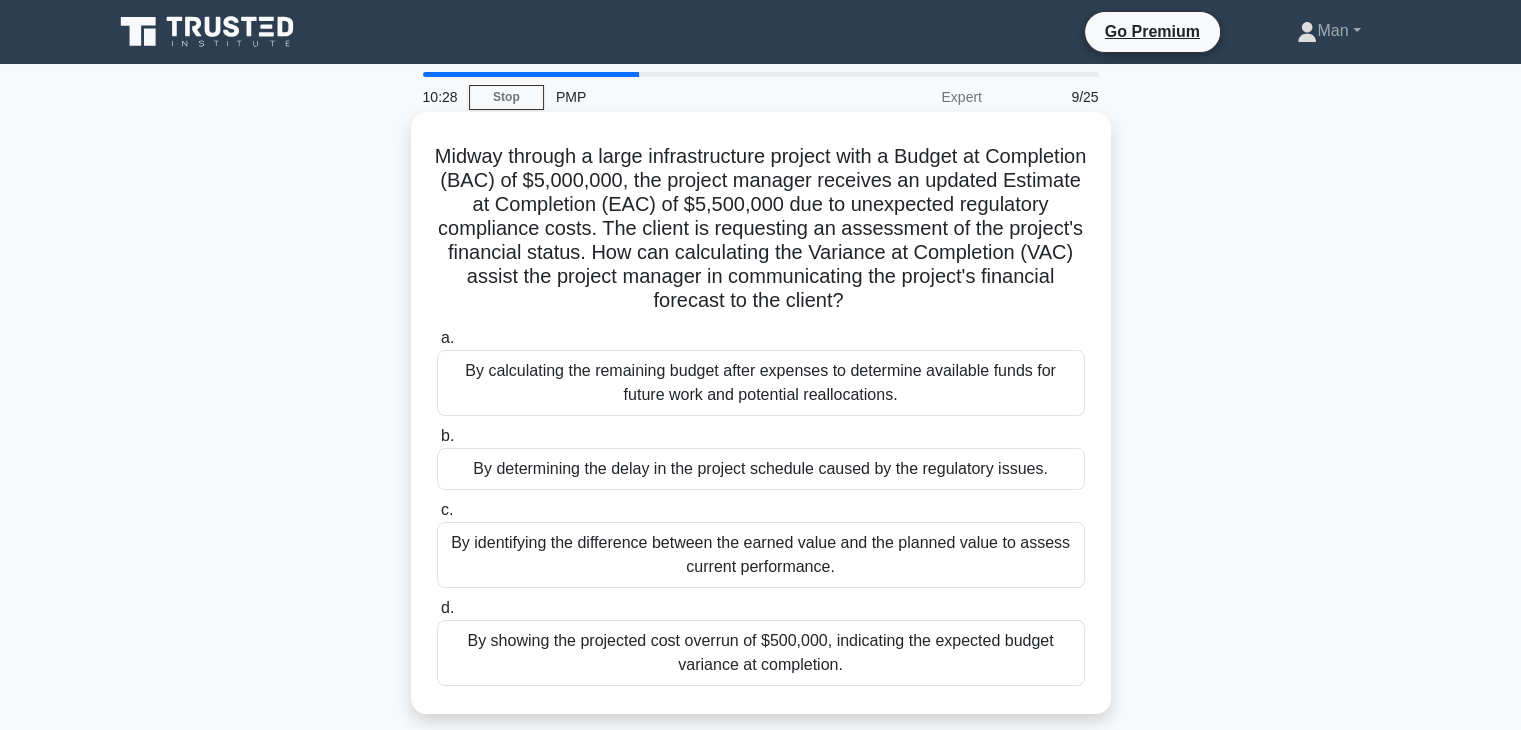 click on "By determining the delay in the project schedule caused by the regulatory issues." at bounding box center [761, 469] 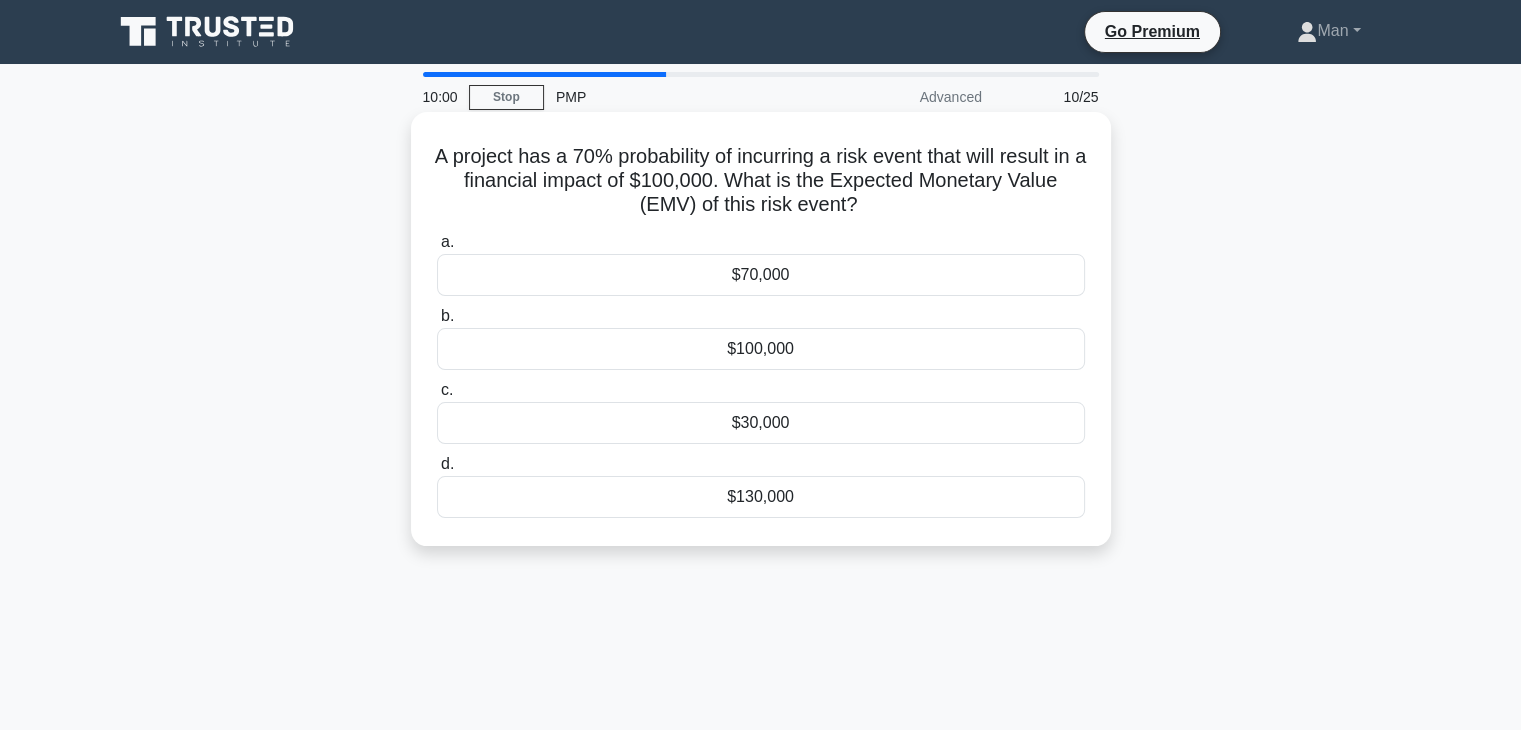 click on "$70,000" at bounding box center (761, 275) 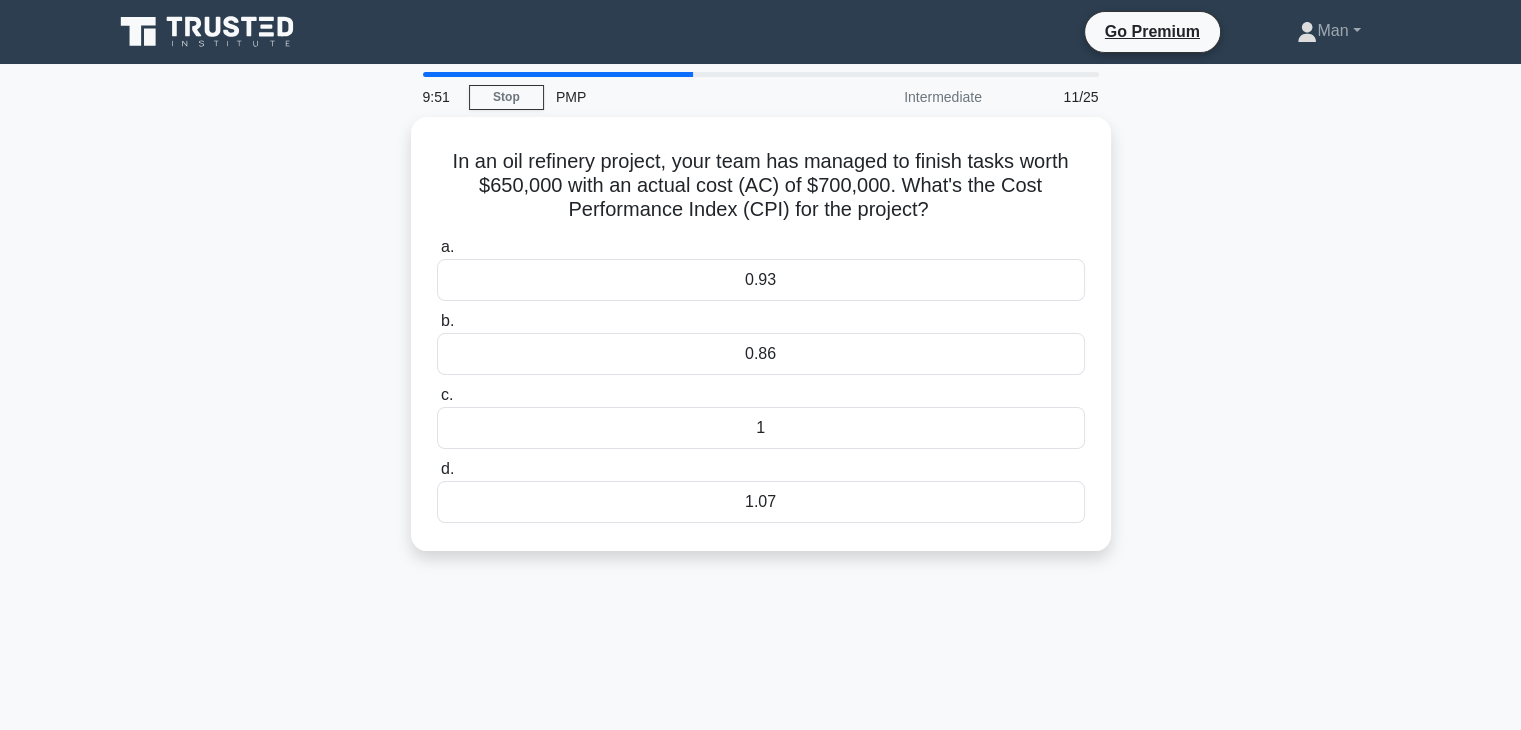 click on "0.93" at bounding box center [761, 280] 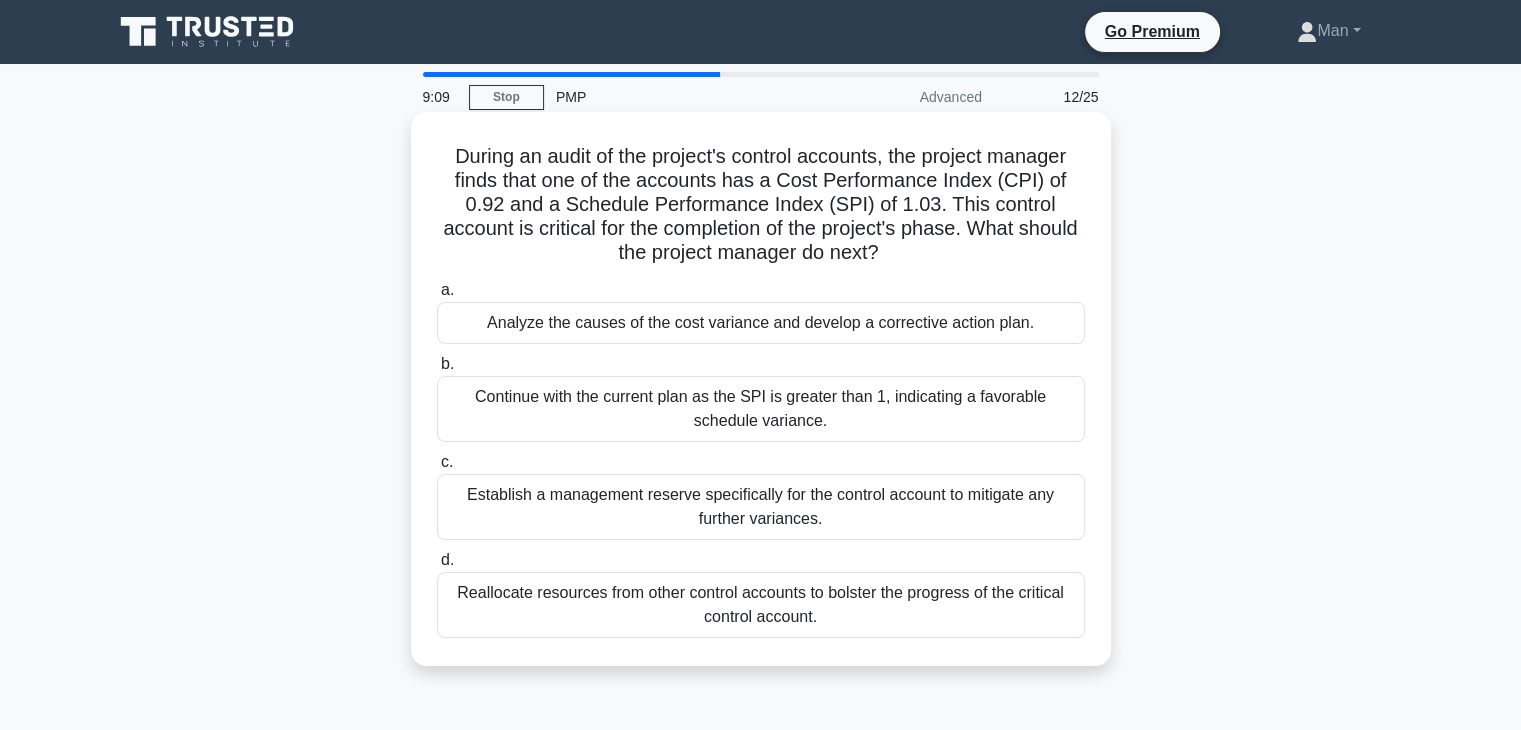 click on "Reallocate resources from other control accounts to bolster the progress of the critical control account." at bounding box center (761, 605) 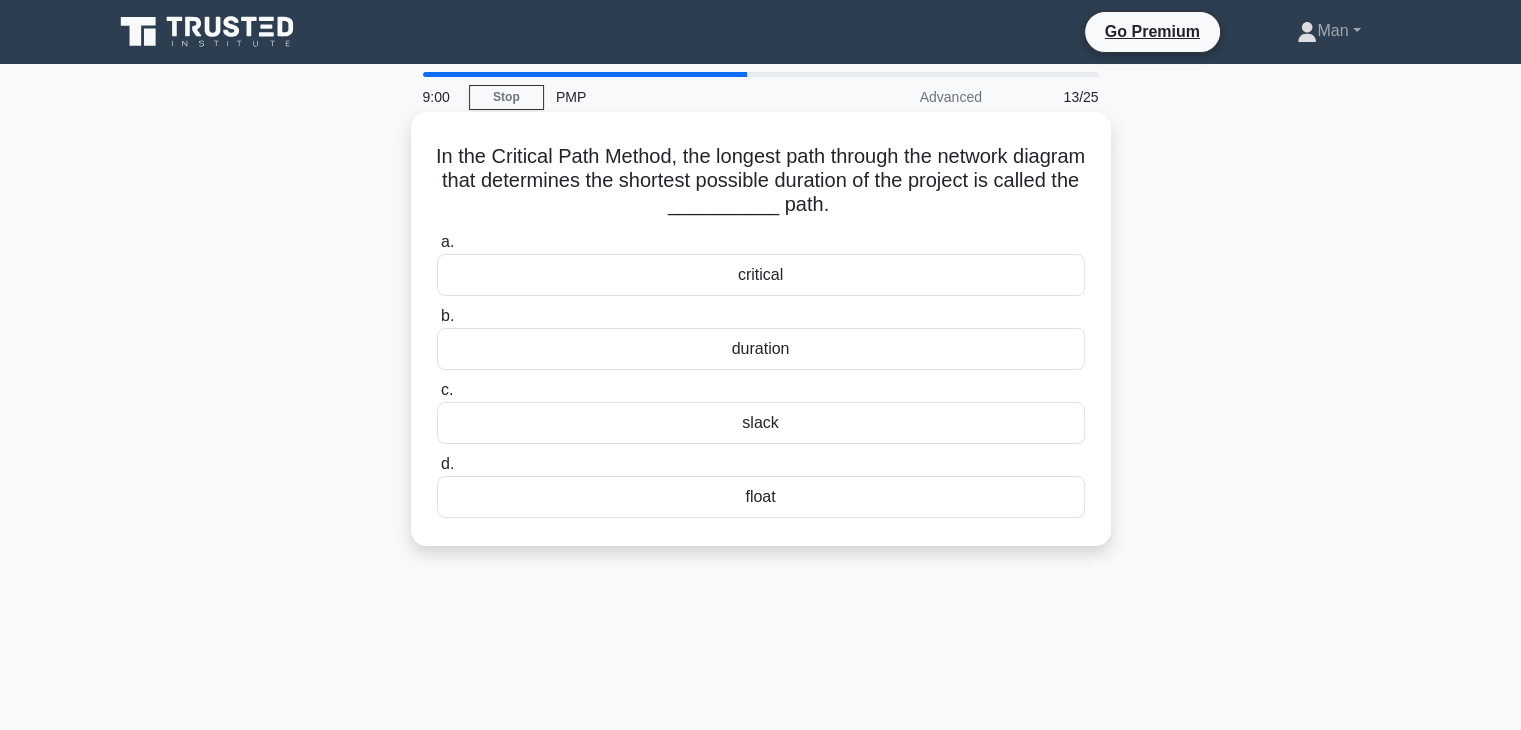 click on "critical" at bounding box center (761, 275) 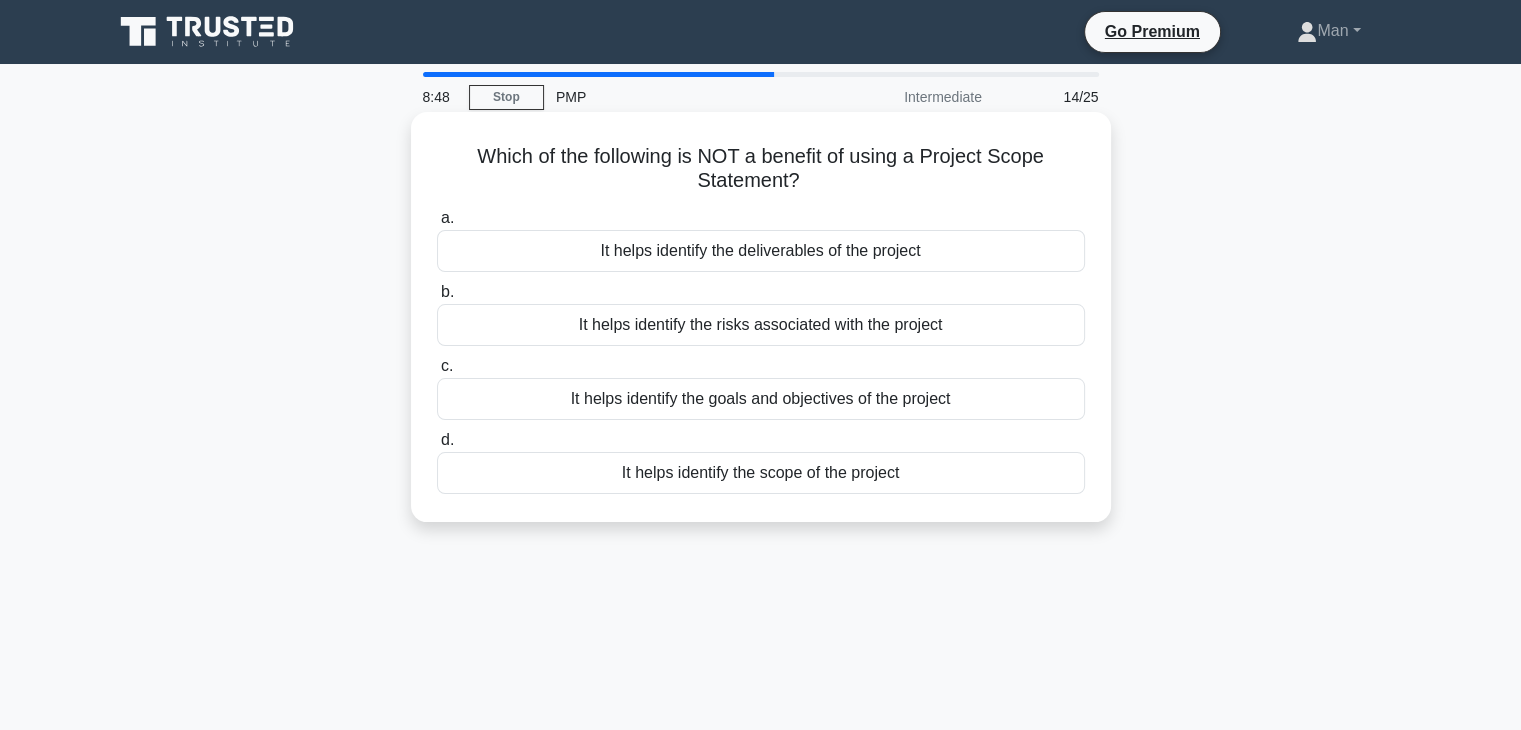 click on "It helps identify the risks associated with the project" at bounding box center (761, 325) 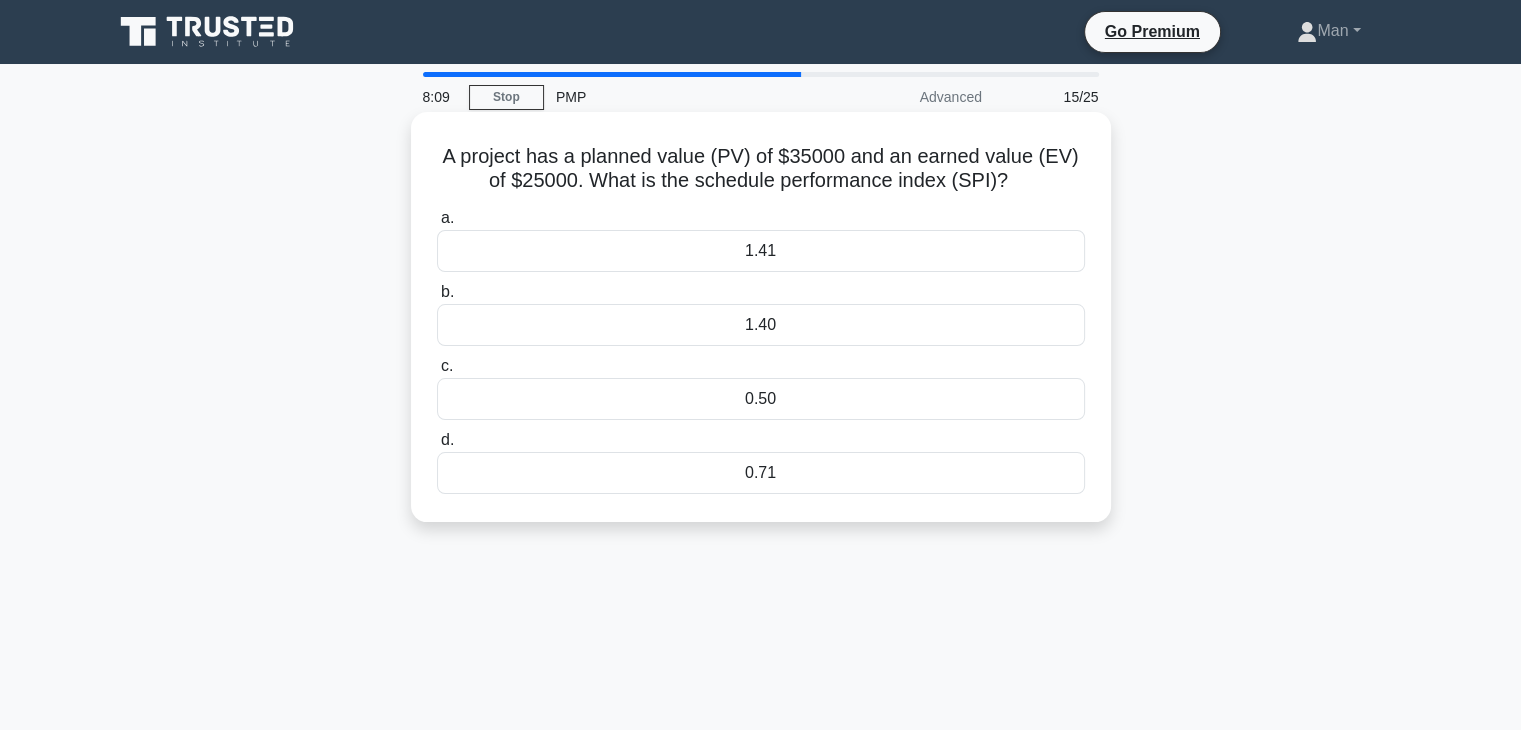 click on "1.40" at bounding box center [761, 325] 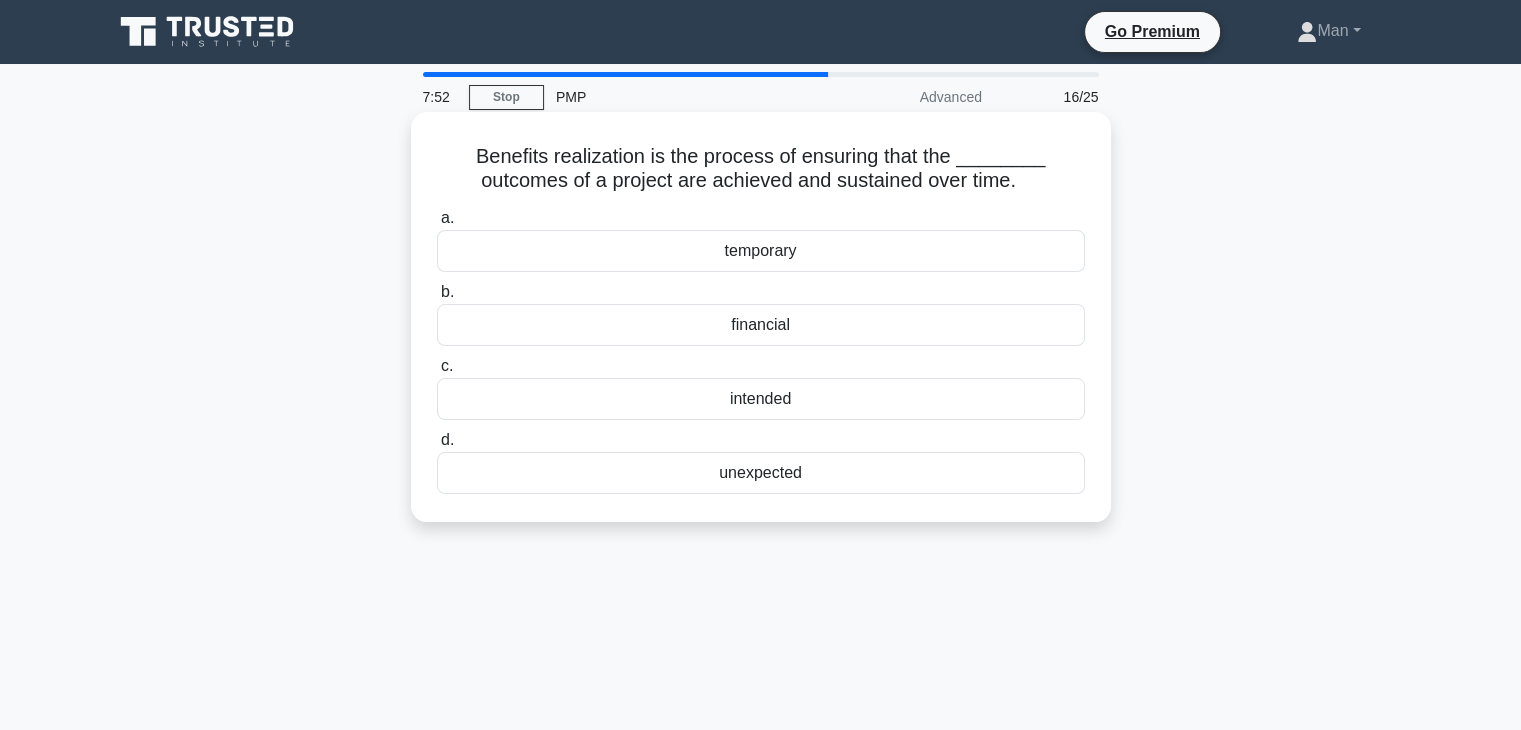 click on "intended" at bounding box center (761, 399) 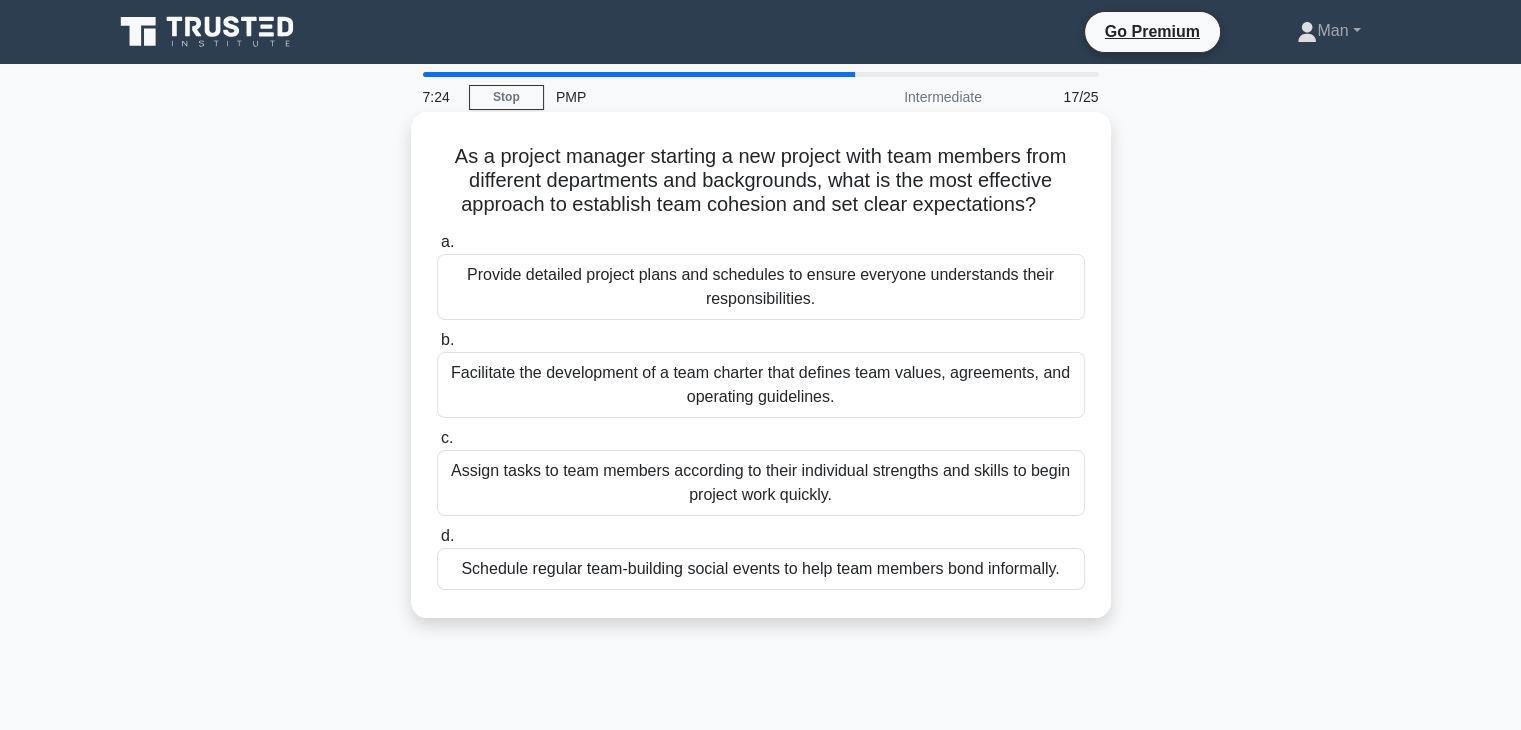 click on "Provide detailed project plans and schedules to ensure everyone understands their responsibilities." at bounding box center (761, 287) 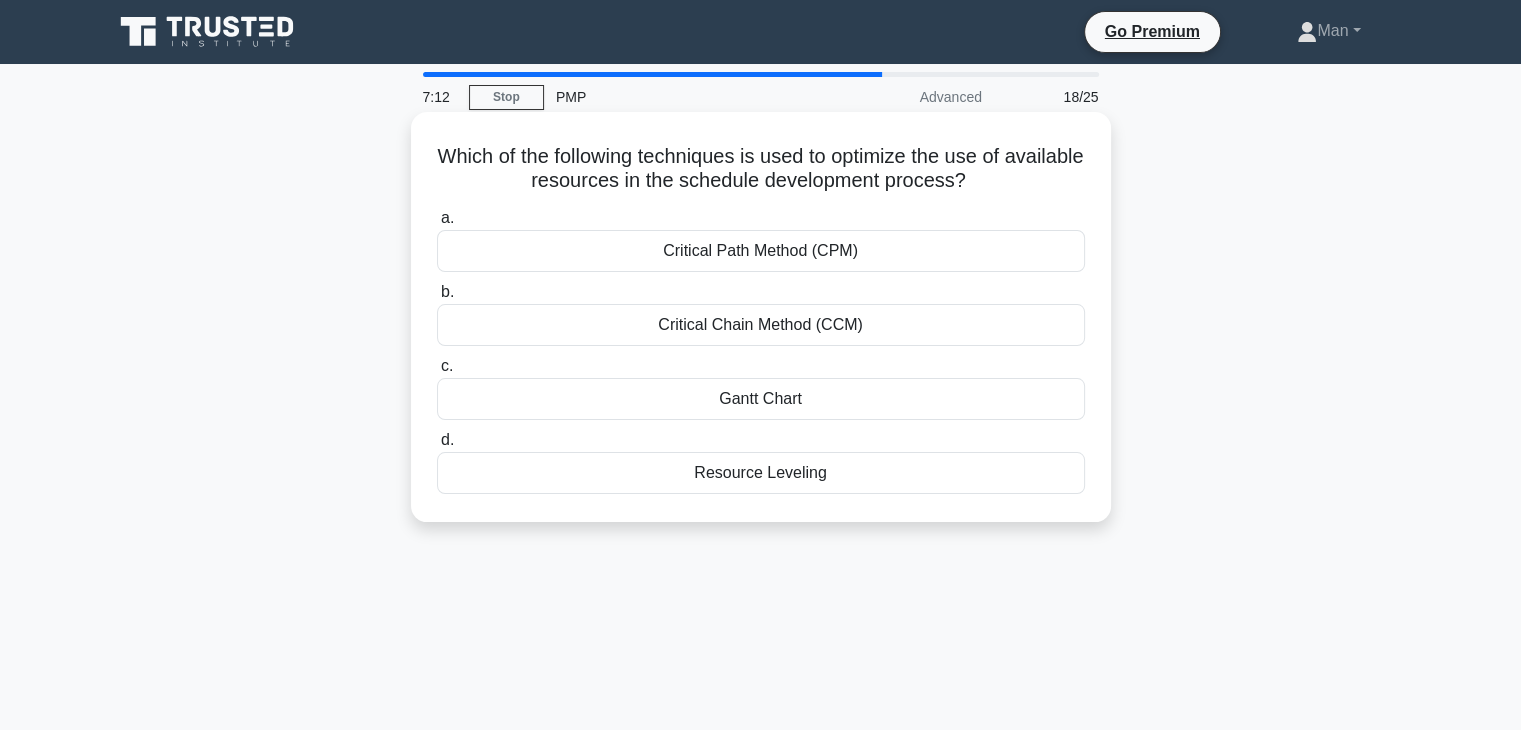 click on "Resource Leveling" at bounding box center [761, 473] 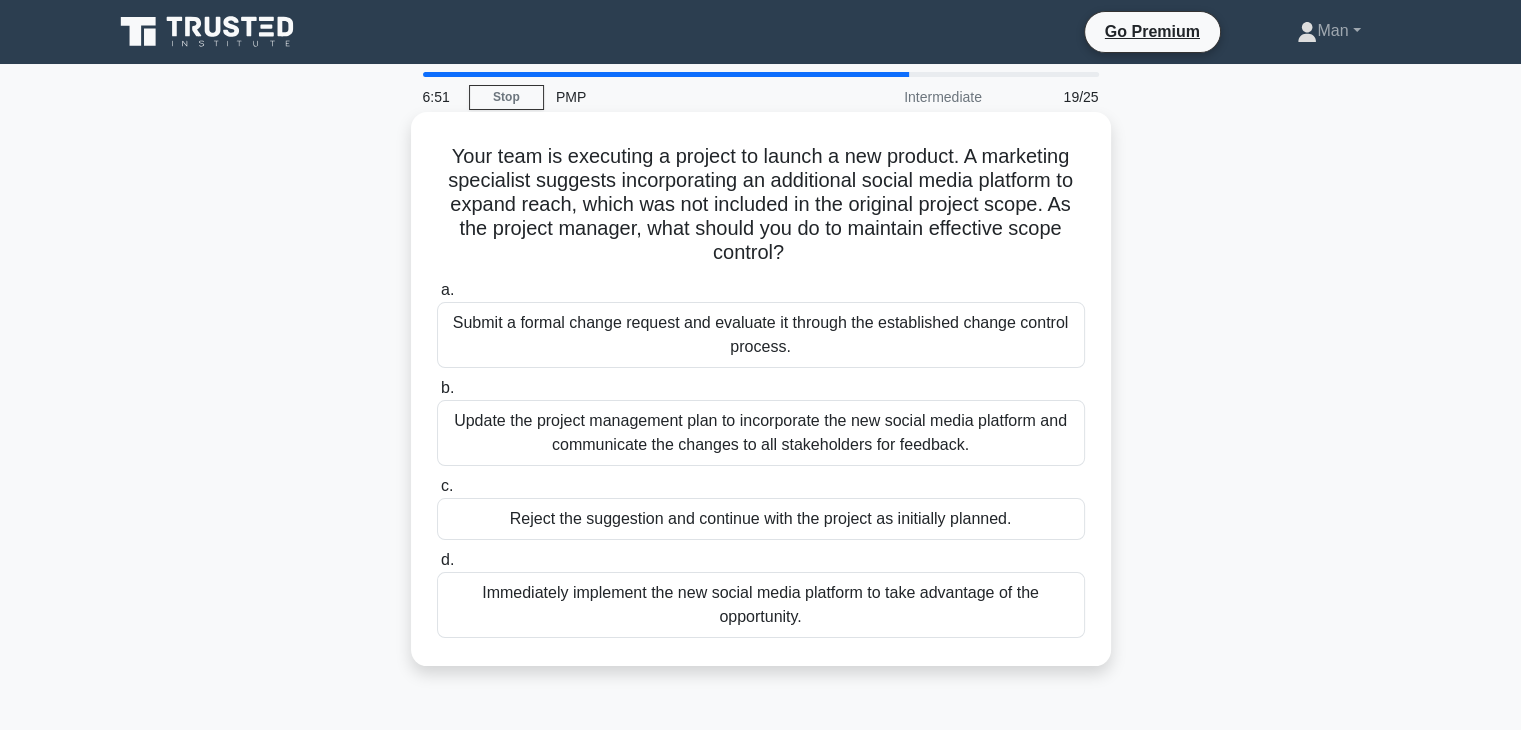 click on "Submit a formal change request and evaluate it through the established change control process." at bounding box center (761, 335) 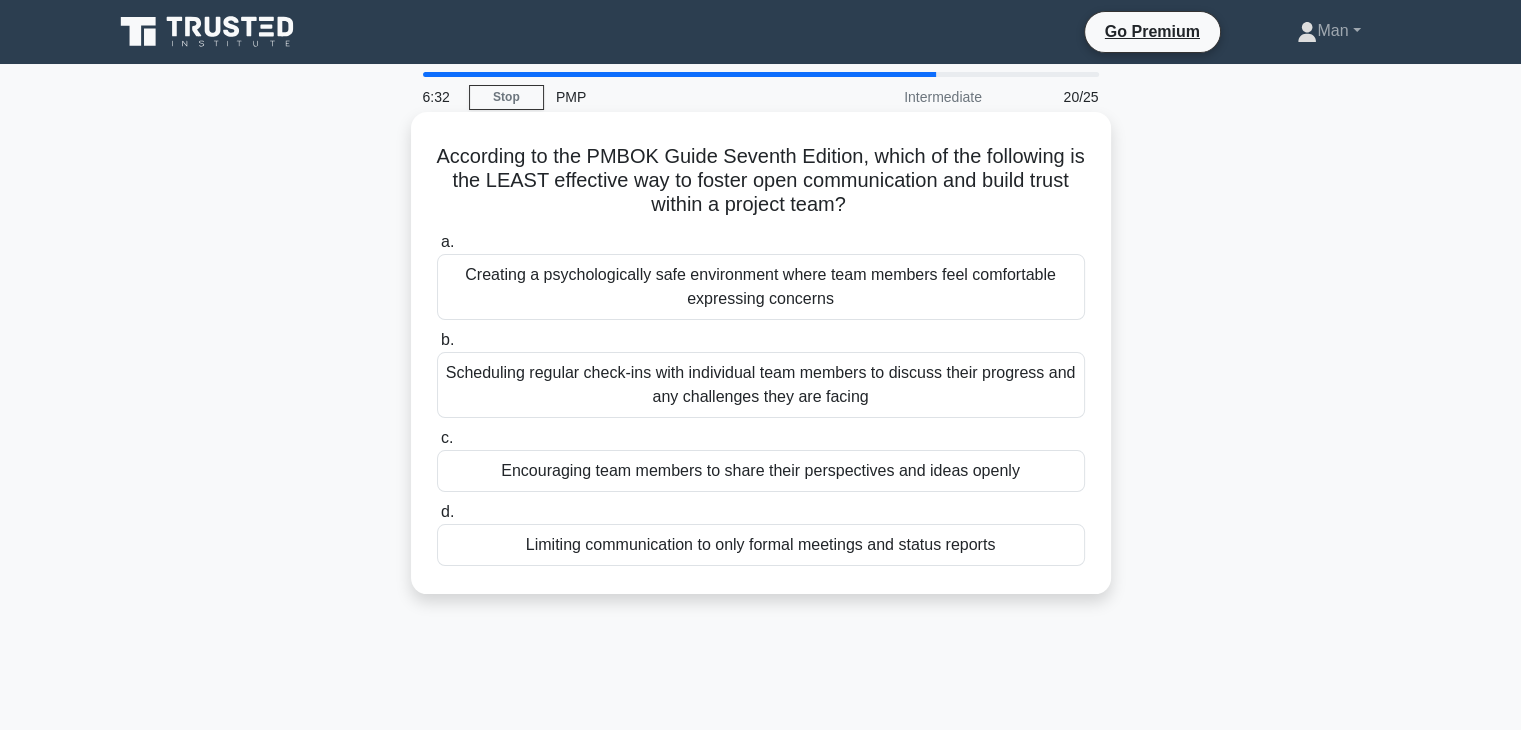 click on "Limiting communication to only formal meetings and status reports" at bounding box center (761, 545) 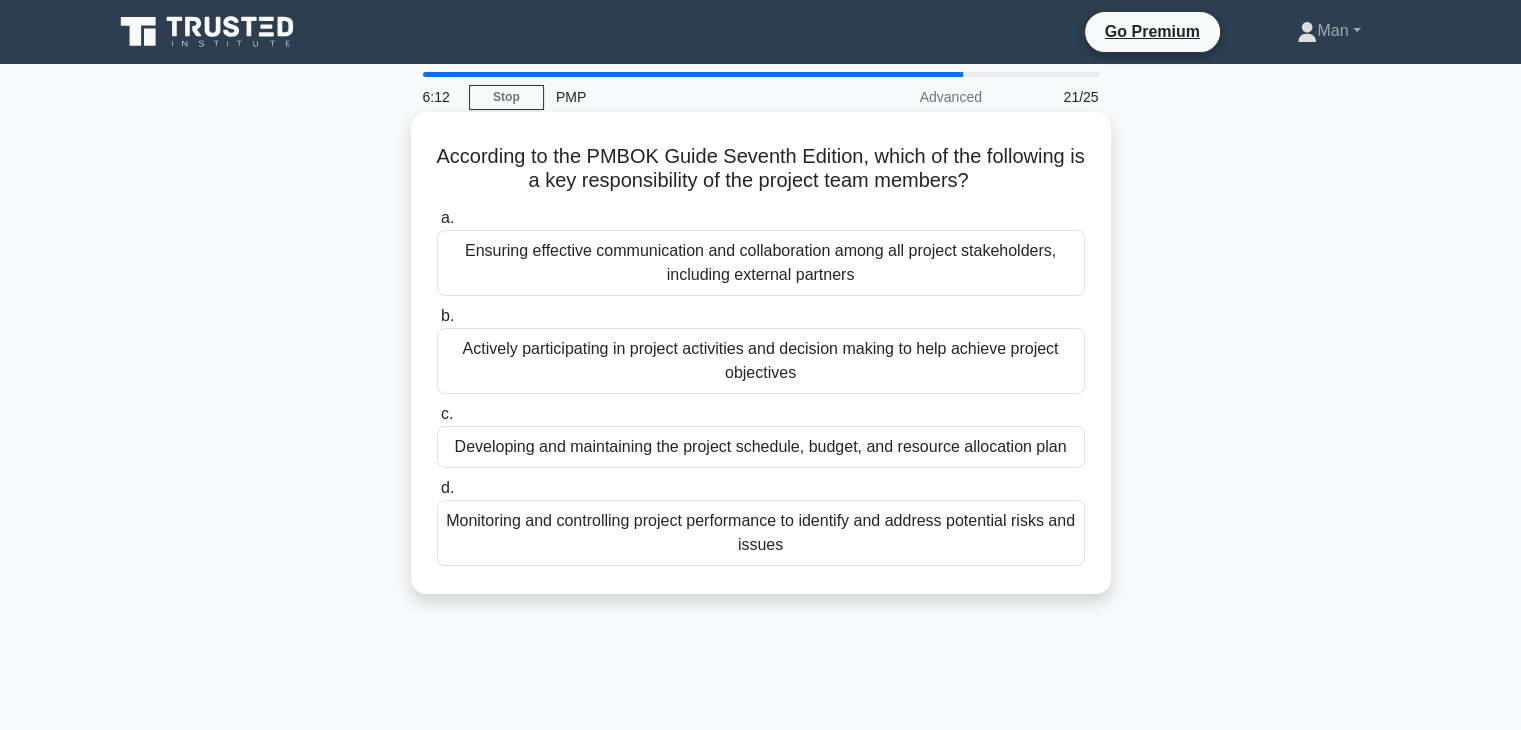 click on "Actively participating in project activities and decision making to help achieve project objectives" at bounding box center (761, 361) 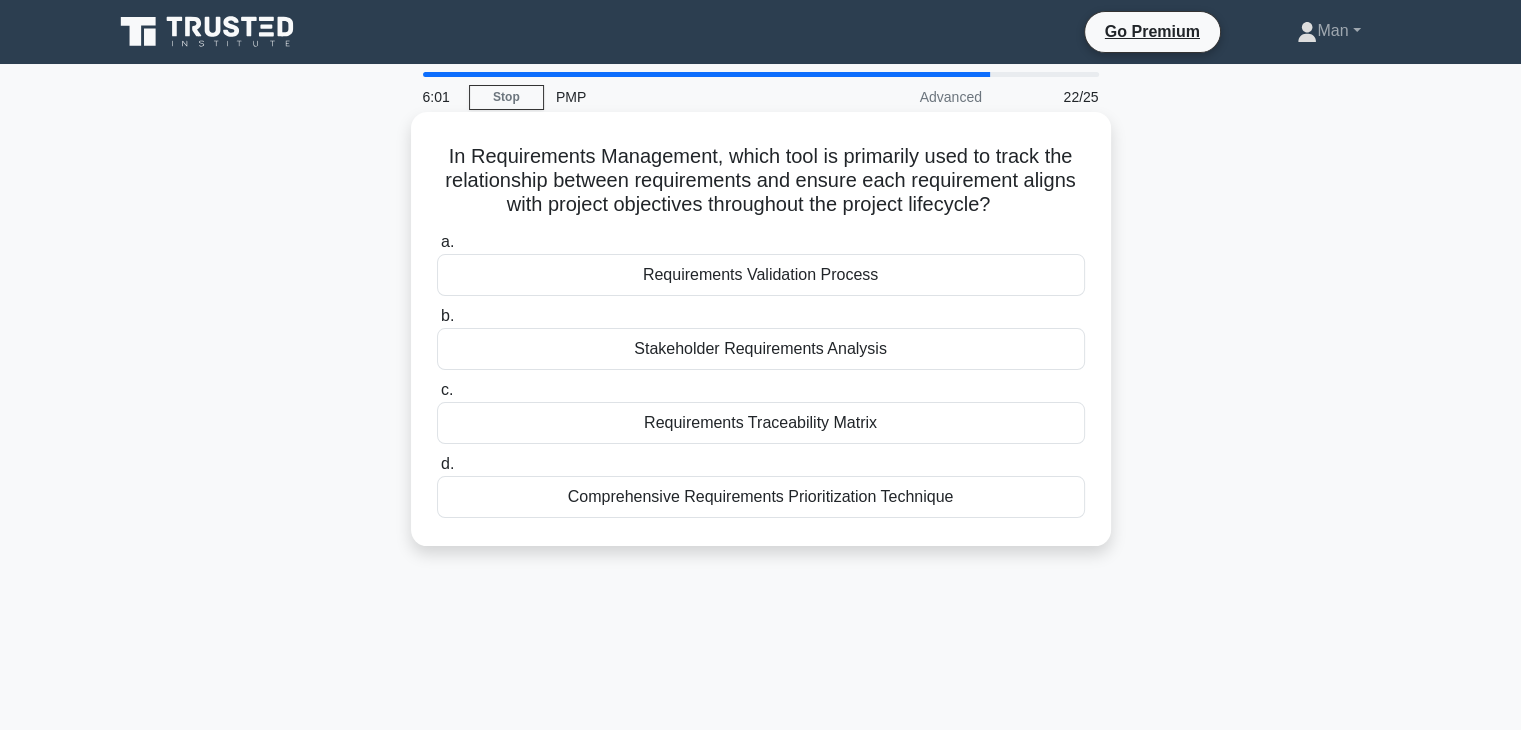 click on "Requirements Traceability Matrix" at bounding box center (761, 423) 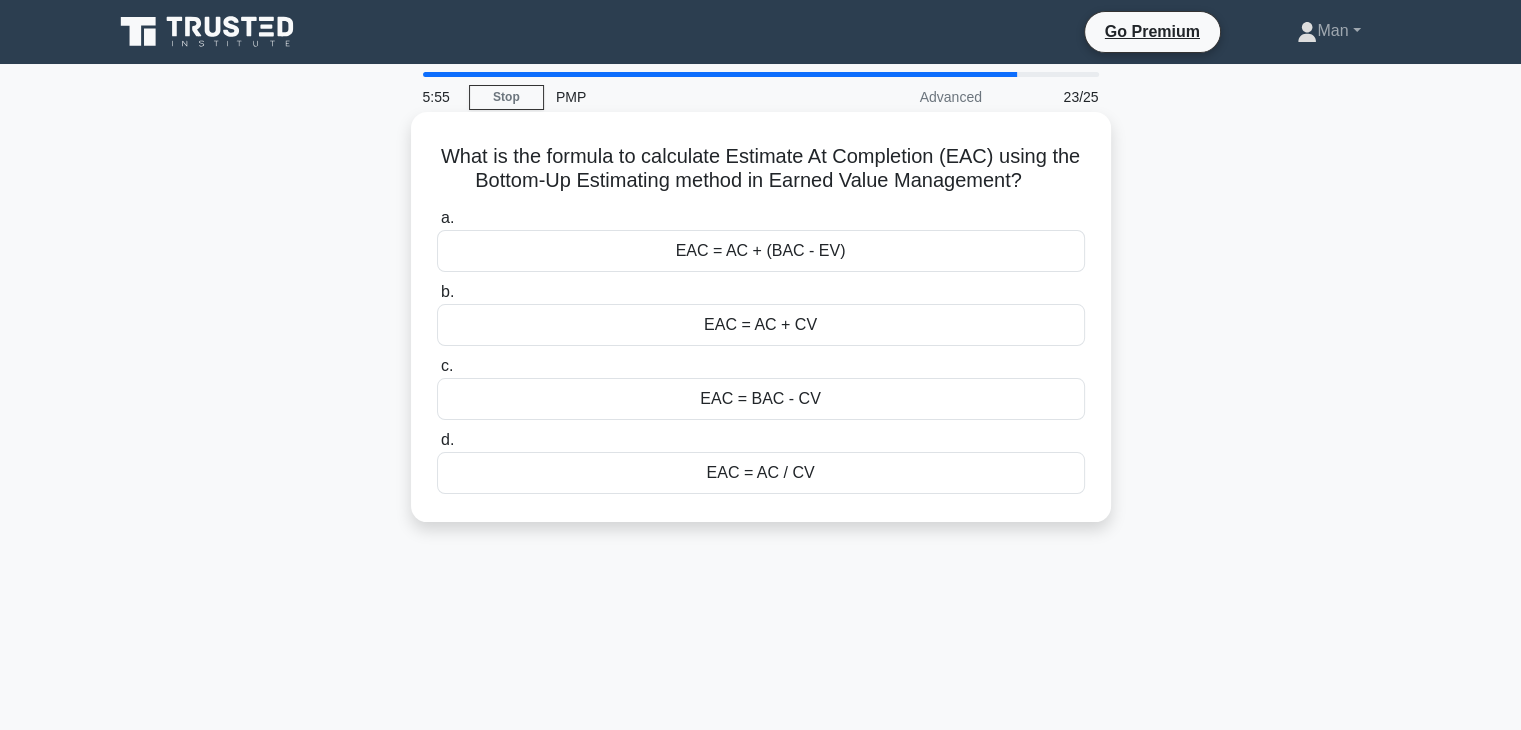 click on "EAC = AC + (BAC - EV)" at bounding box center (761, 251) 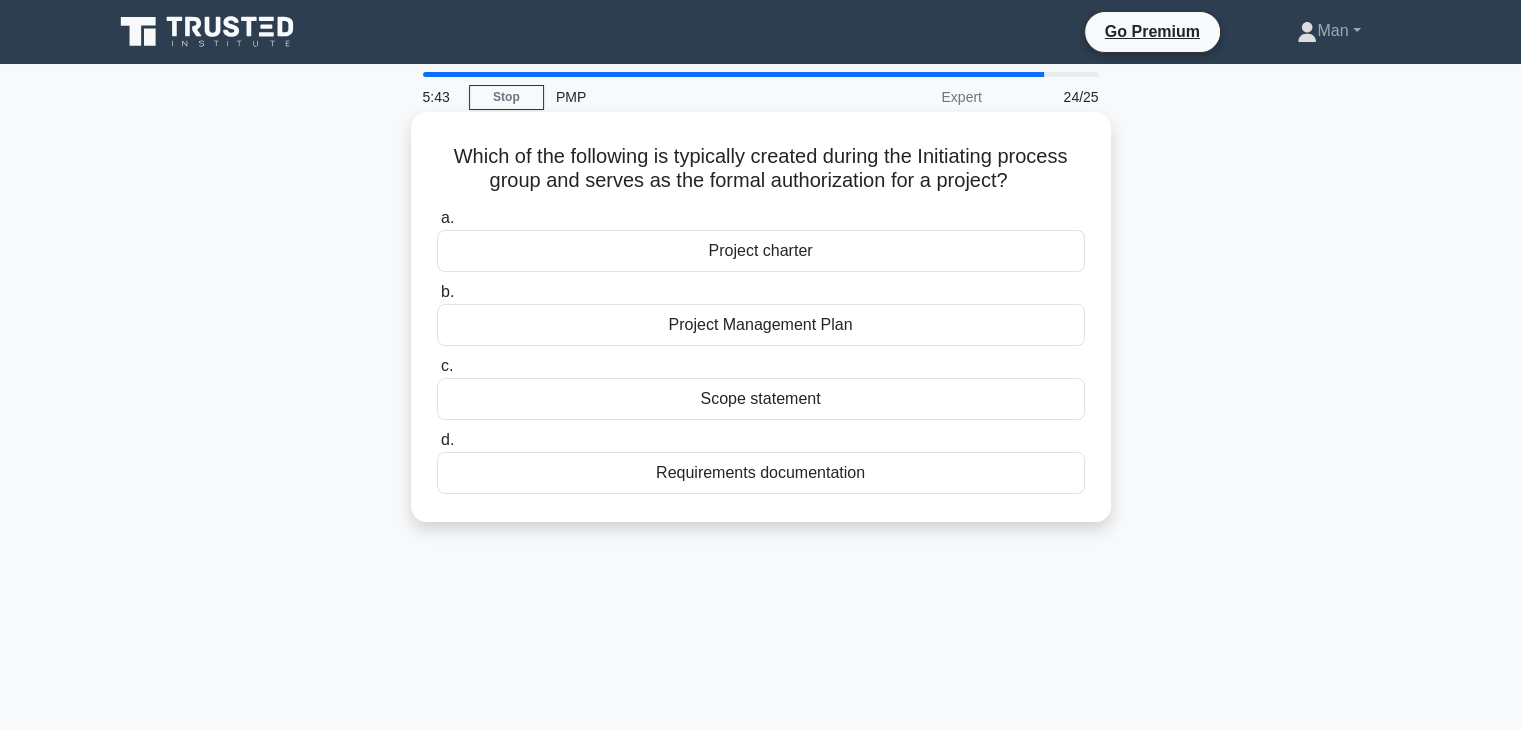 click on "Project charter" at bounding box center (761, 251) 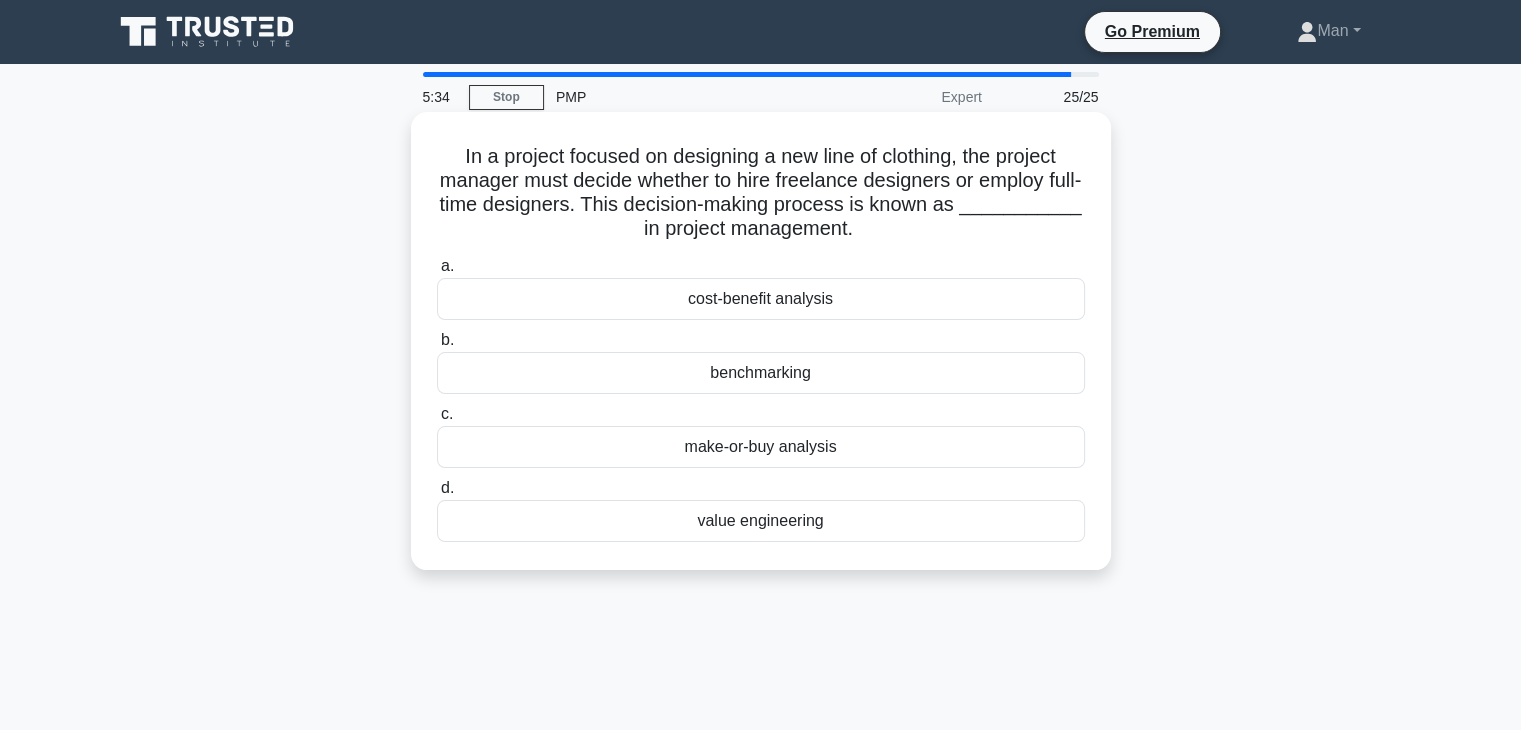 click on "make-or-buy analysis" at bounding box center [761, 447] 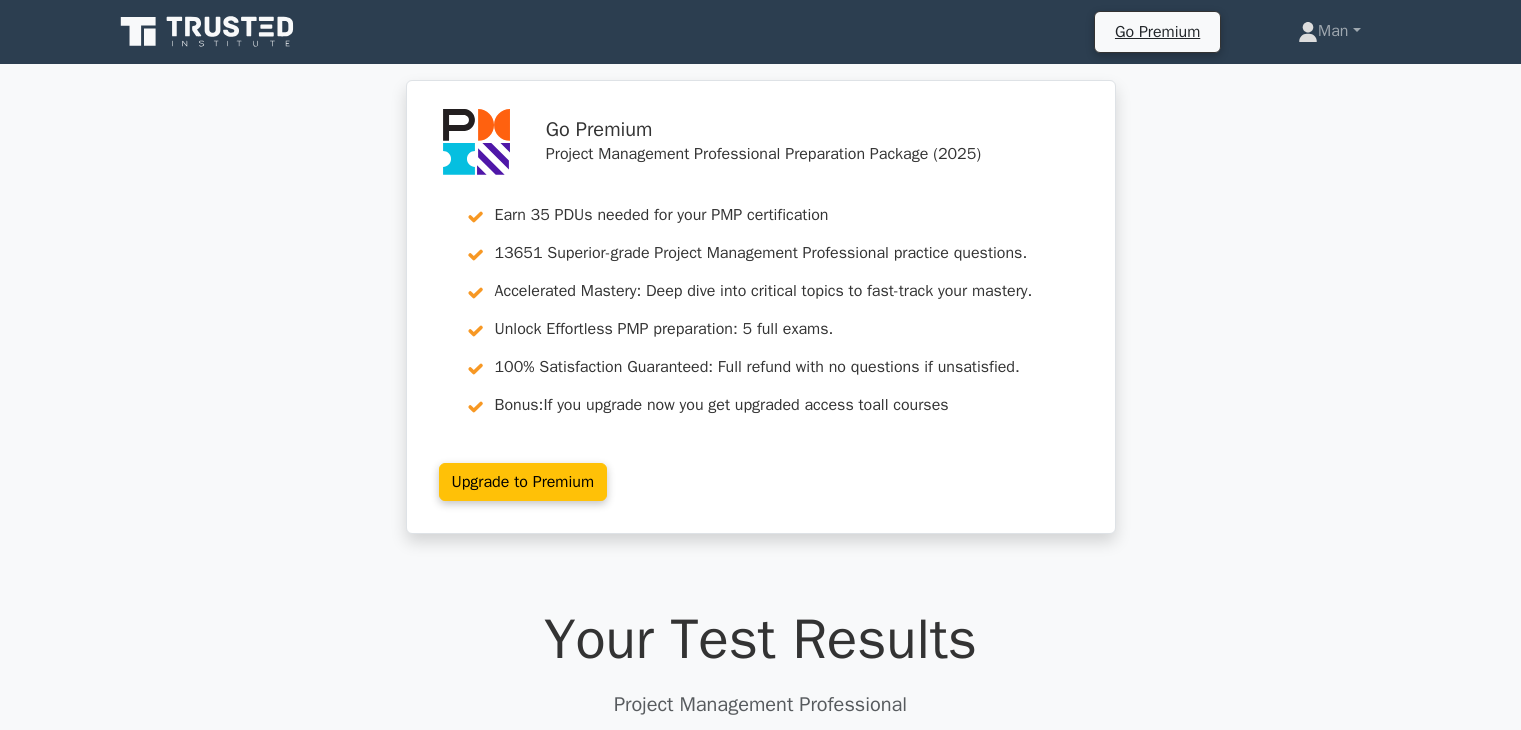 scroll, scrollTop: 0, scrollLeft: 0, axis: both 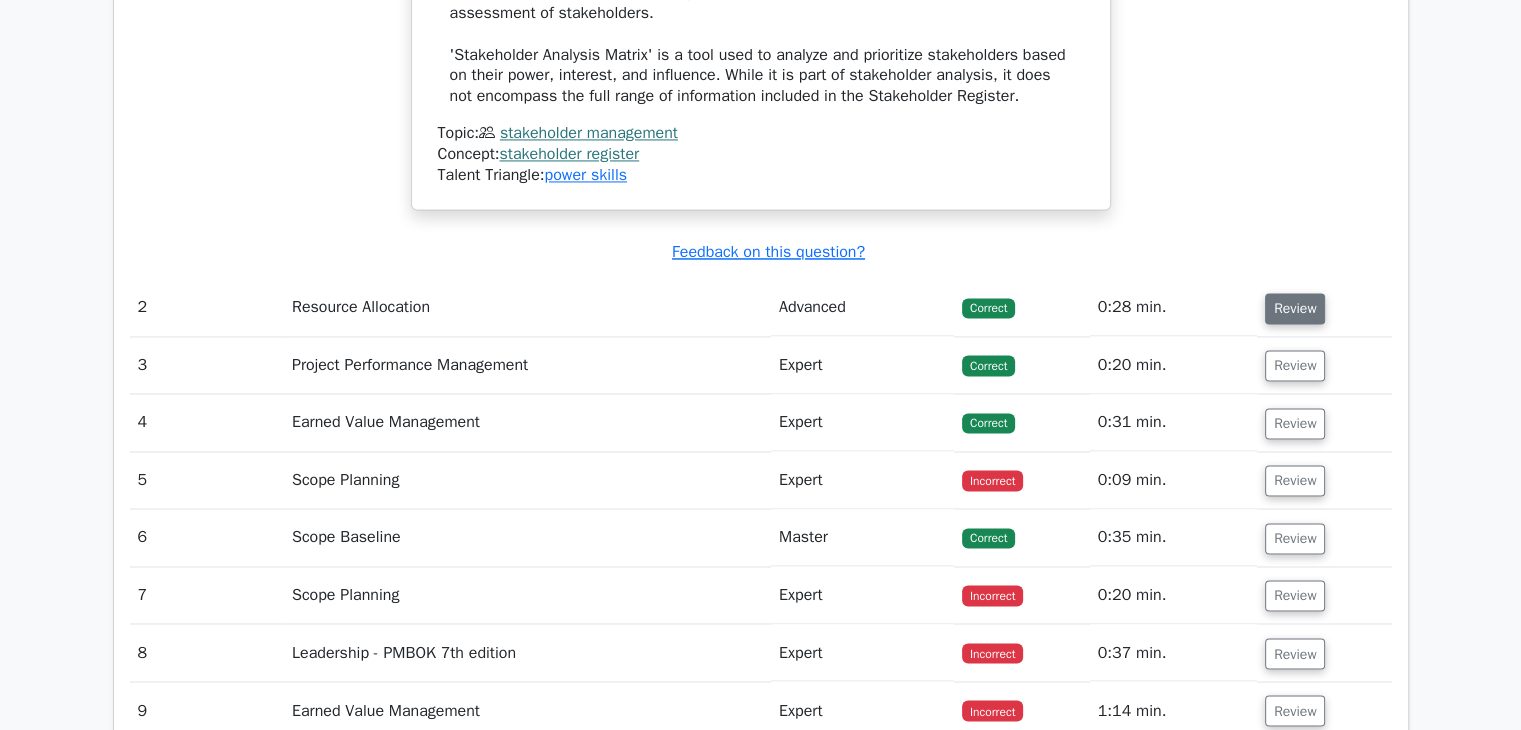 click on "Review" at bounding box center (1295, 308) 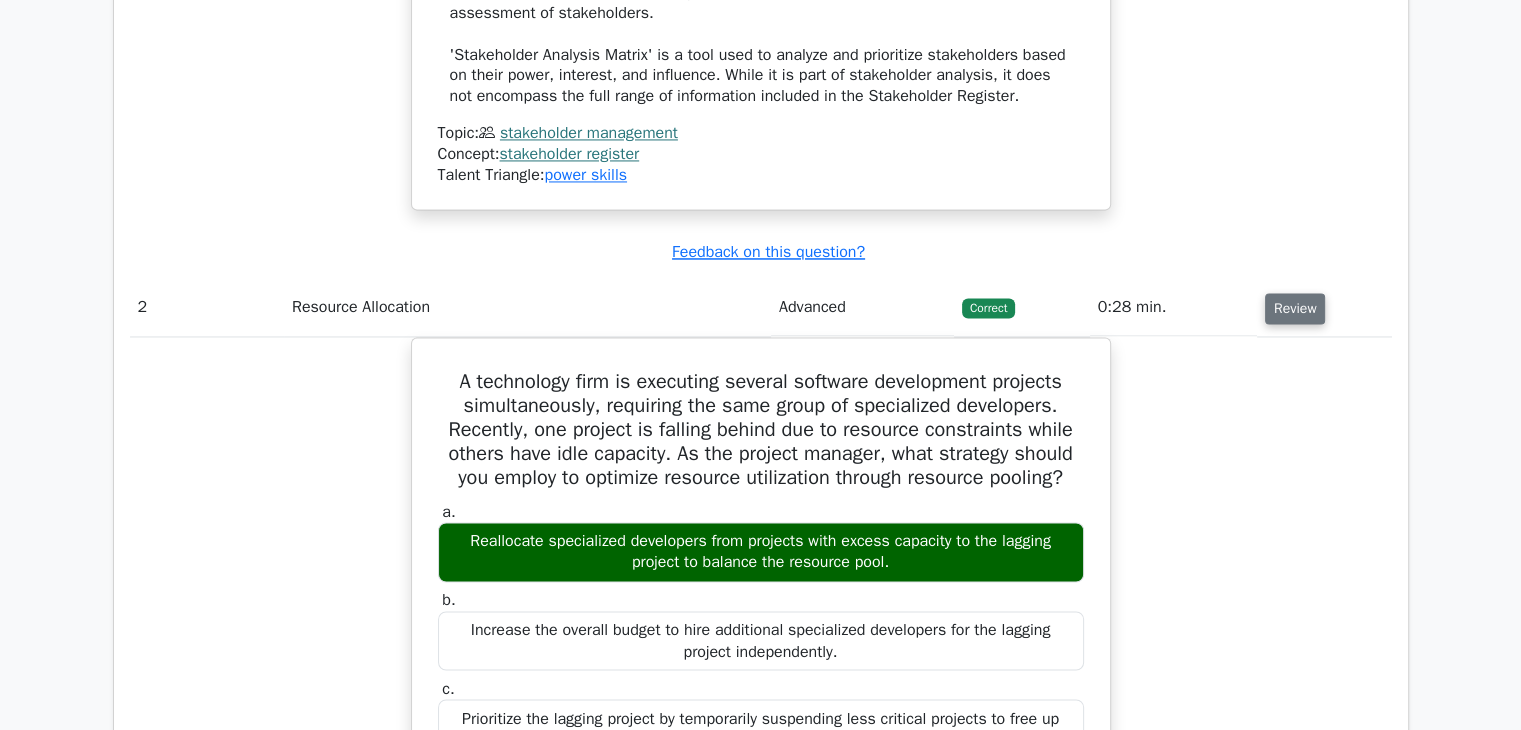 type 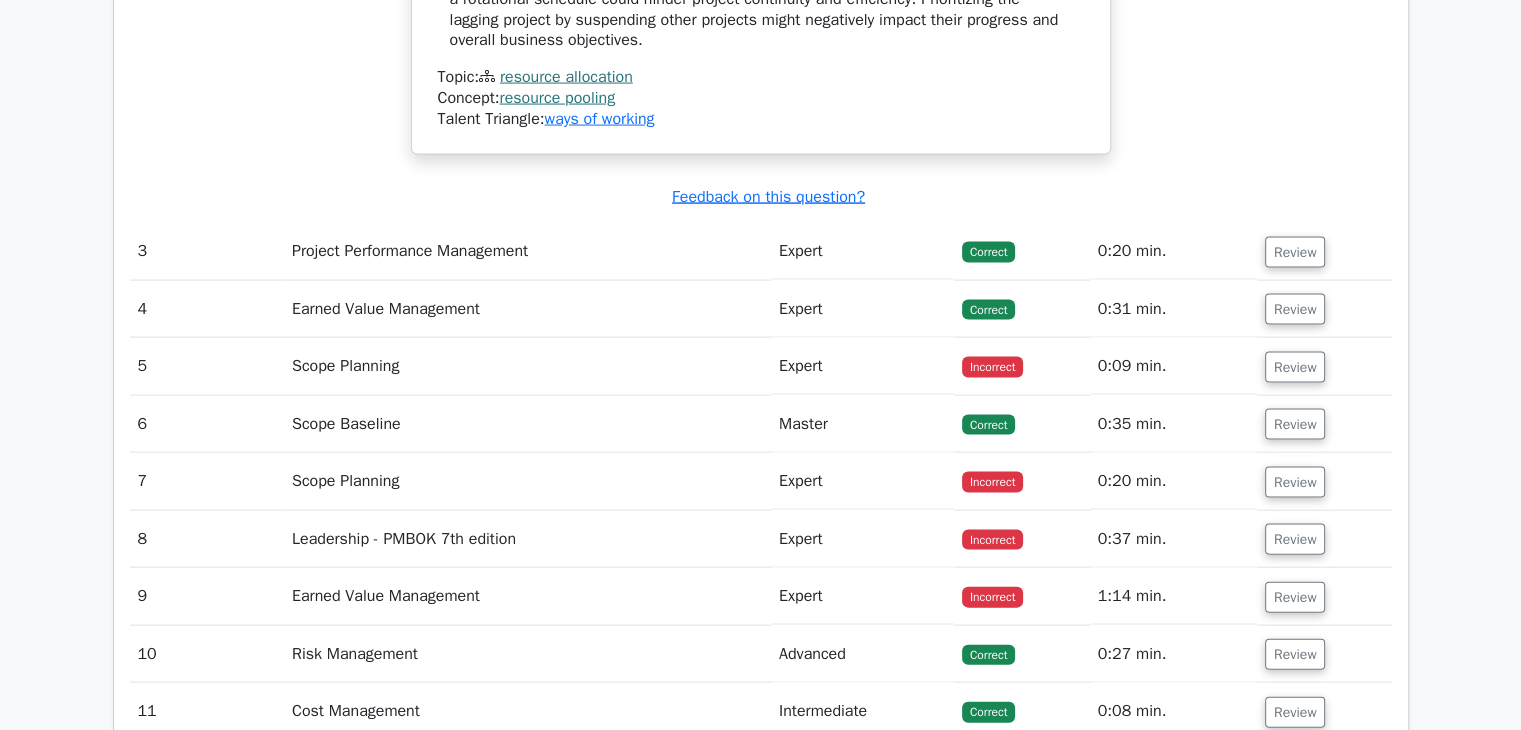 scroll, scrollTop: 4160, scrollLeft: 0, axis: vertical 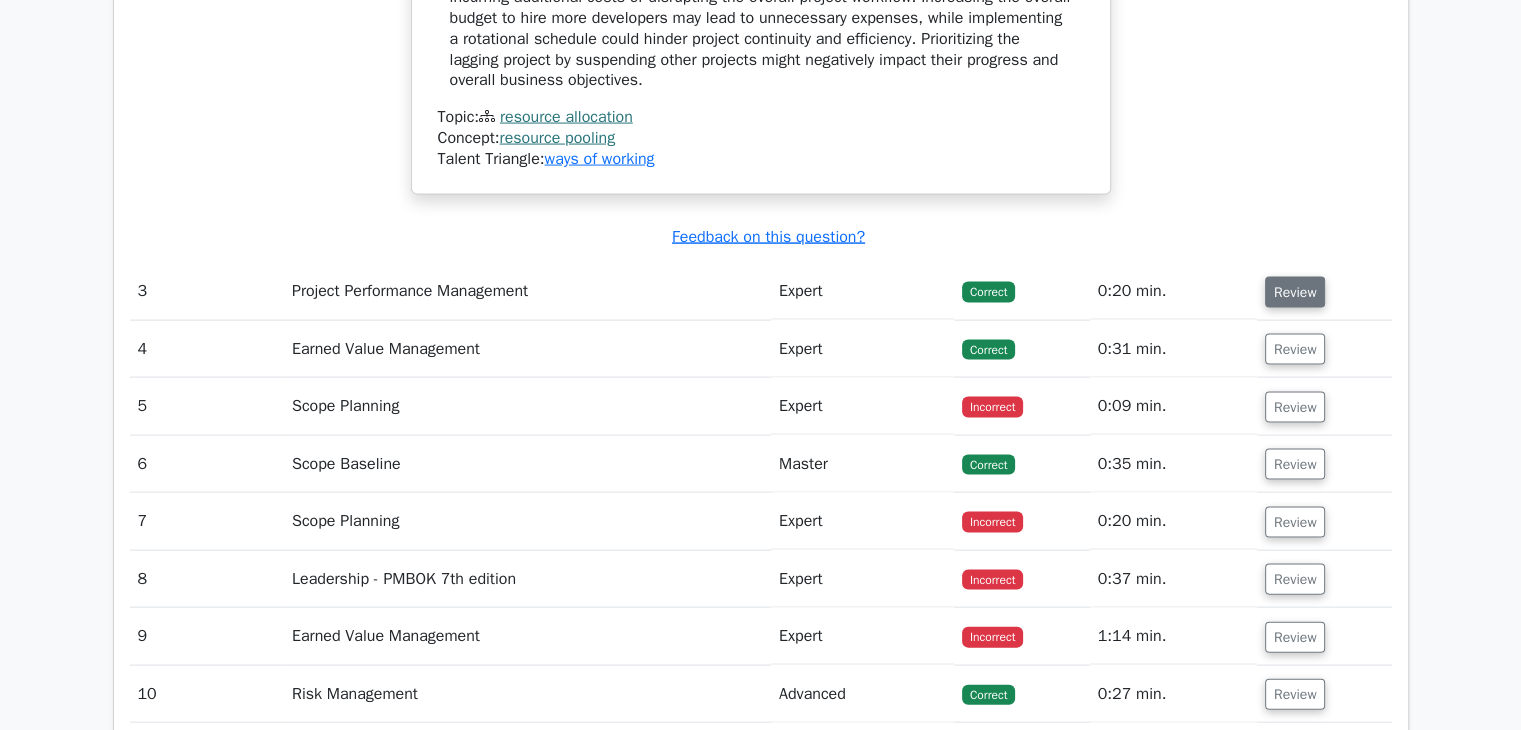 click on "Review" at bounding box center (1295, 292) 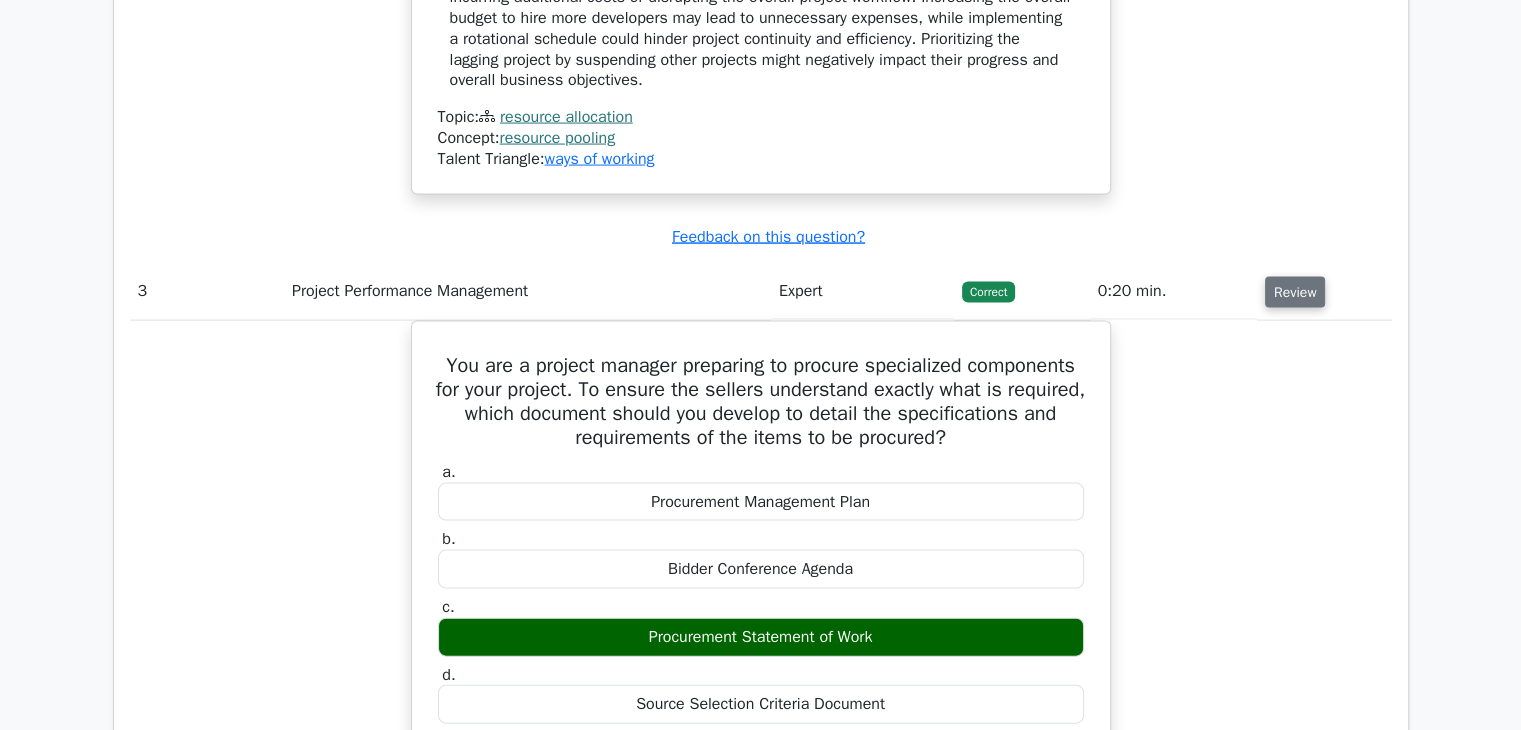 type 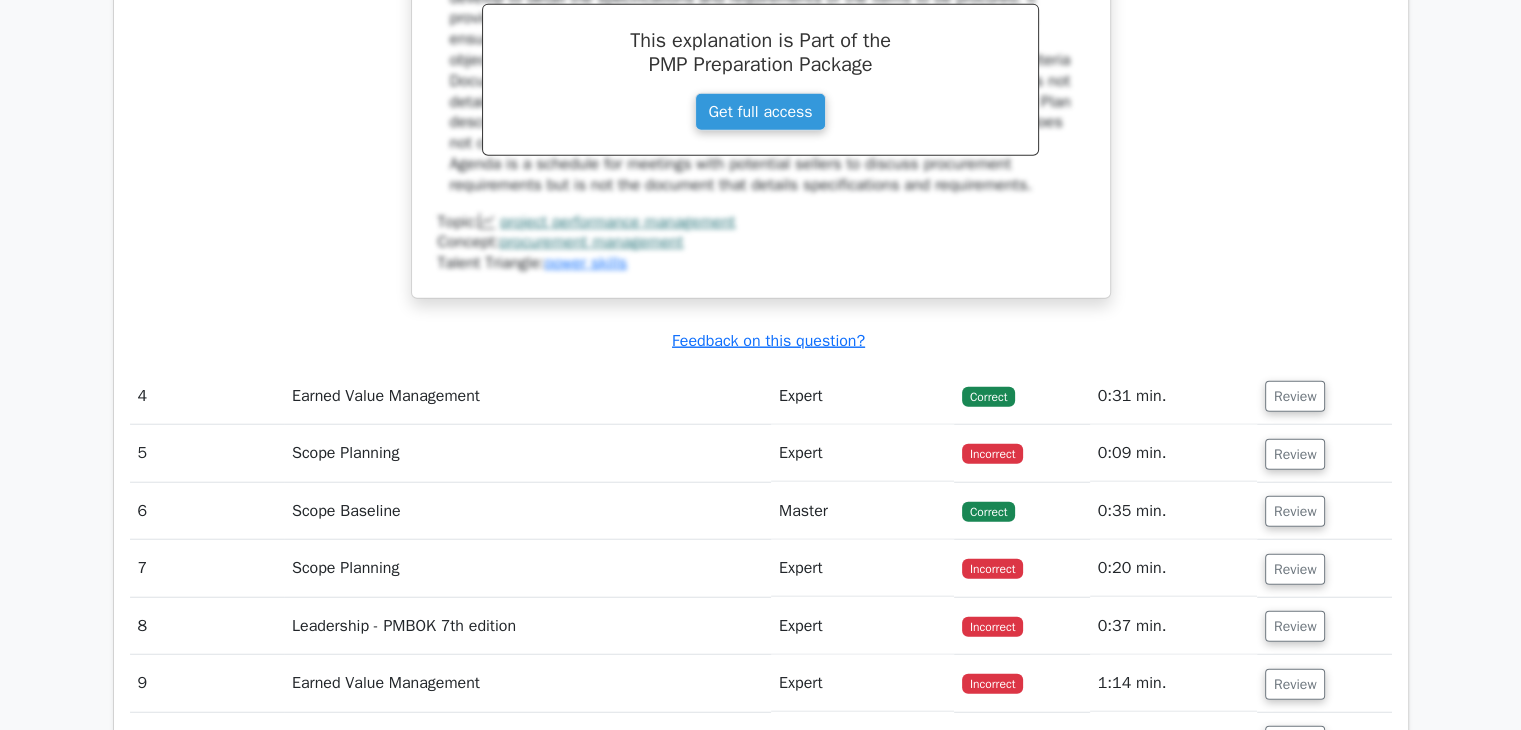scroll, scrollTop: 5040, scrollLeft: 0, axis: vertical 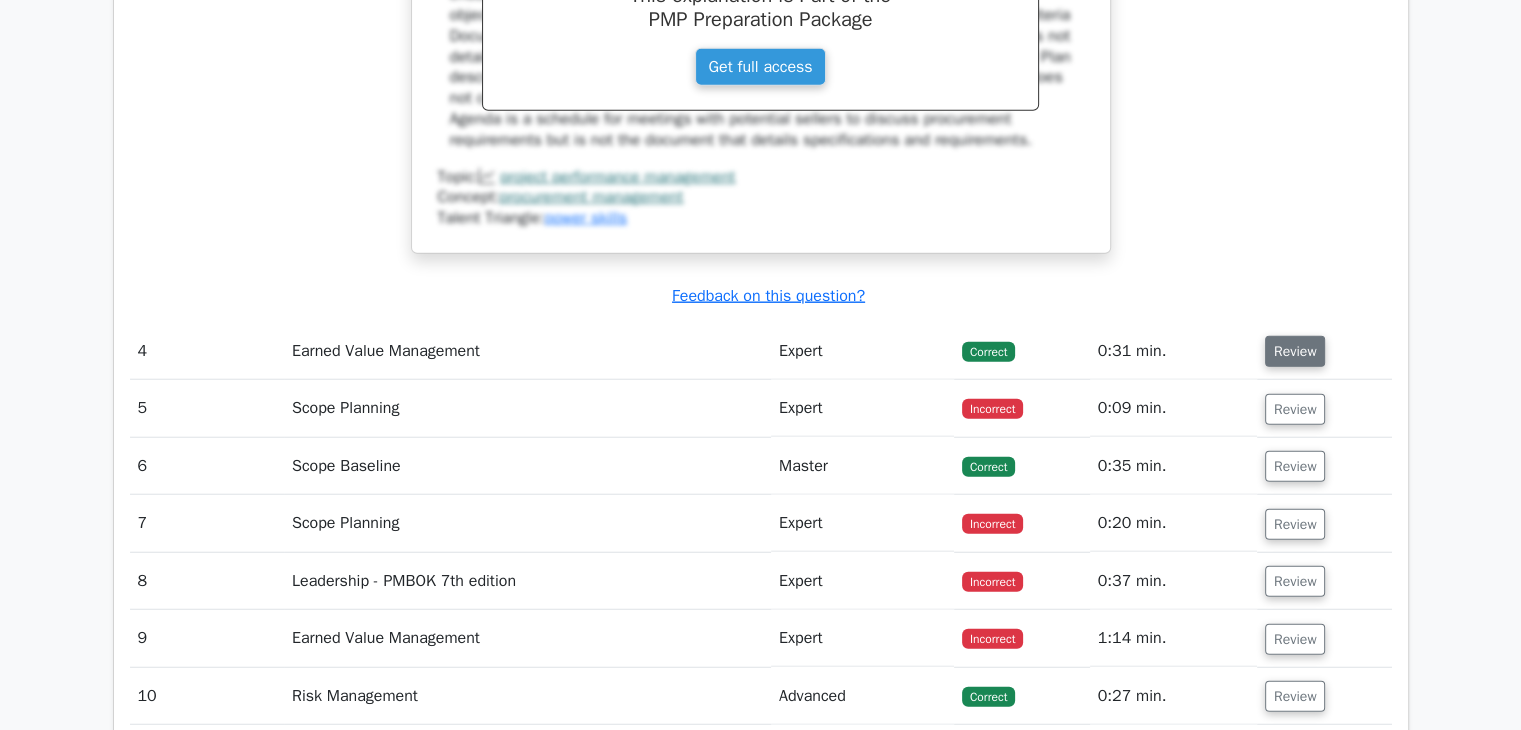 click on "Review" at bounding box center [1295, 351] 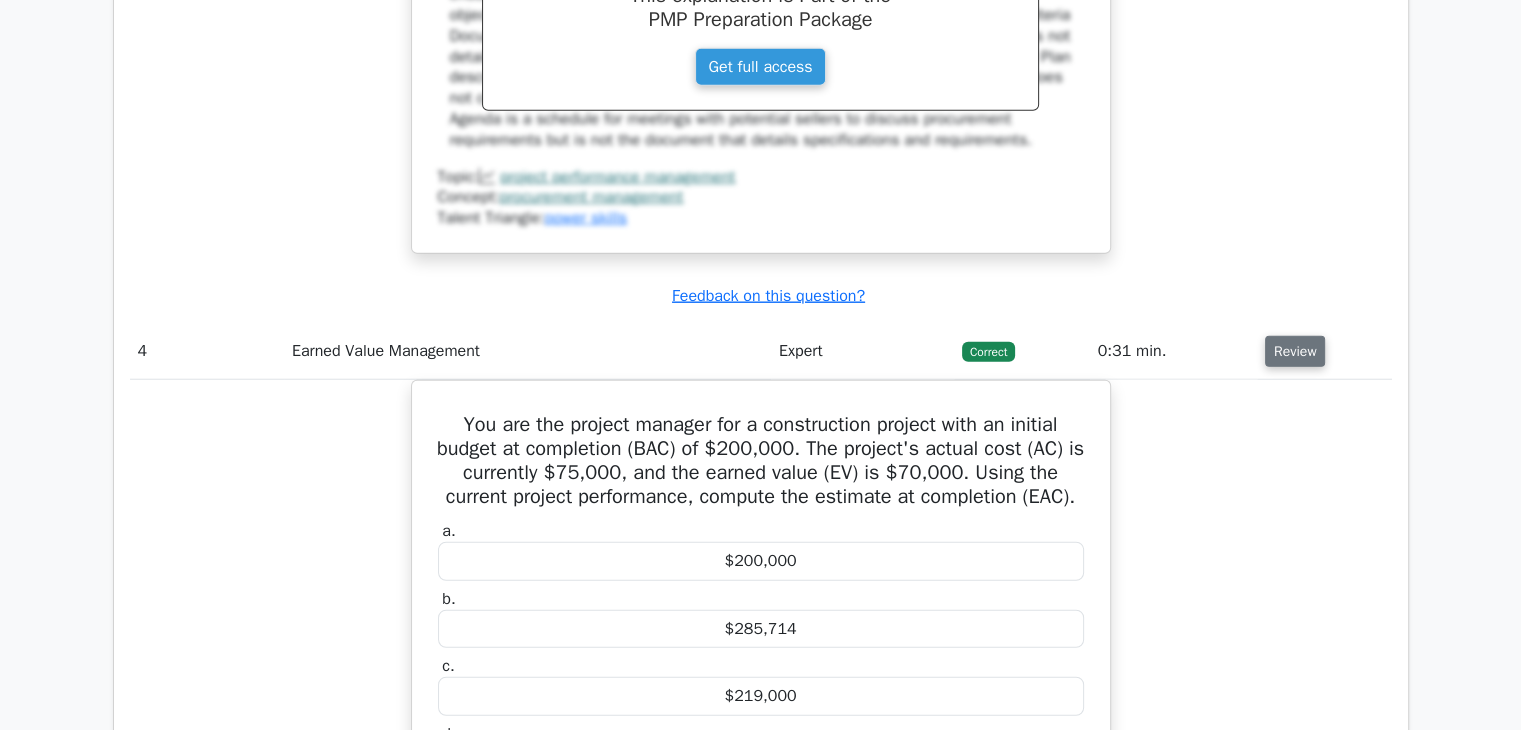 type 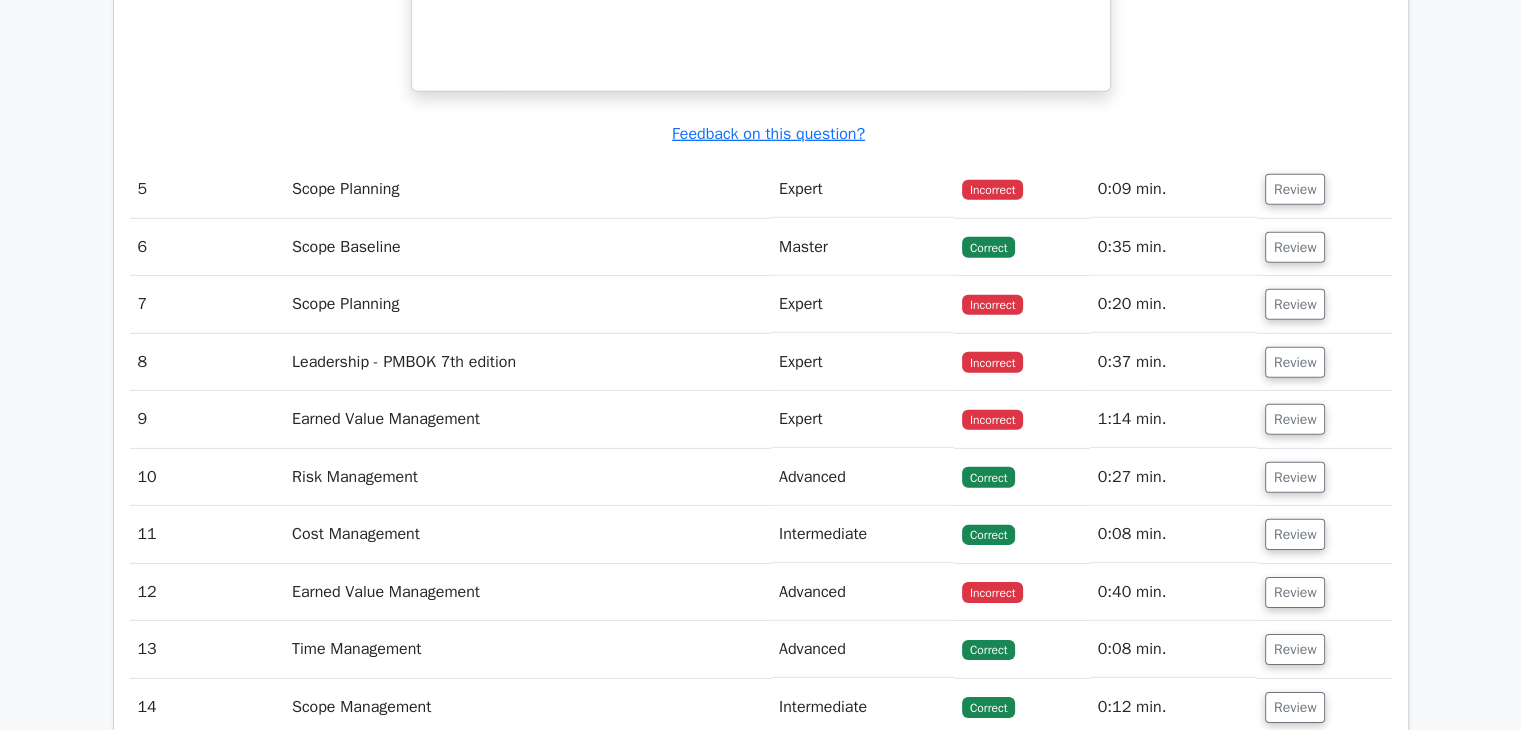 scroll, scrollTop: 6120, scrollLeft: 0, axis: vertical 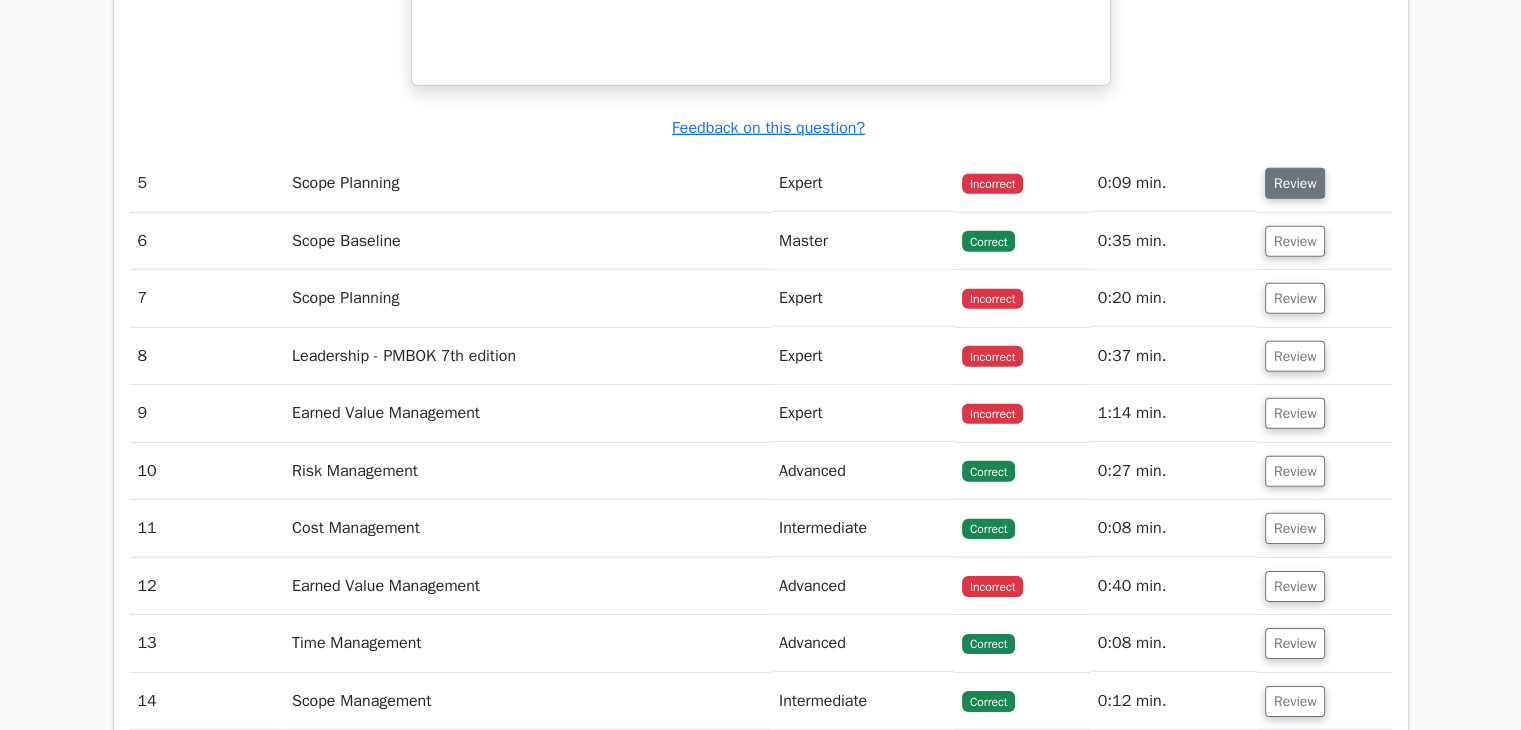 click on "Review" at bounding box center [1295, 183] 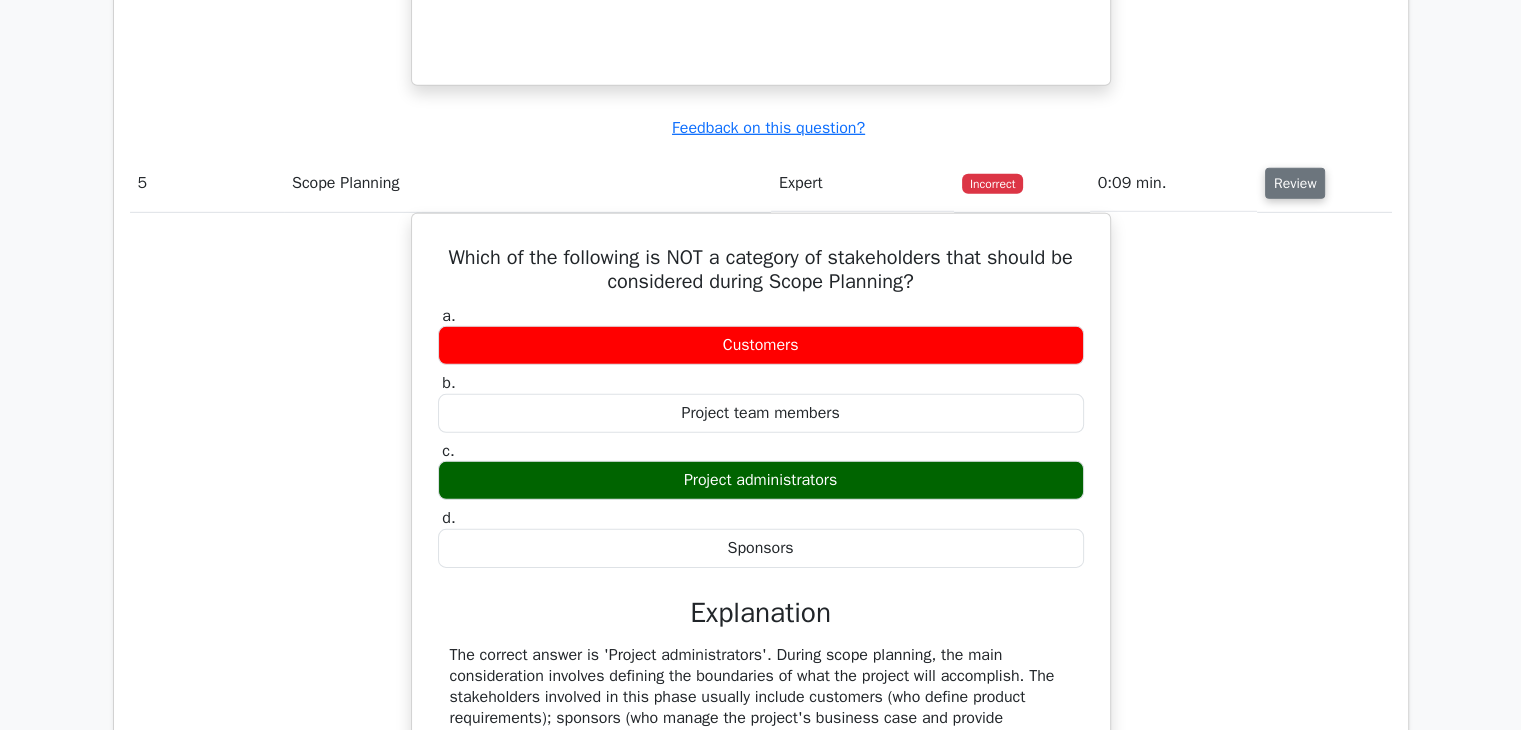 type 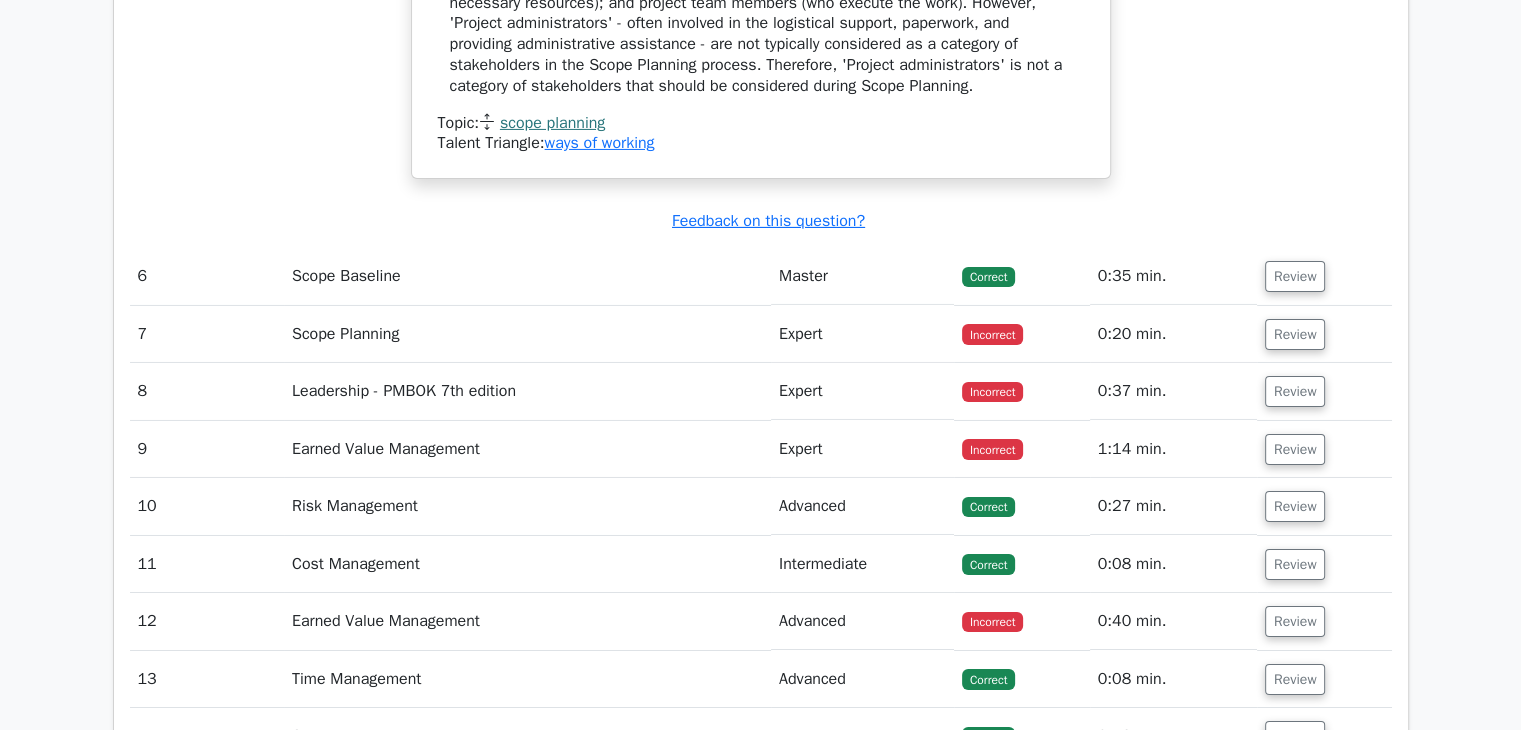 scroll, scrollTop: 6880, scrollLeft: 0, axis: vertical 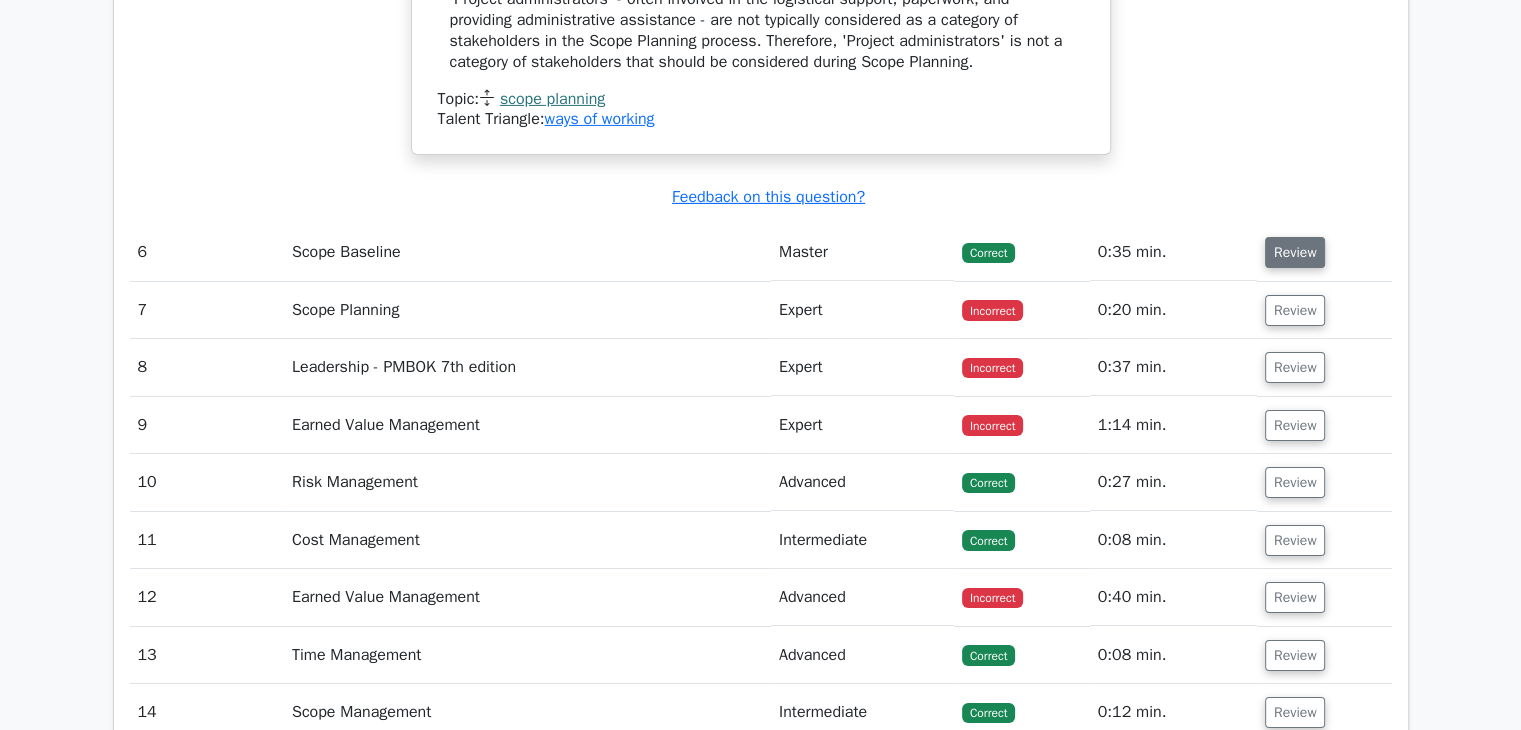 click on "Review" at bounding box center [1295, 252] 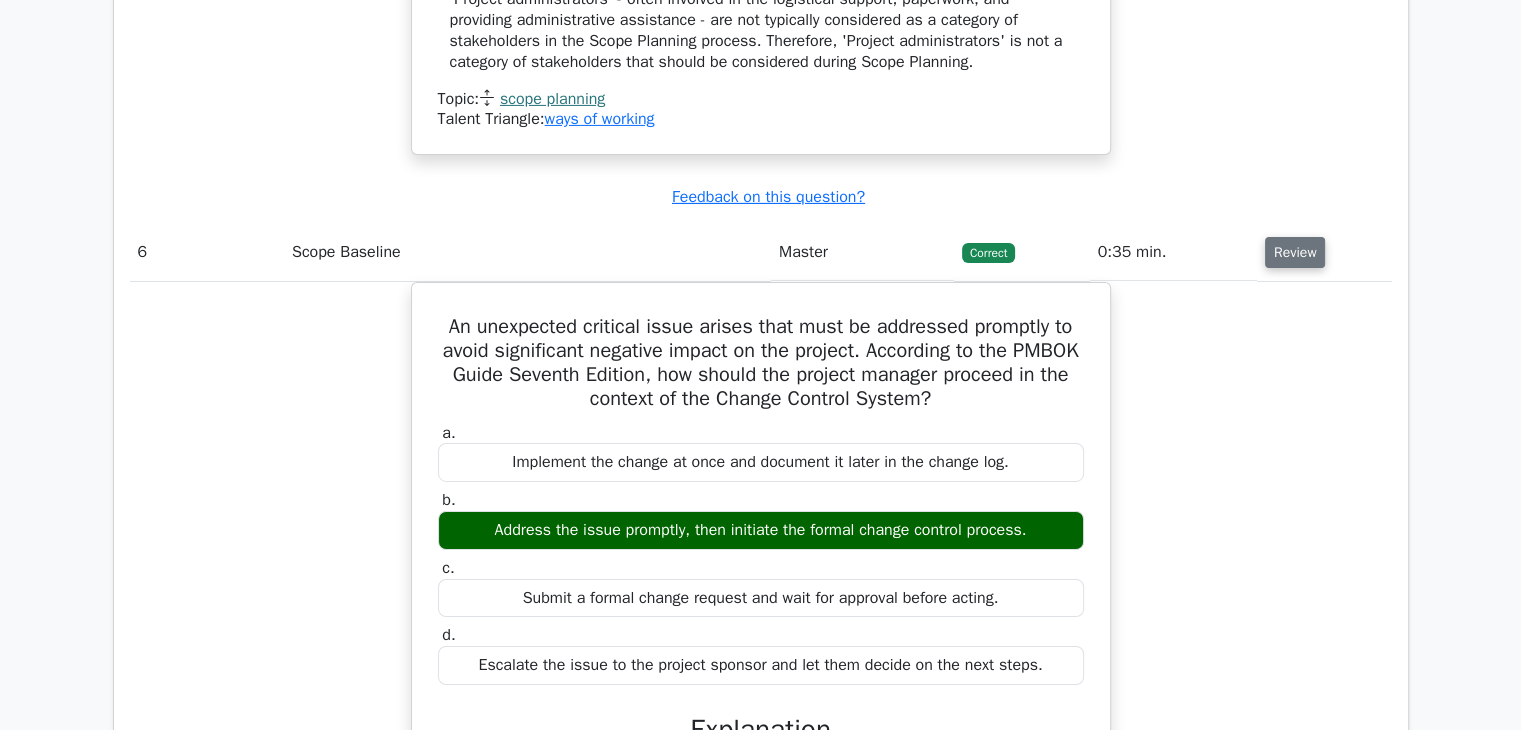 type 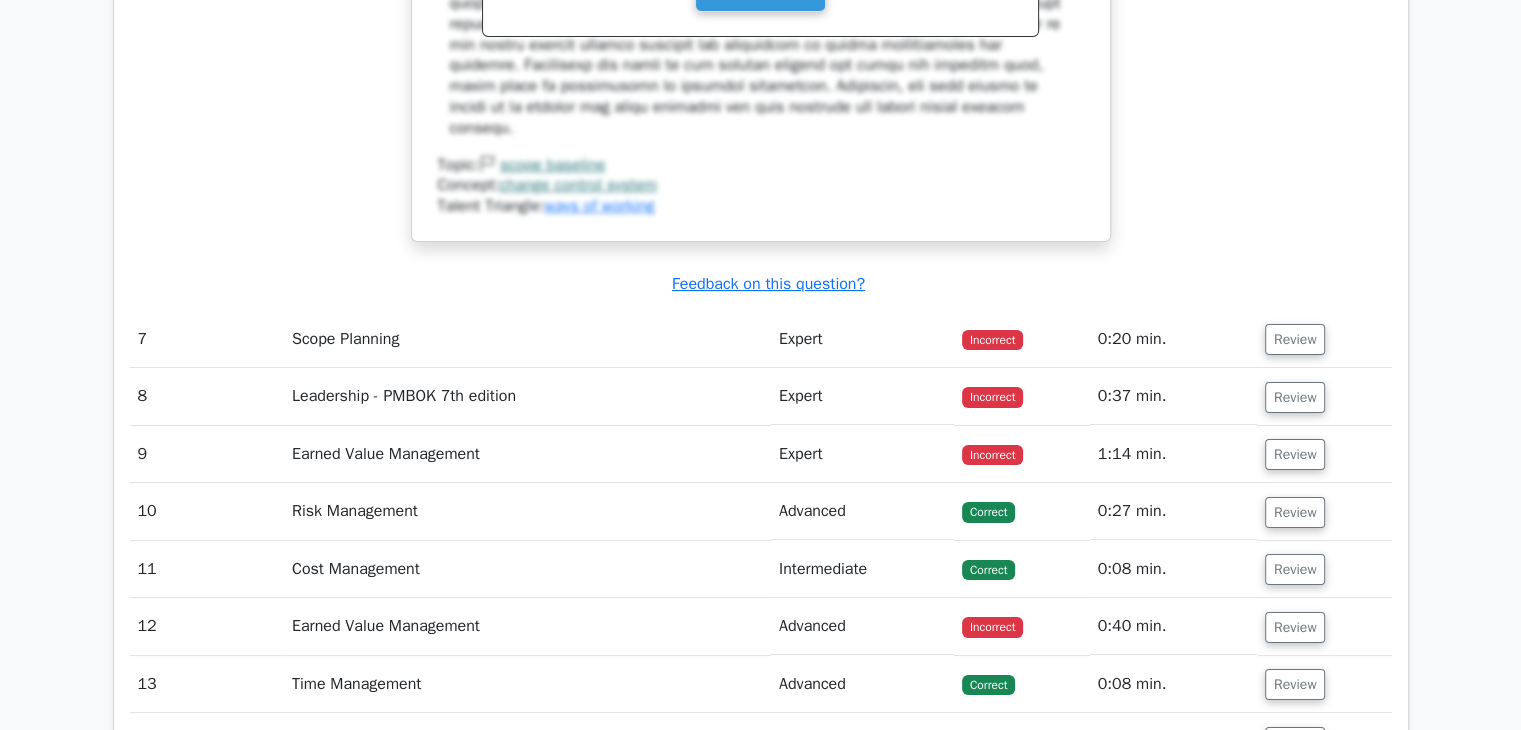scroll, scrollTop: 7840, scrollLeft: 0, axis: vertical 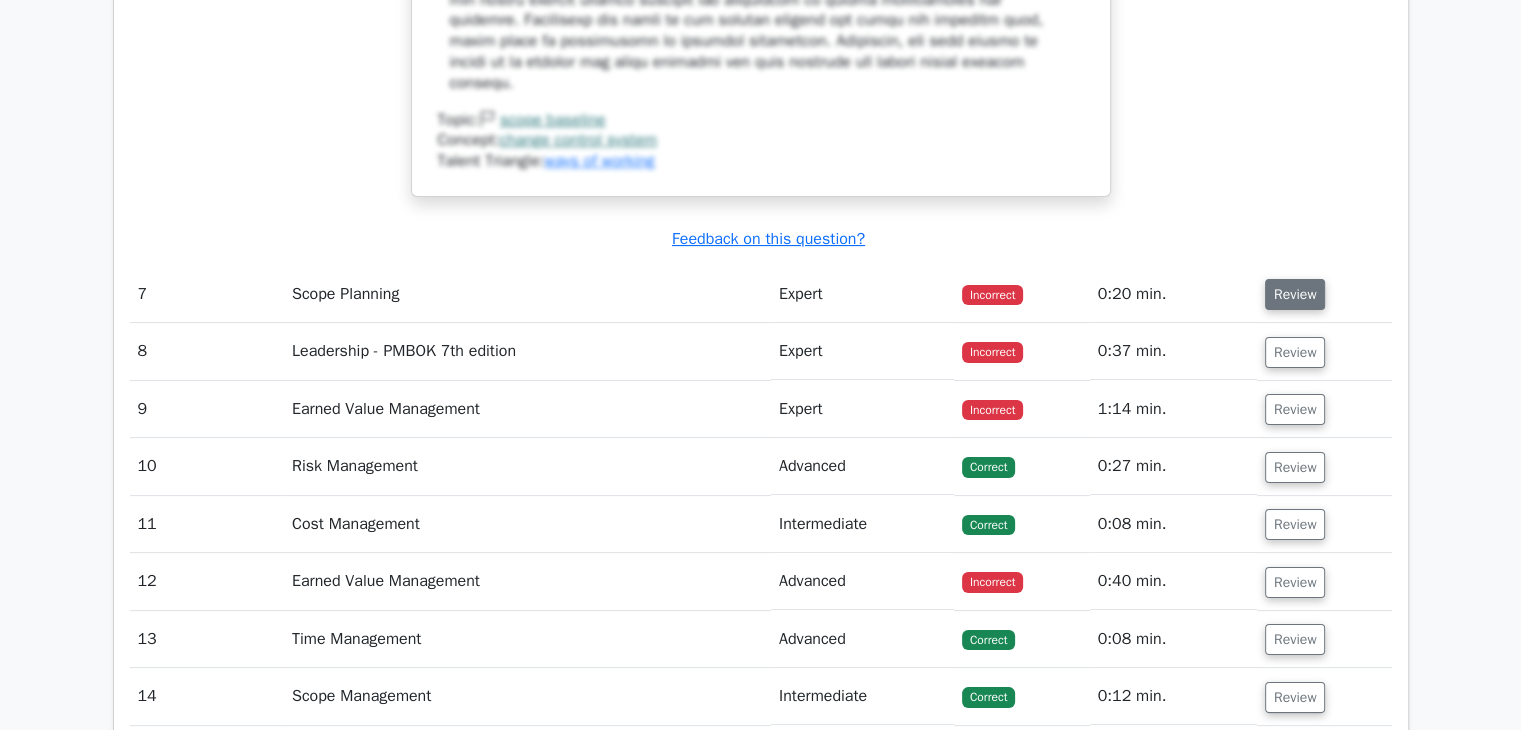 click on "Review" at bounding box center [1295, 294] 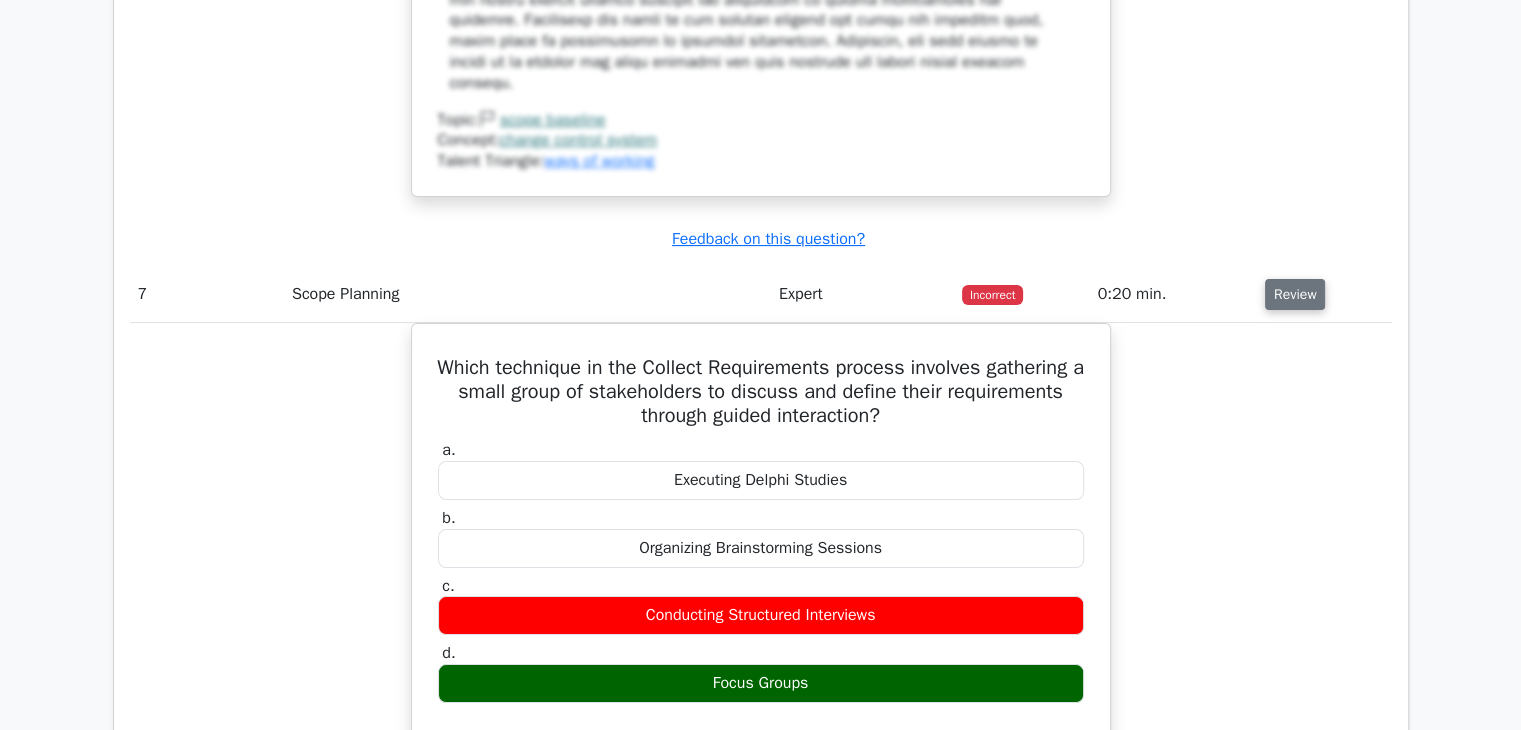 type 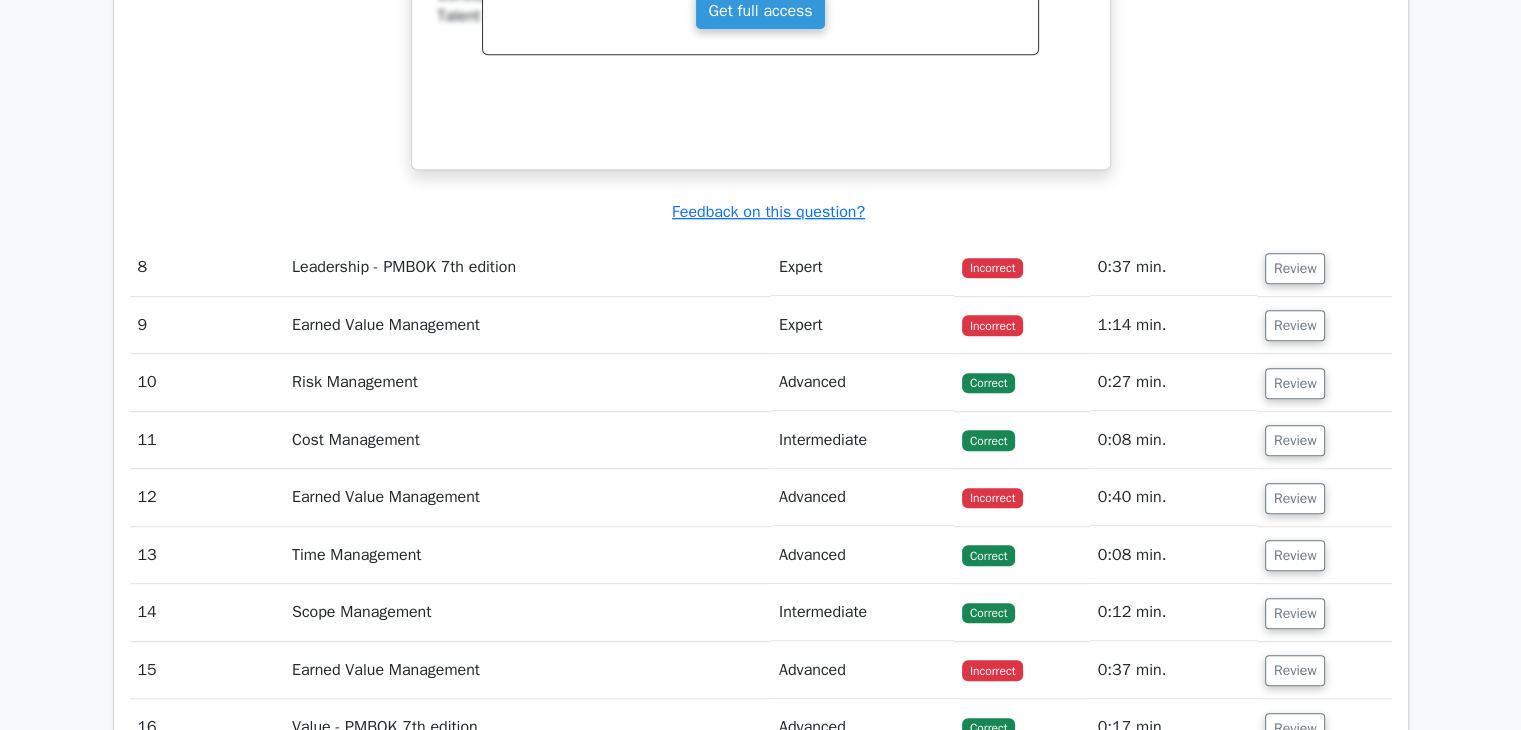 scroll, scrollTop: 8760, scrollLeft: 0, axis: vertical 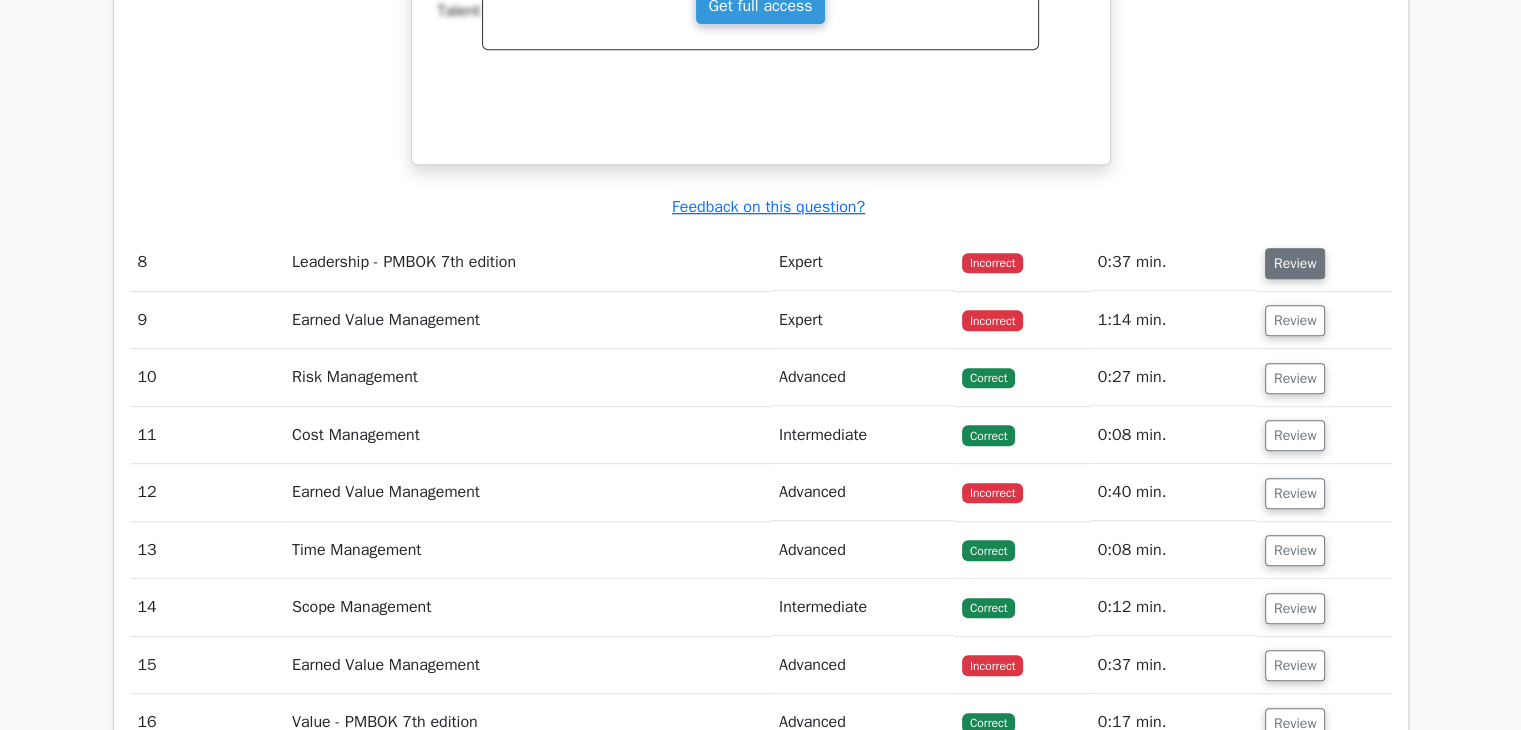 click on "Review" at bounding box center (1295, 263) 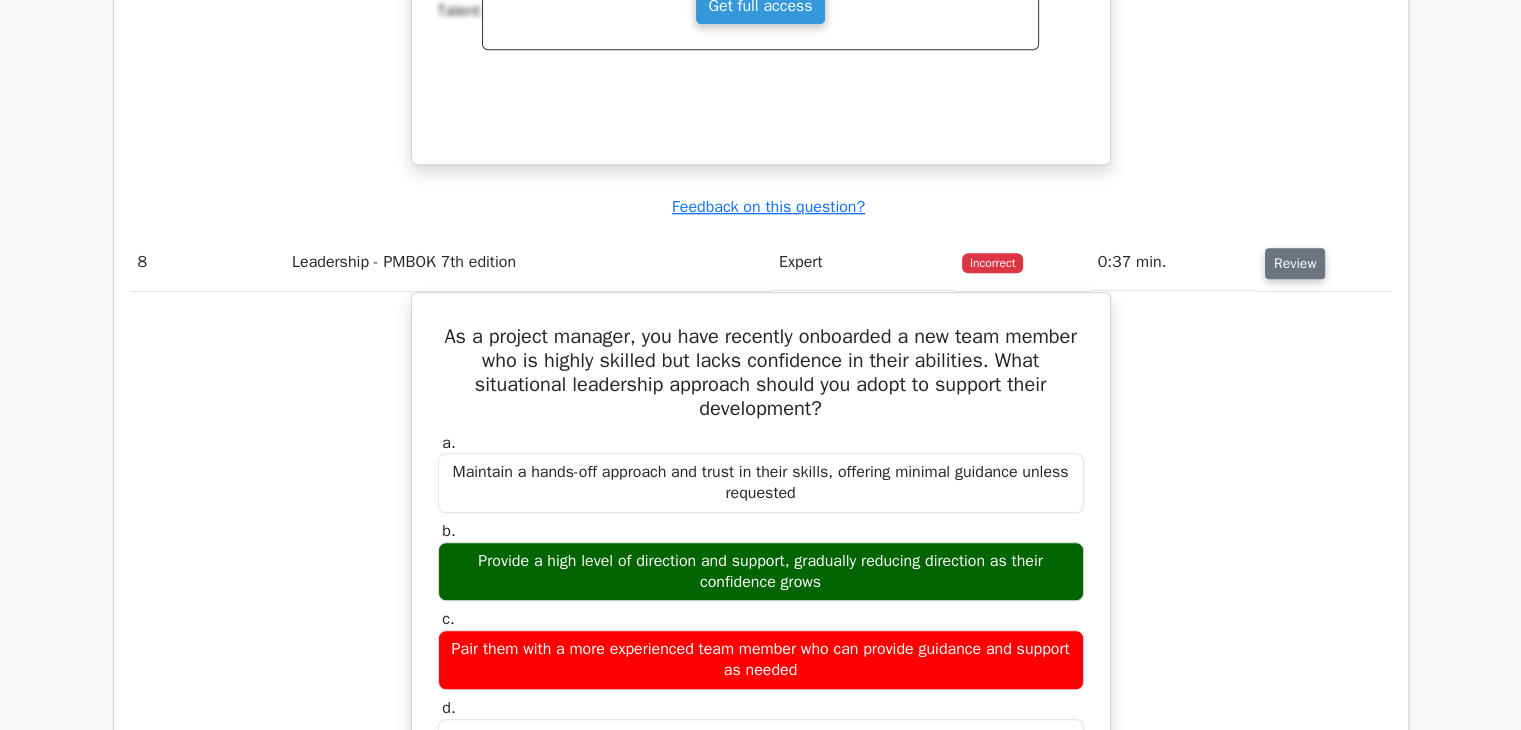 type 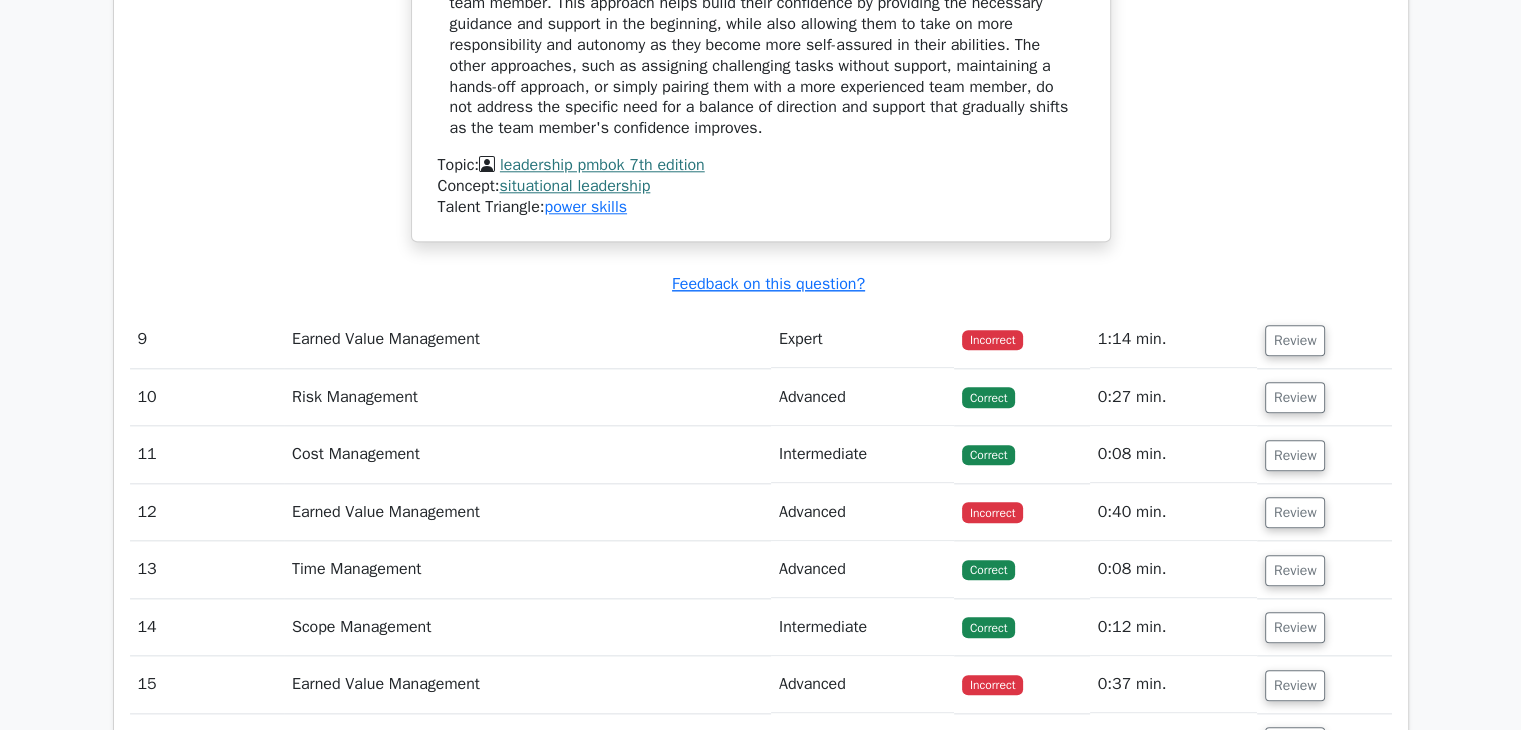 scroll, scrollTop: 9680, scrollLeft: 0, axis: vertical 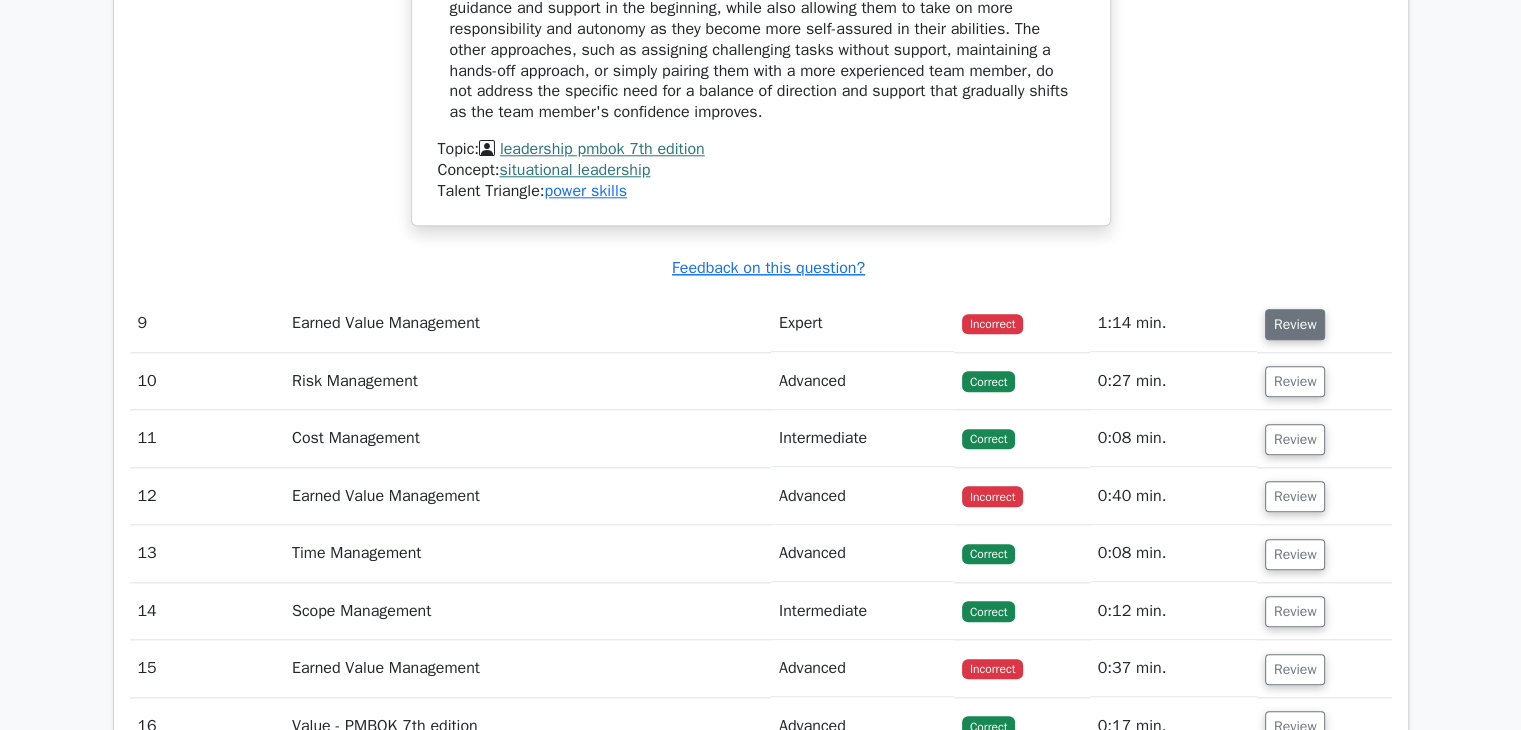 click on "Review" at bounding box center [1295, 324] 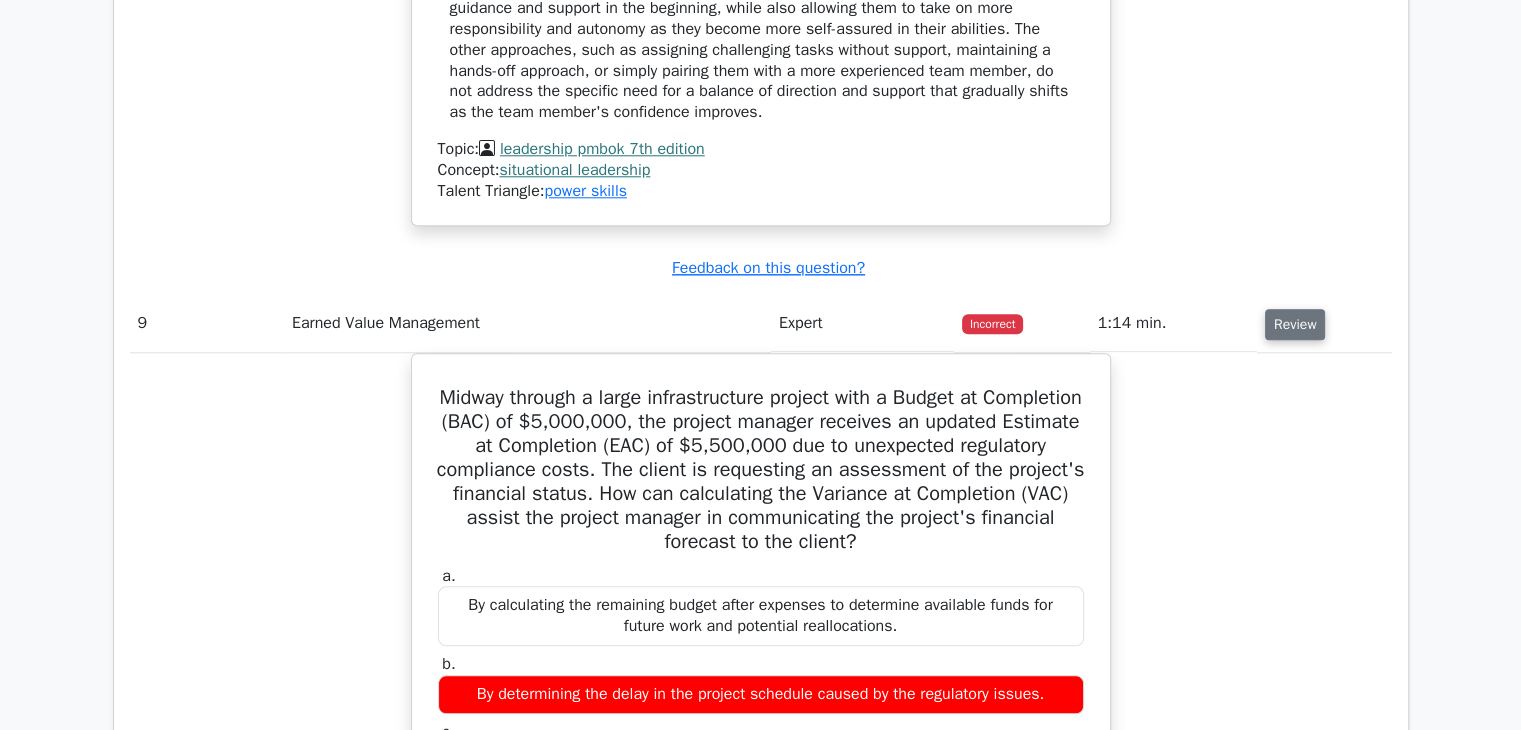 type 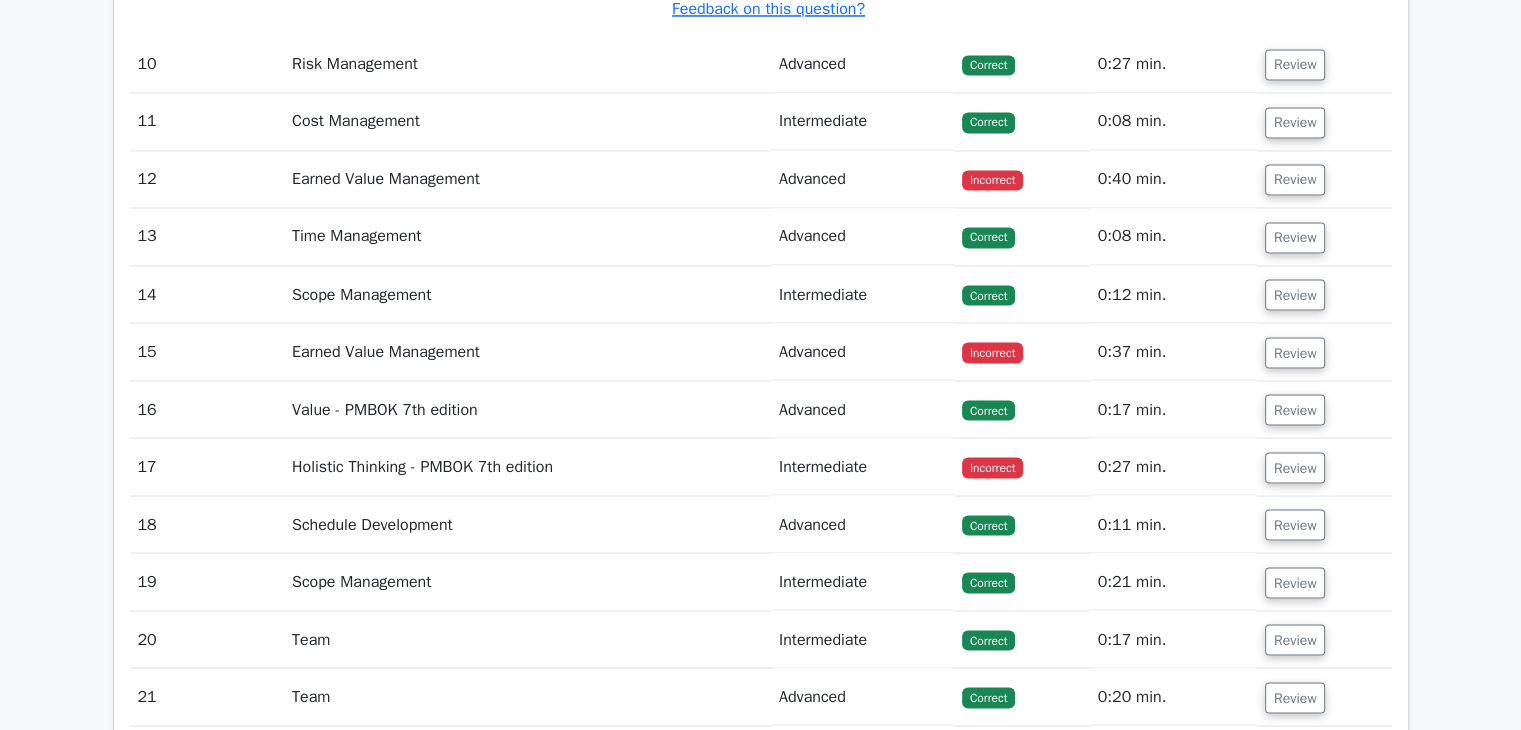 scroll, scrollTop: 11120, scrollLeft: 0, axis: vertical 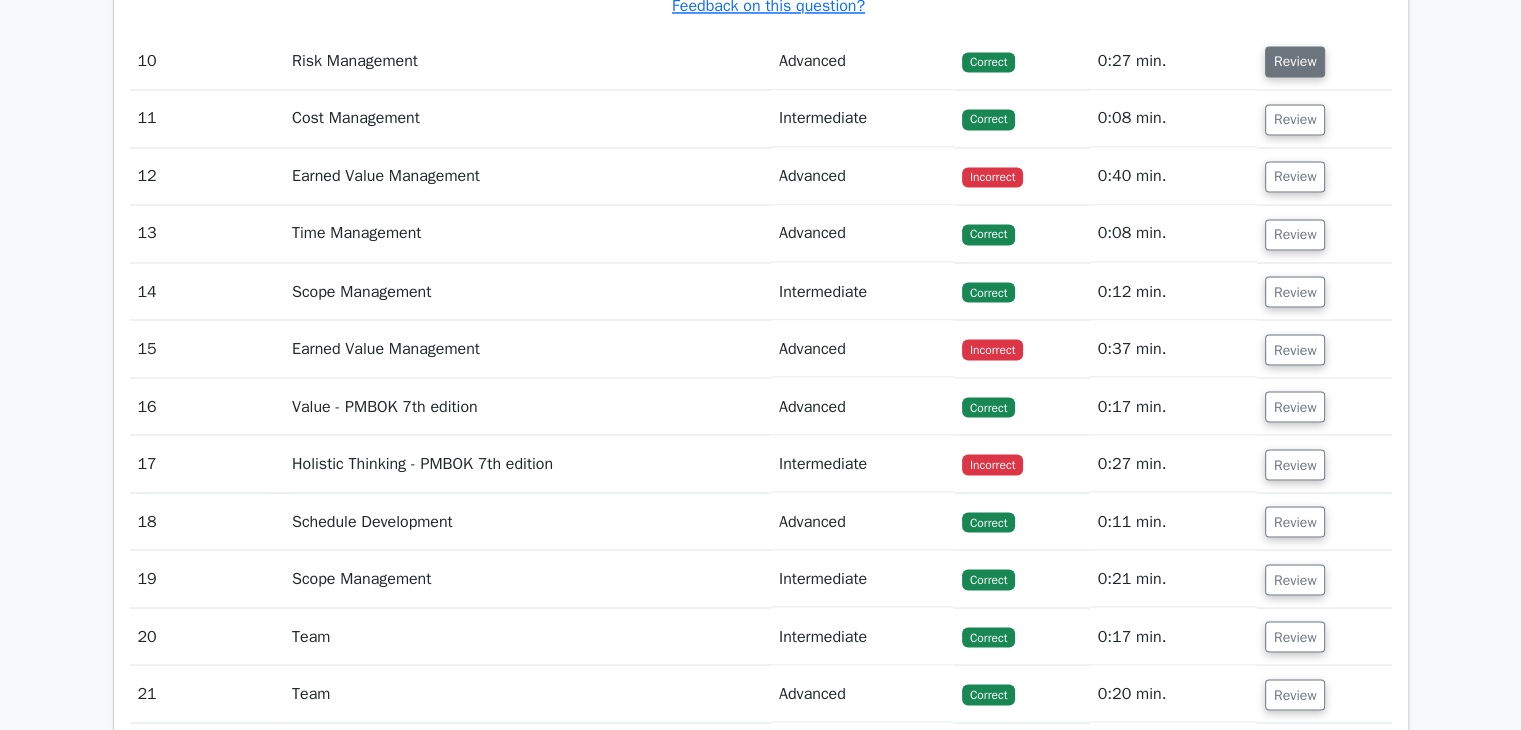 click on "Review" at bounding box center (1295, 61) 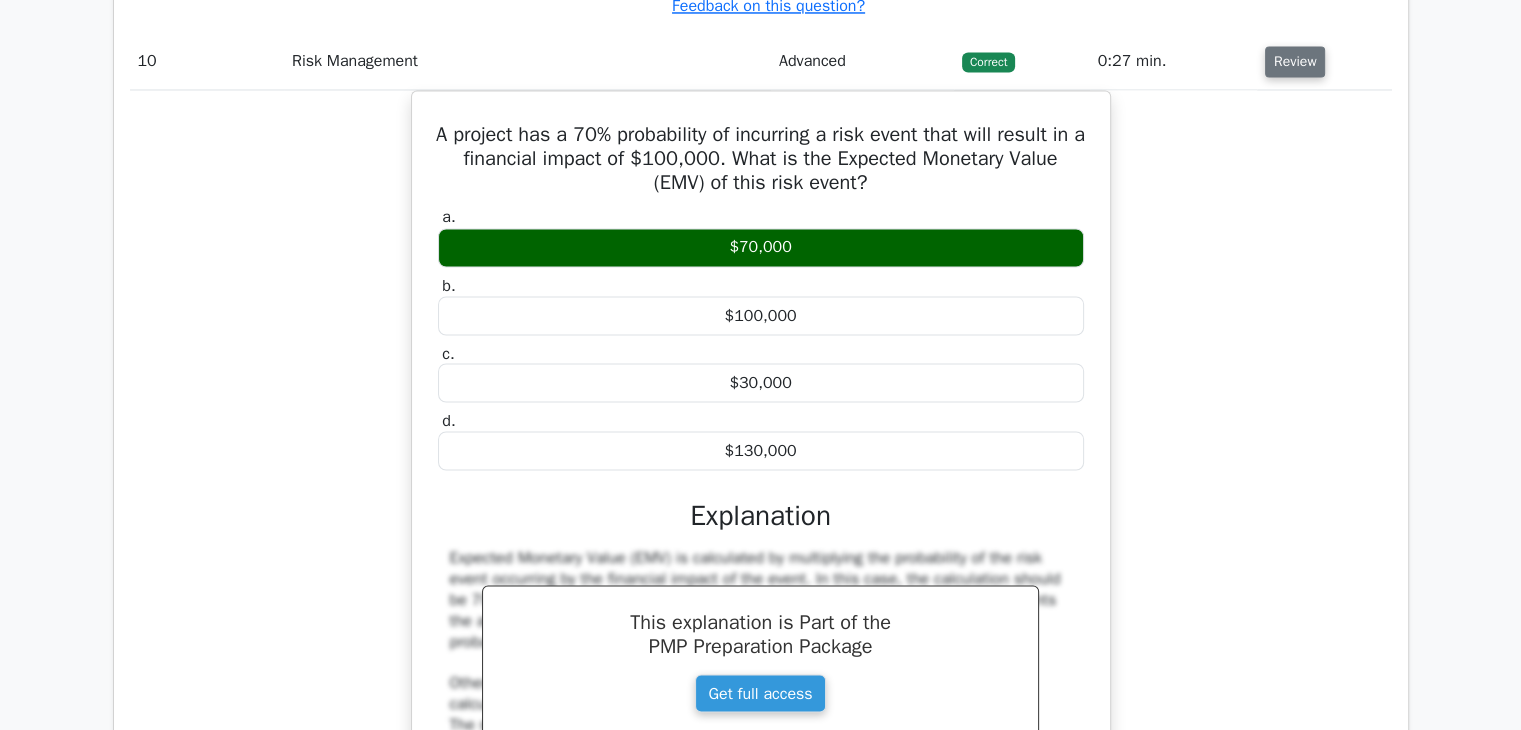 type 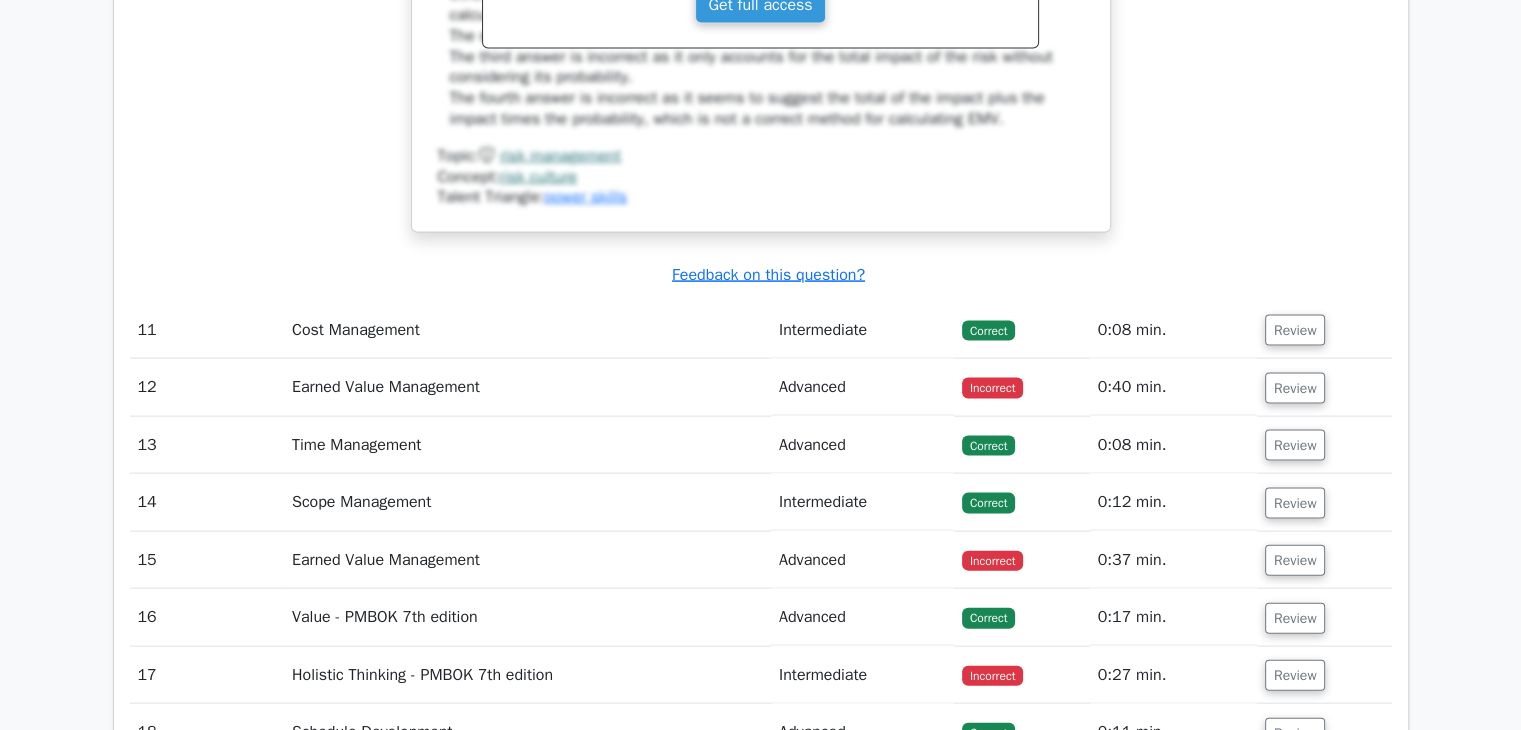 scroll, scrollTop: 11840, scrollLeft: 0, axis: vertical 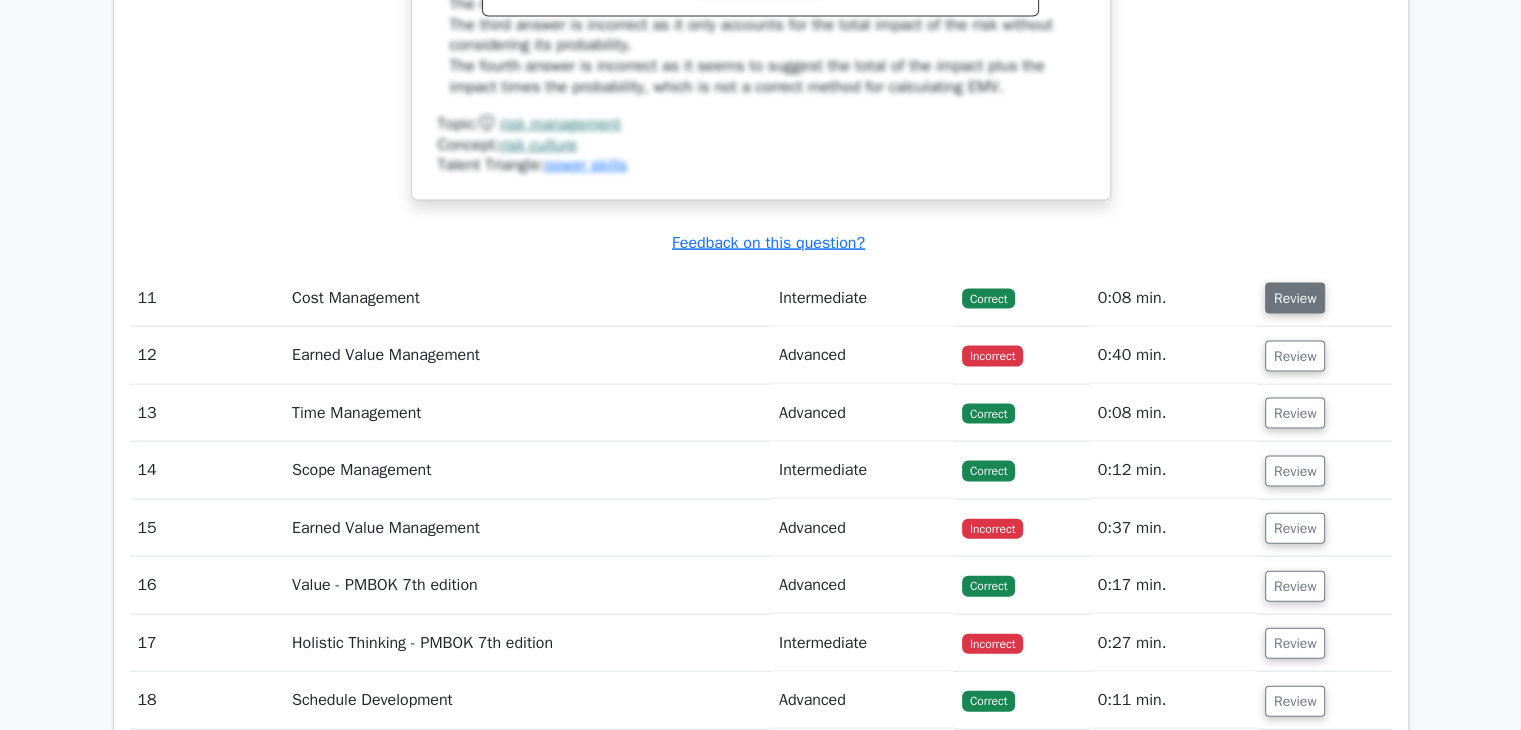 click on "Review" at bounding box center [1295, 298] 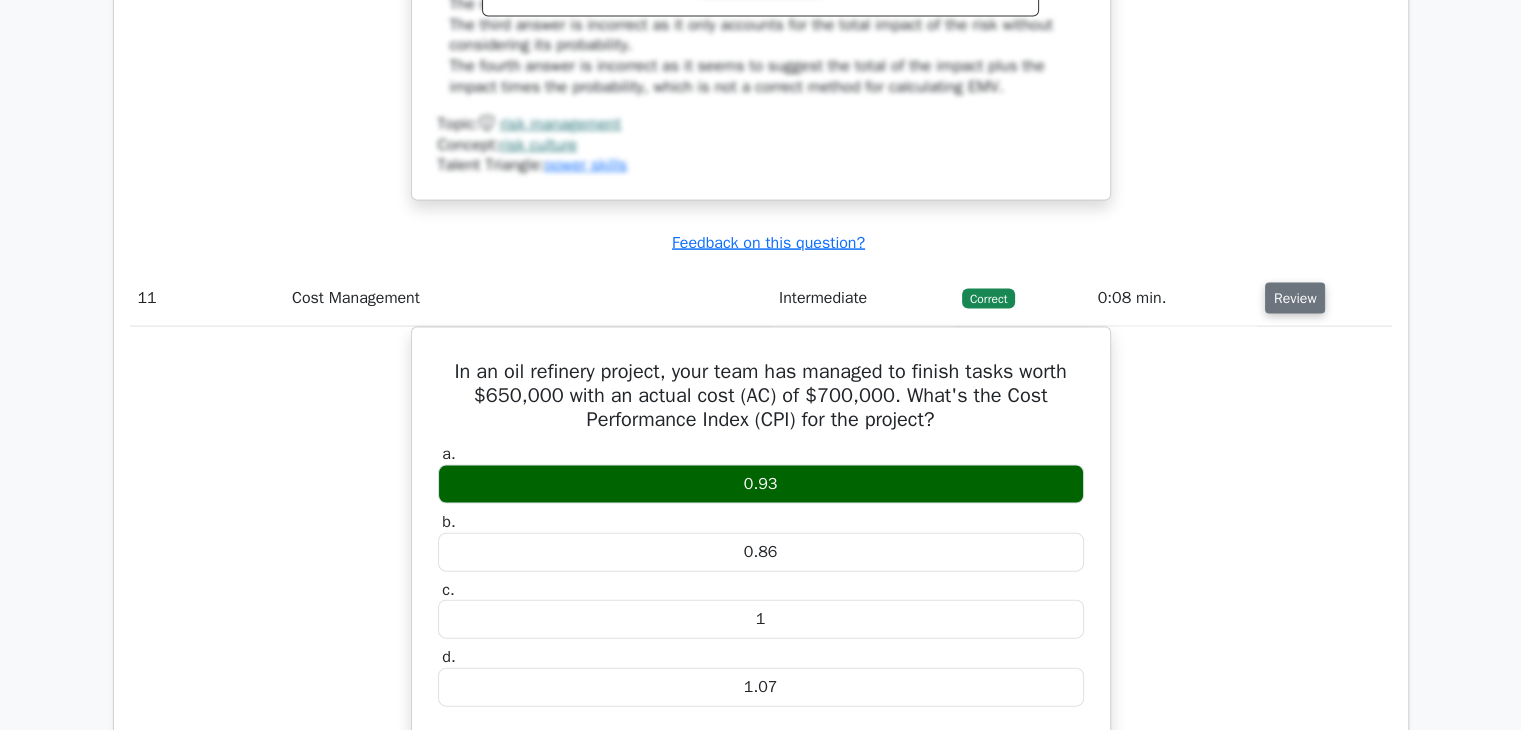 type 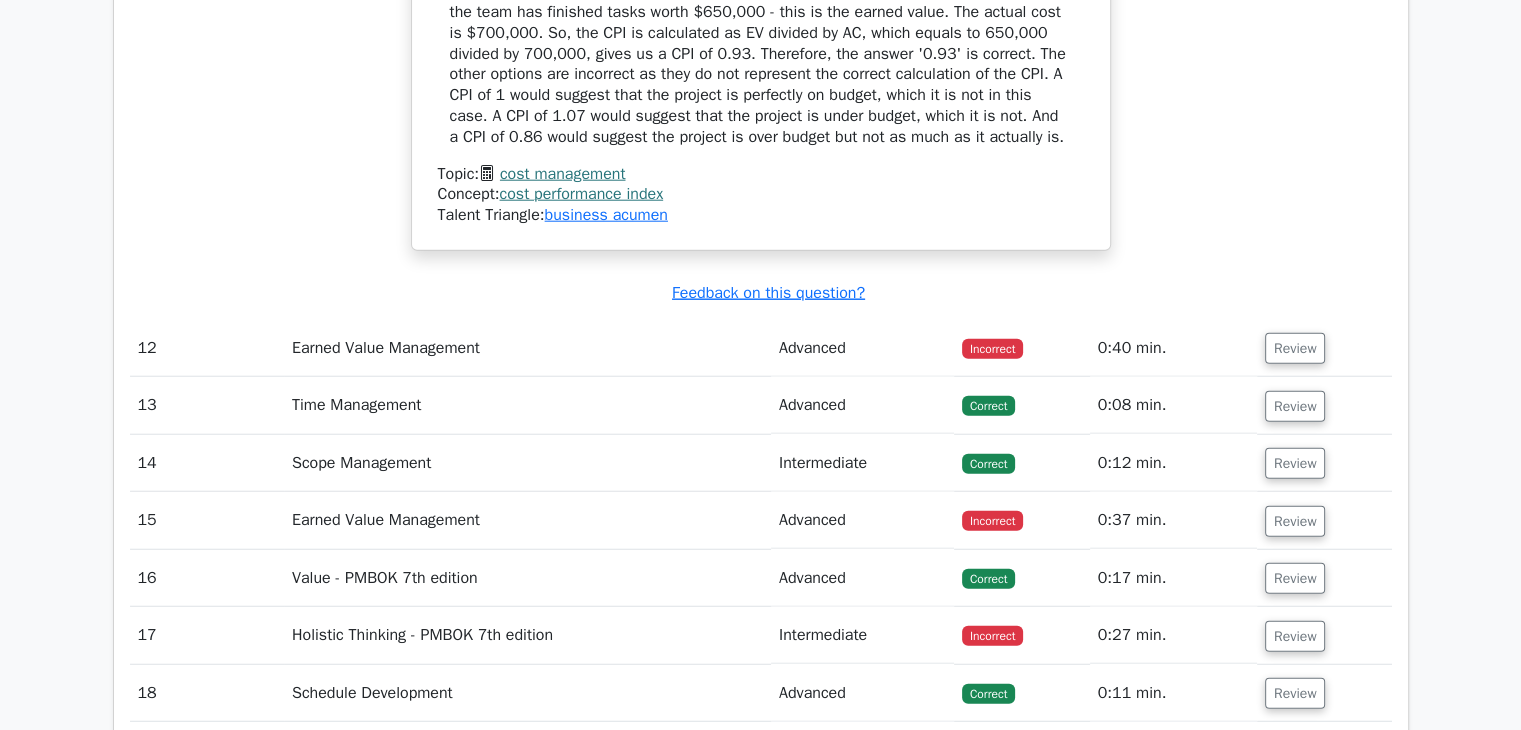 scroll, scrollTop: 12680, scrollLeft: 0, axis: vertical 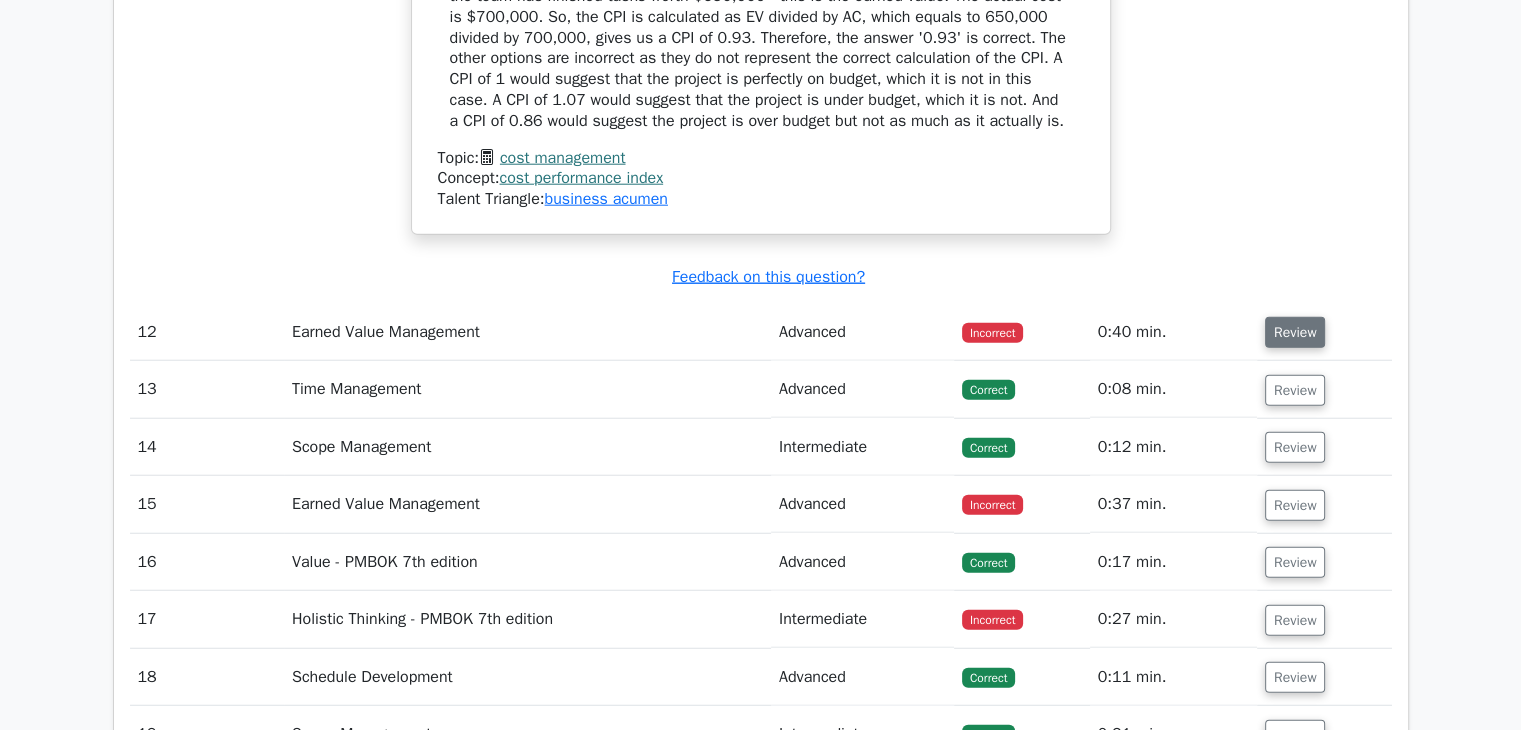 click on "Review" at bounding box center [1295, 332] 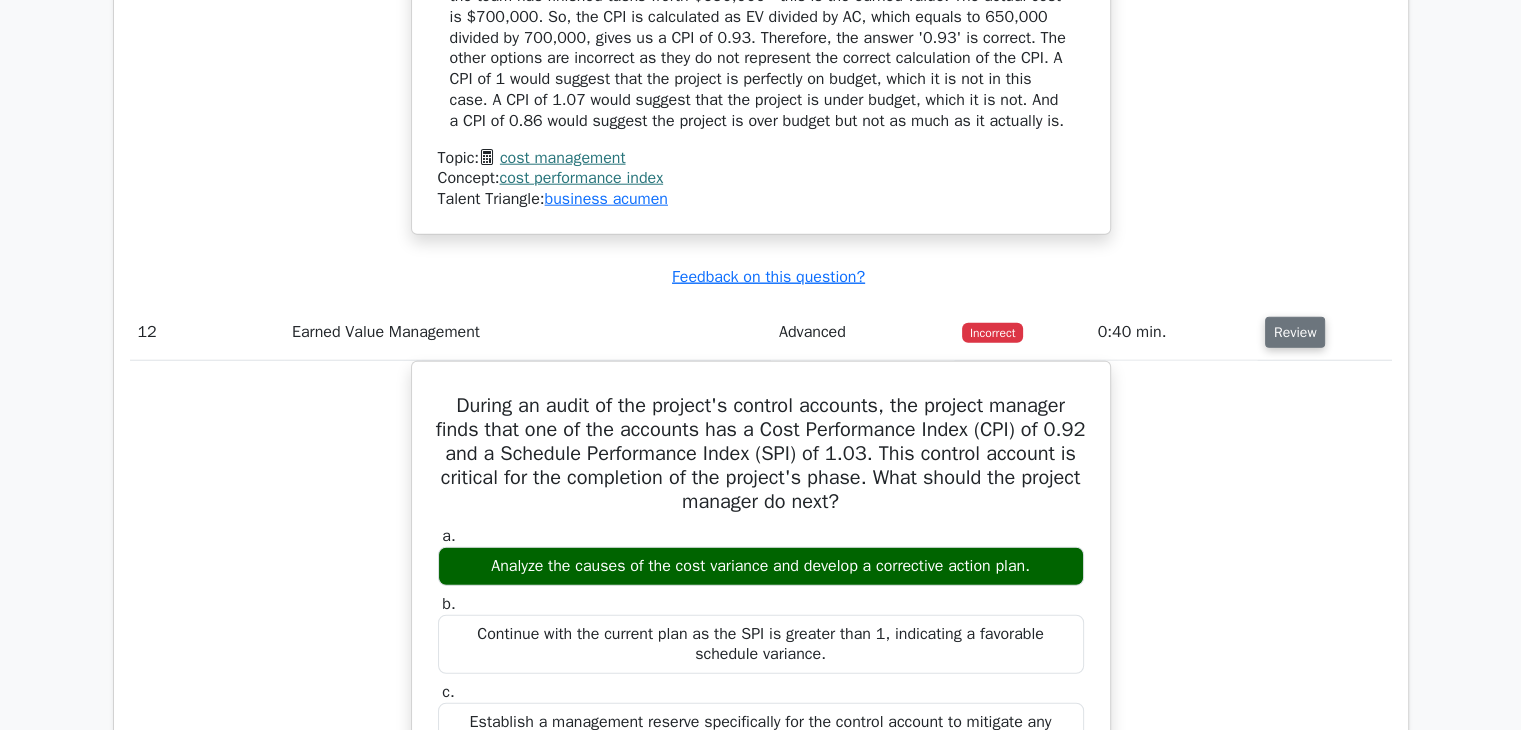 type 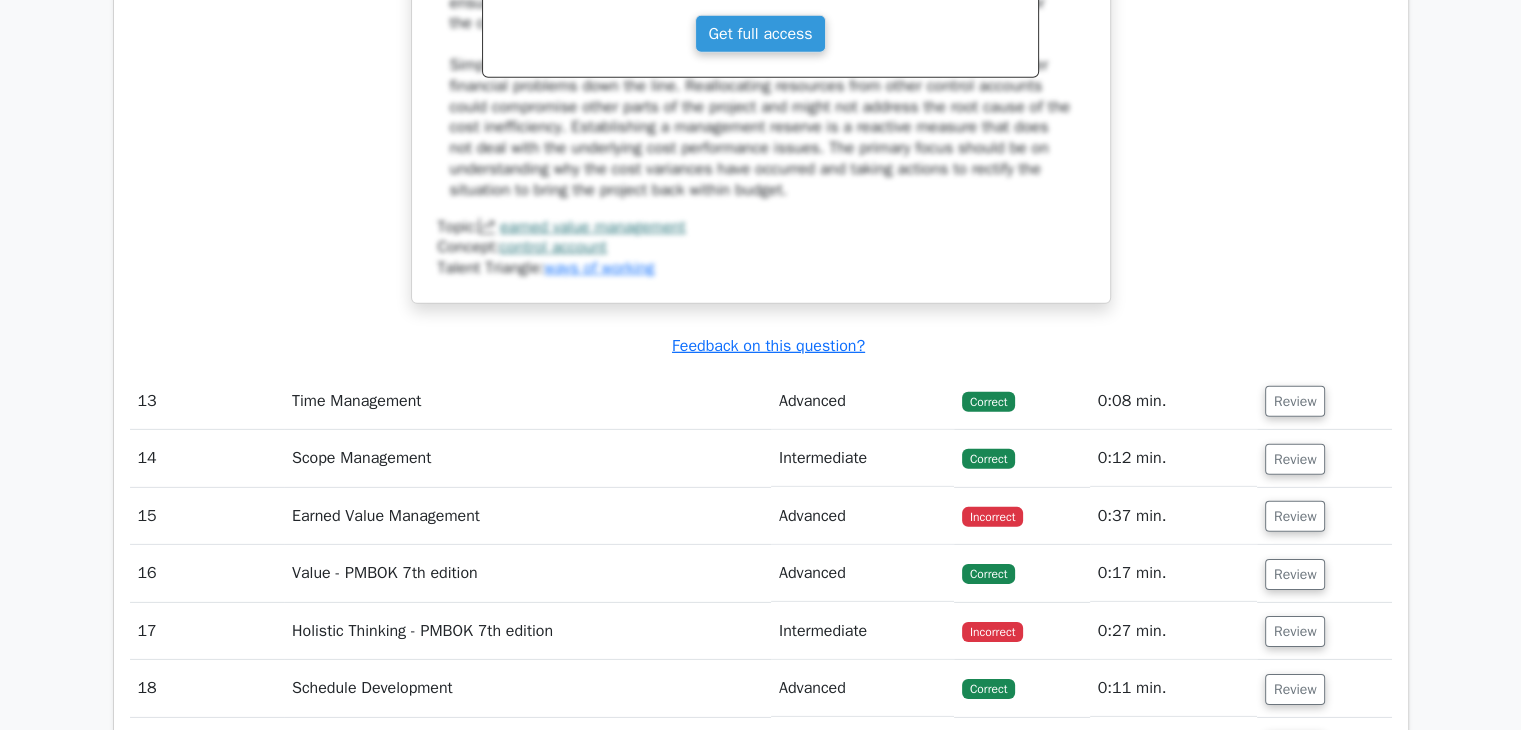 scroll, scrollTop: 13760, scrollLeft: 0, axis: vertical 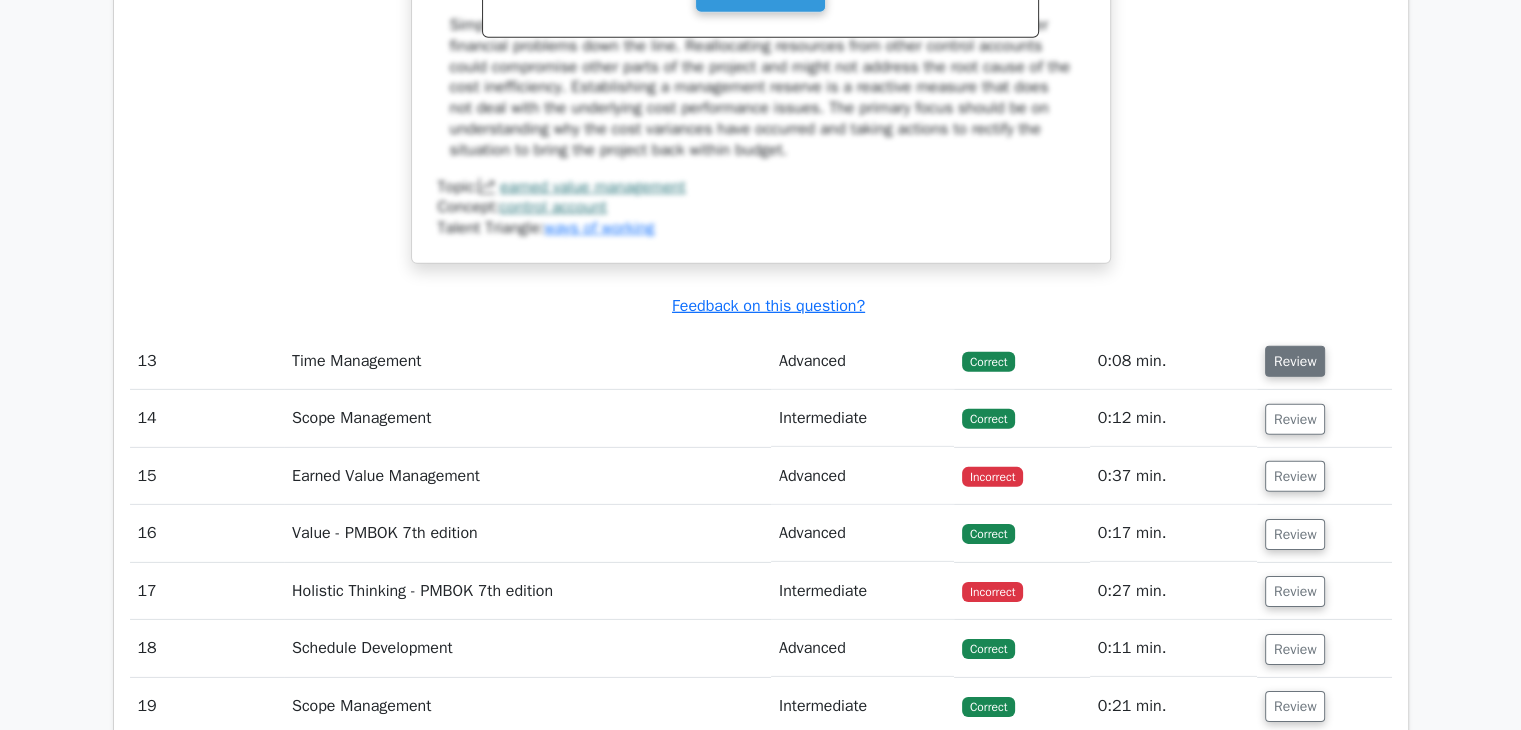 click on "Review" at bounding box center [1295, 361] 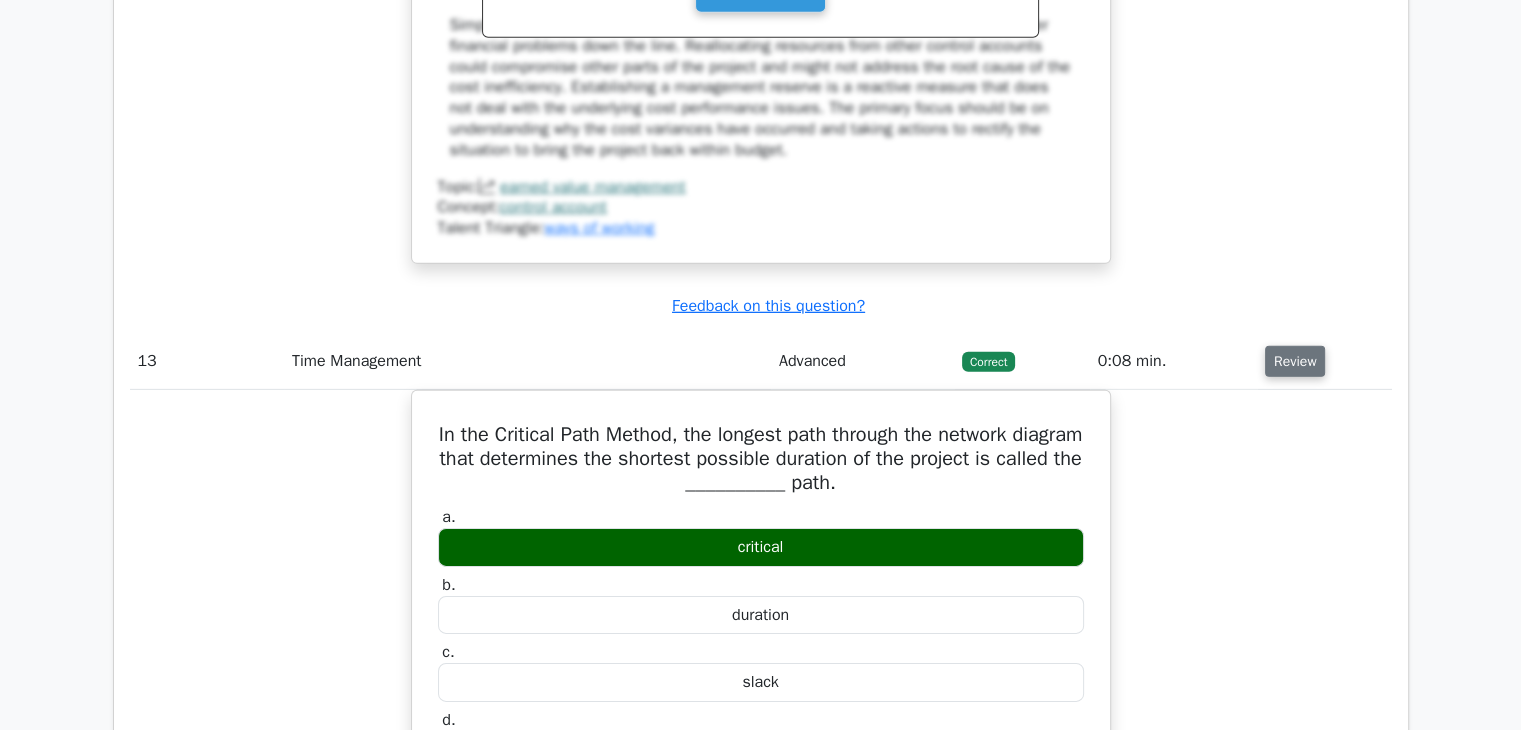 type 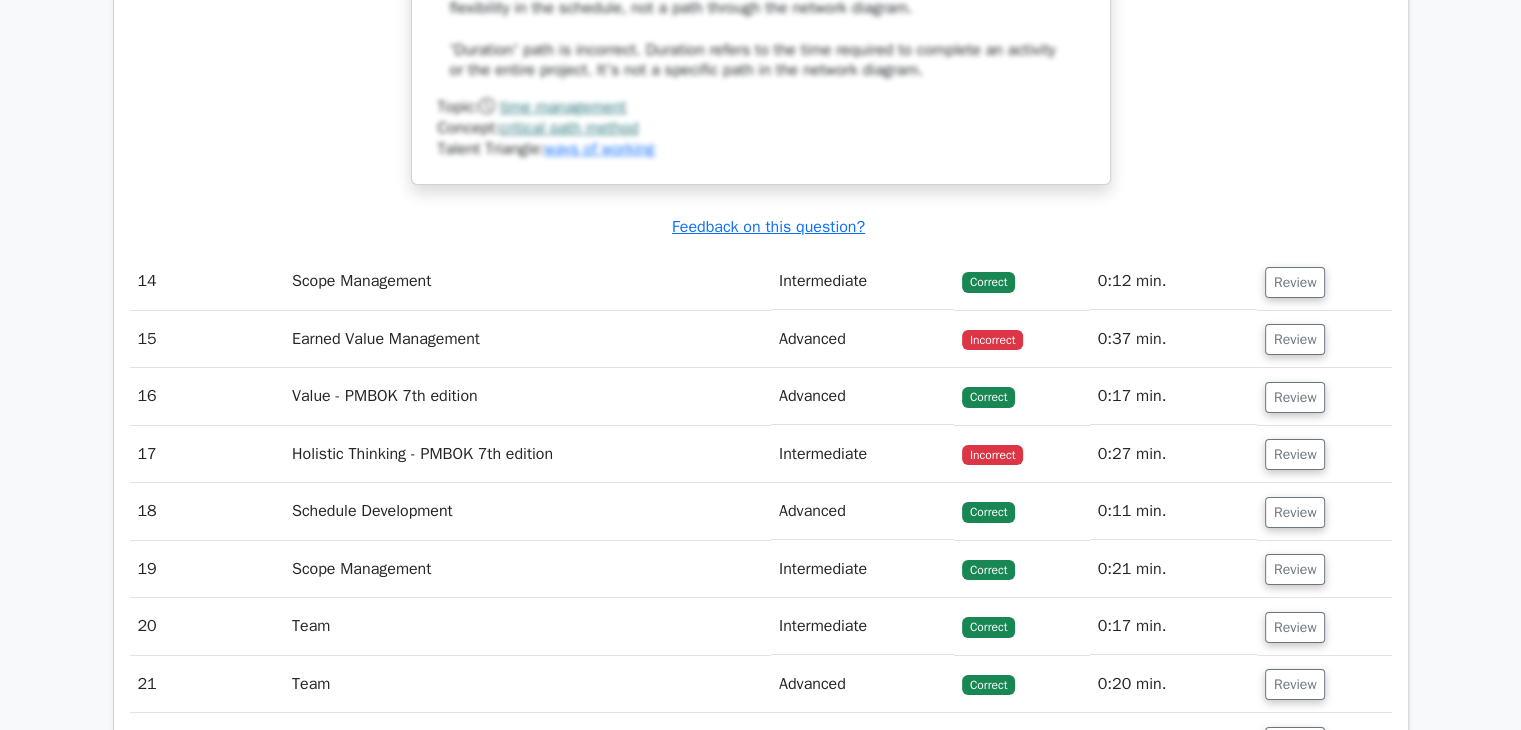 scroll, scrollTop: 15000, scrollLeft: 0, axis: vertical 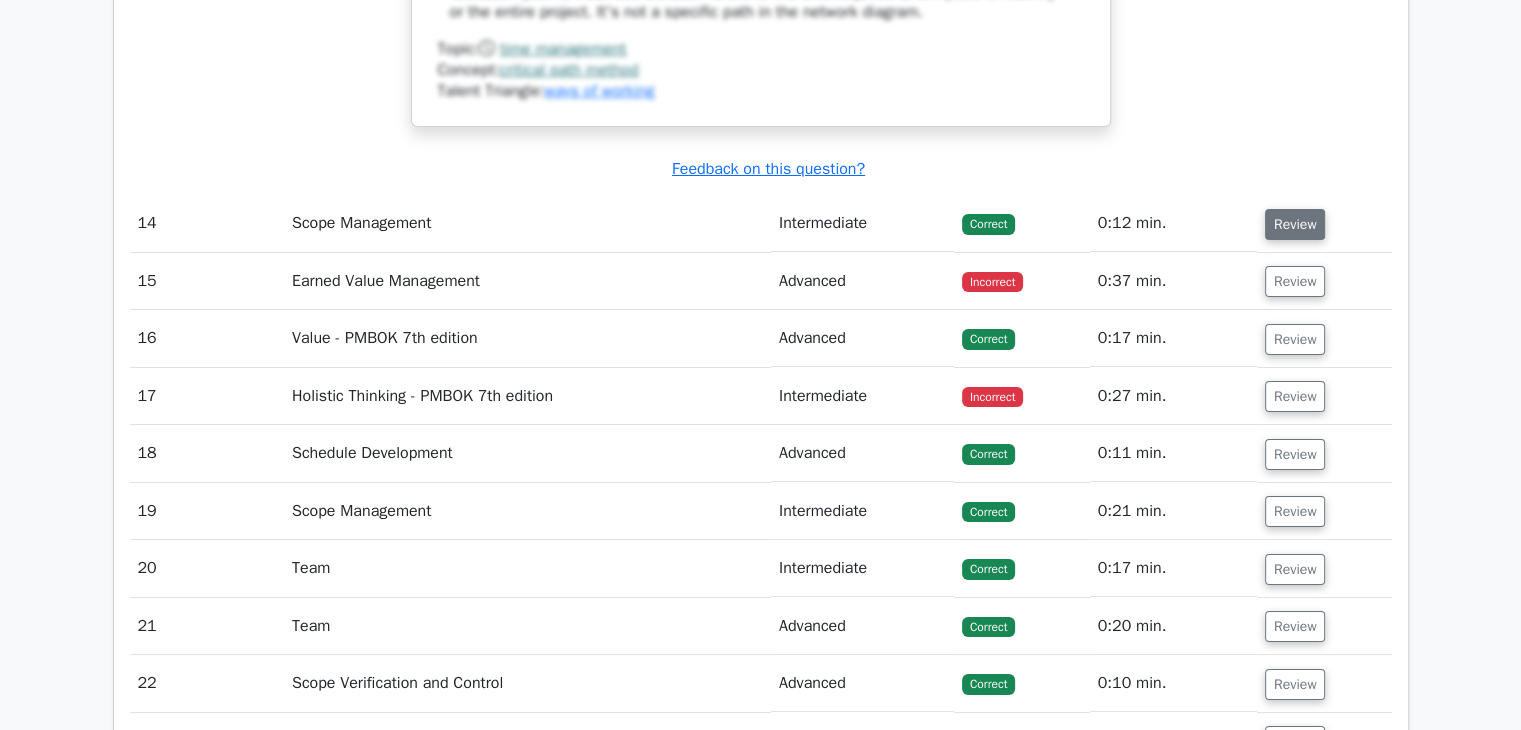 click on "Review" at bounding box center [1295, 224] 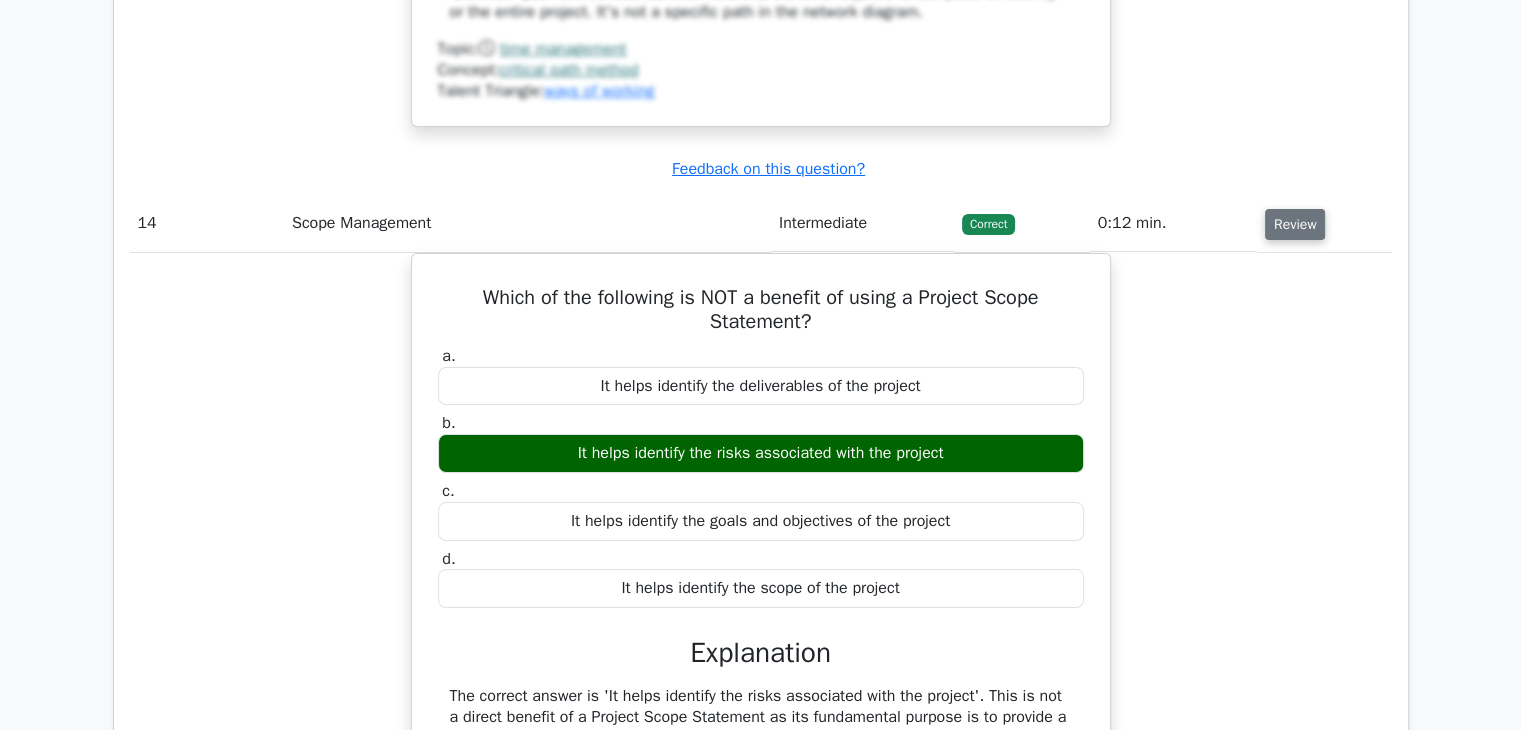 type 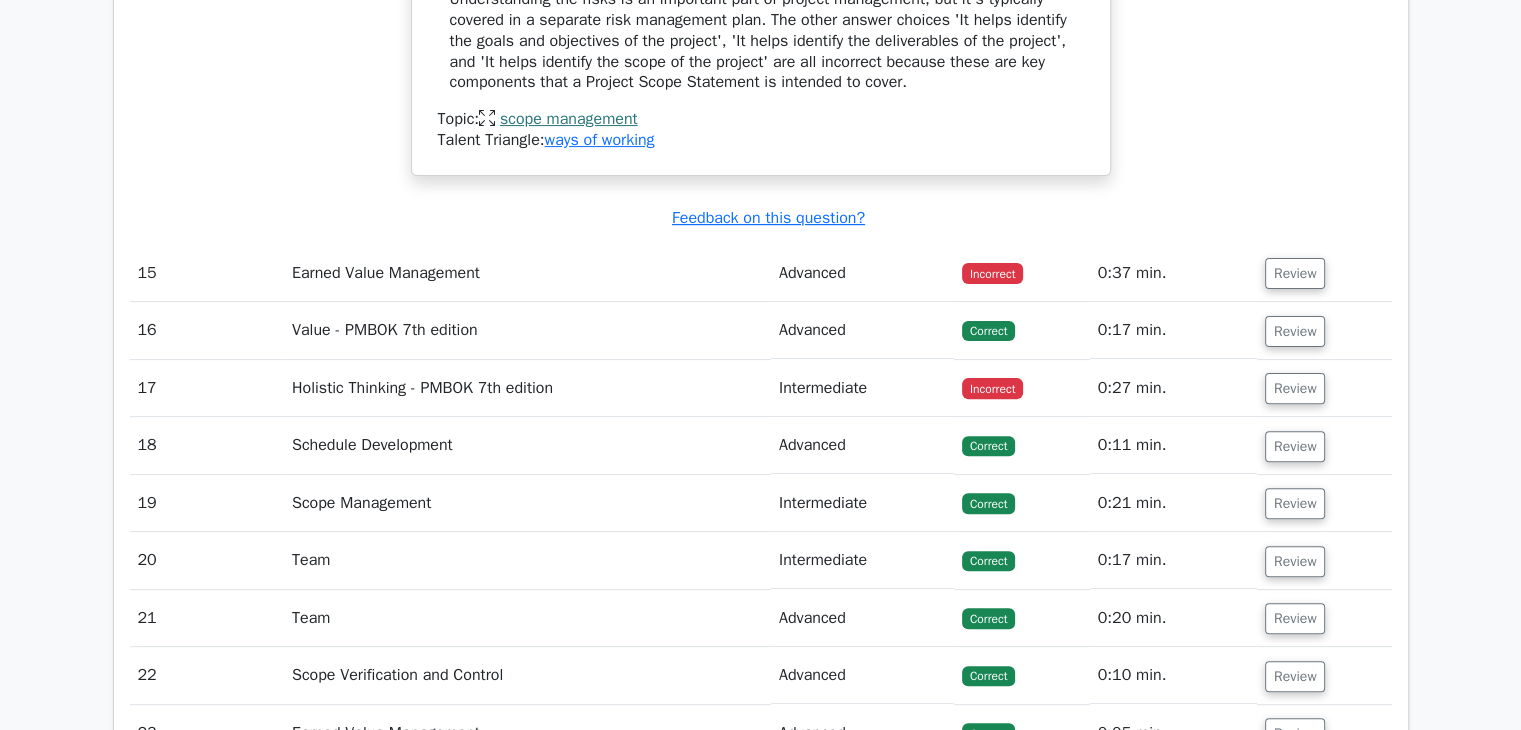 scroll, scrollTop: 15760, scrollLeft: 0, axis: vertical 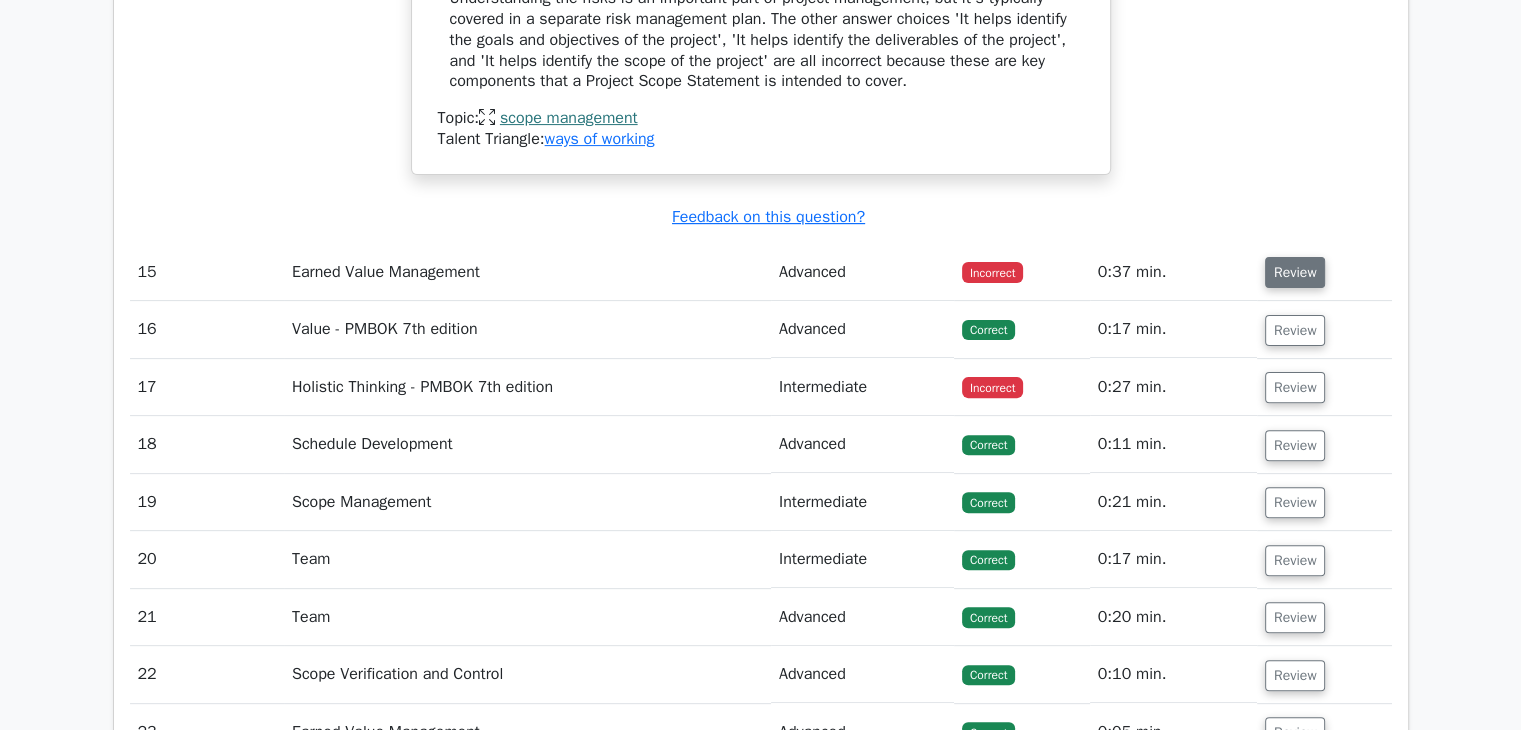 click on "Review" at bounding box center [1295, 272] 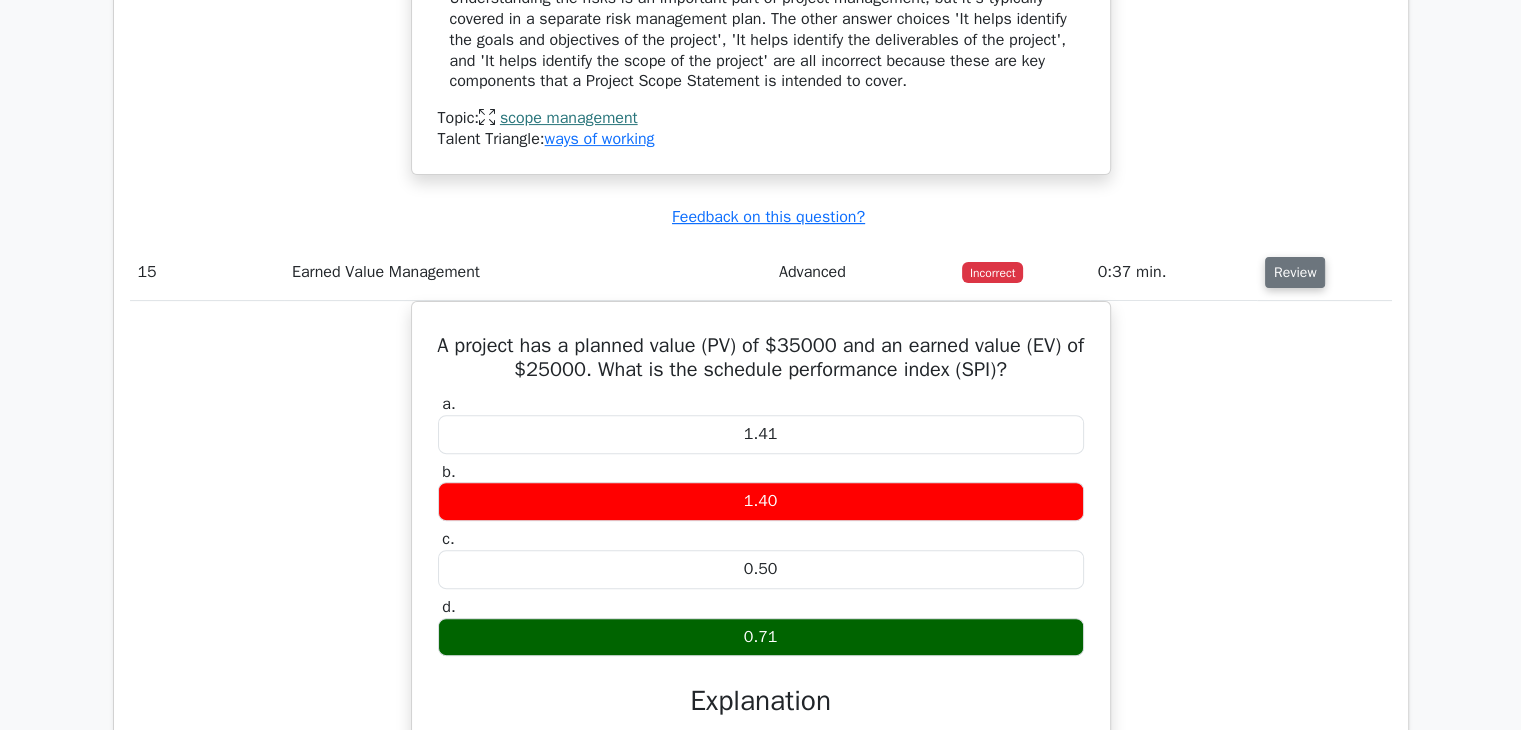 type 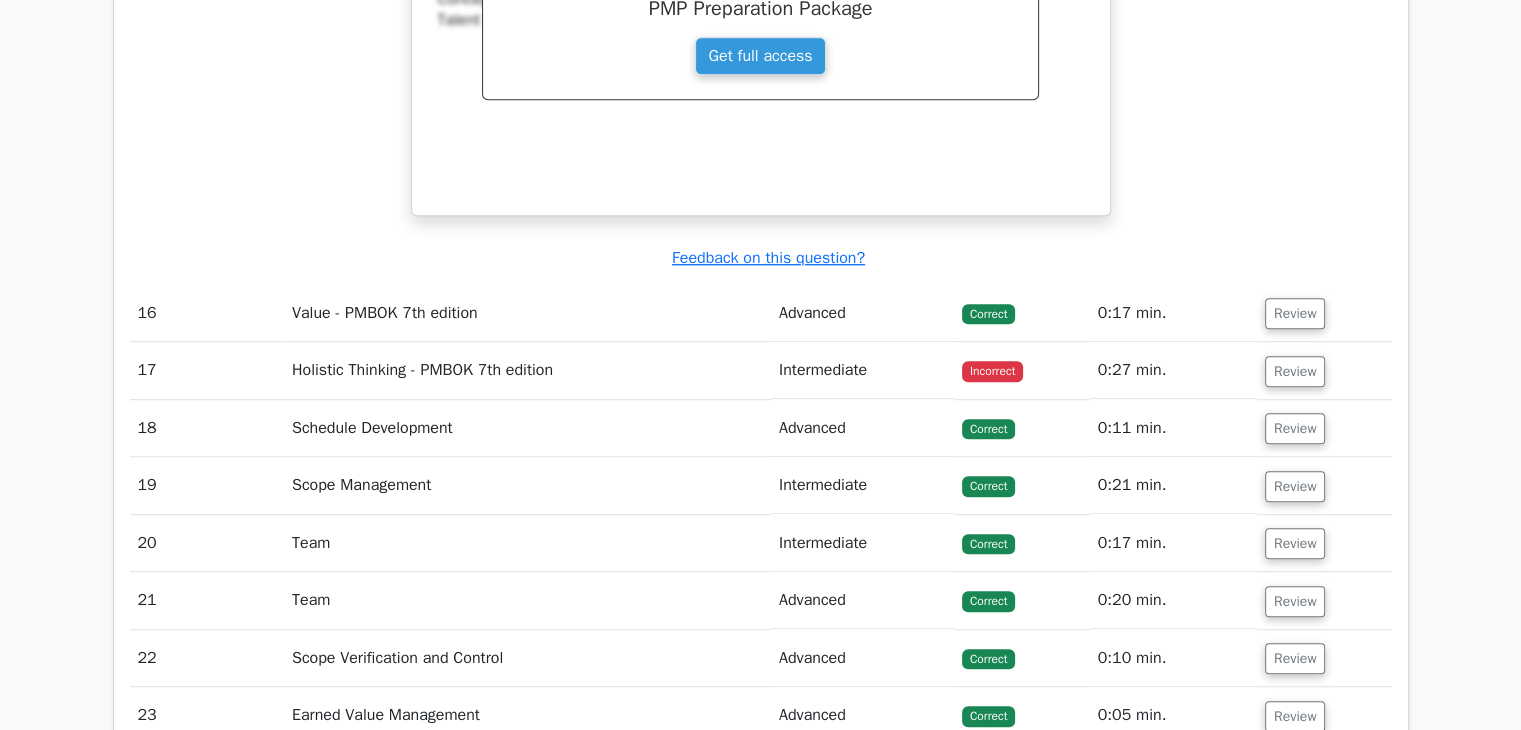 scroll, scrollTop: 16600, scrollLeft: 0, axis: vertical 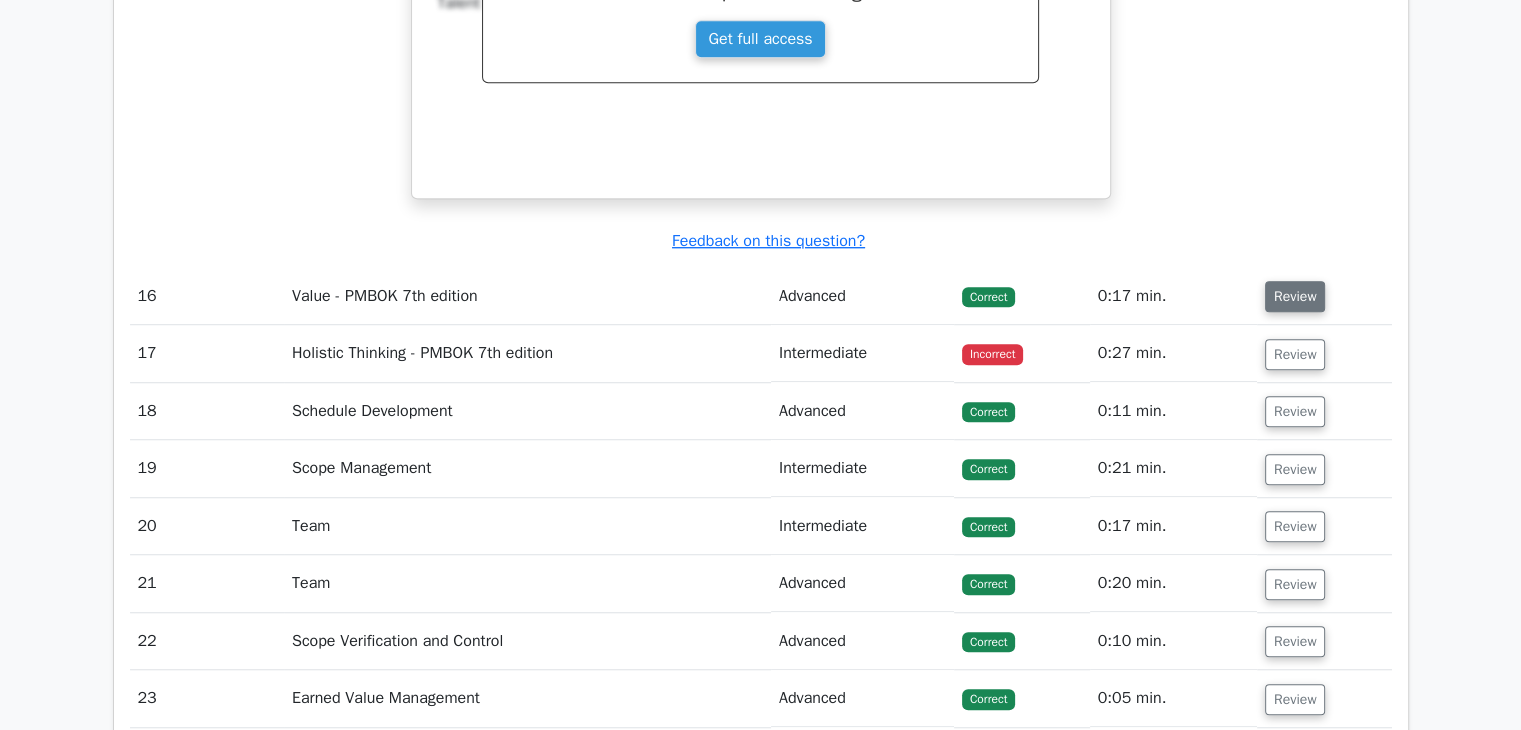 click on "Review" at bounding box center (1295, 296) 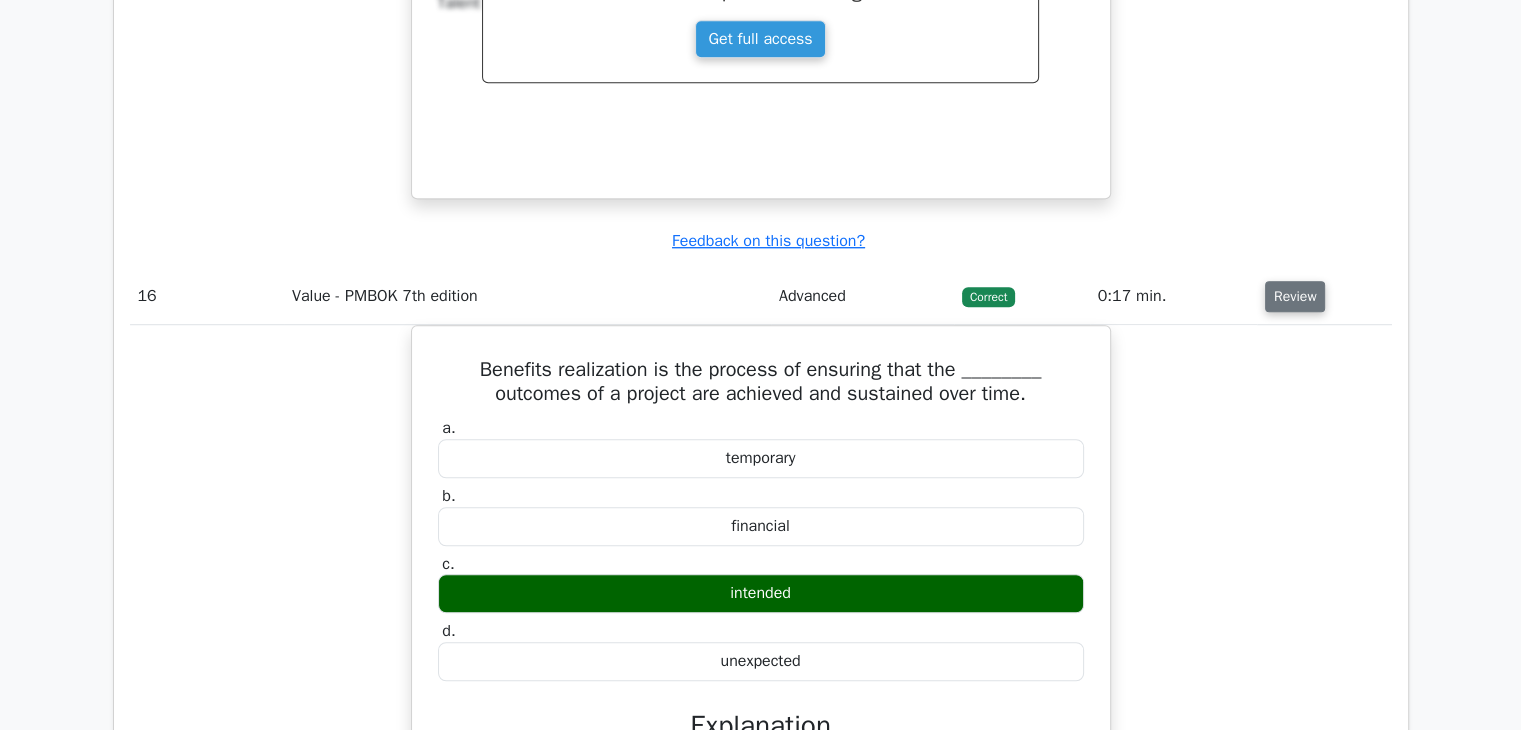 type 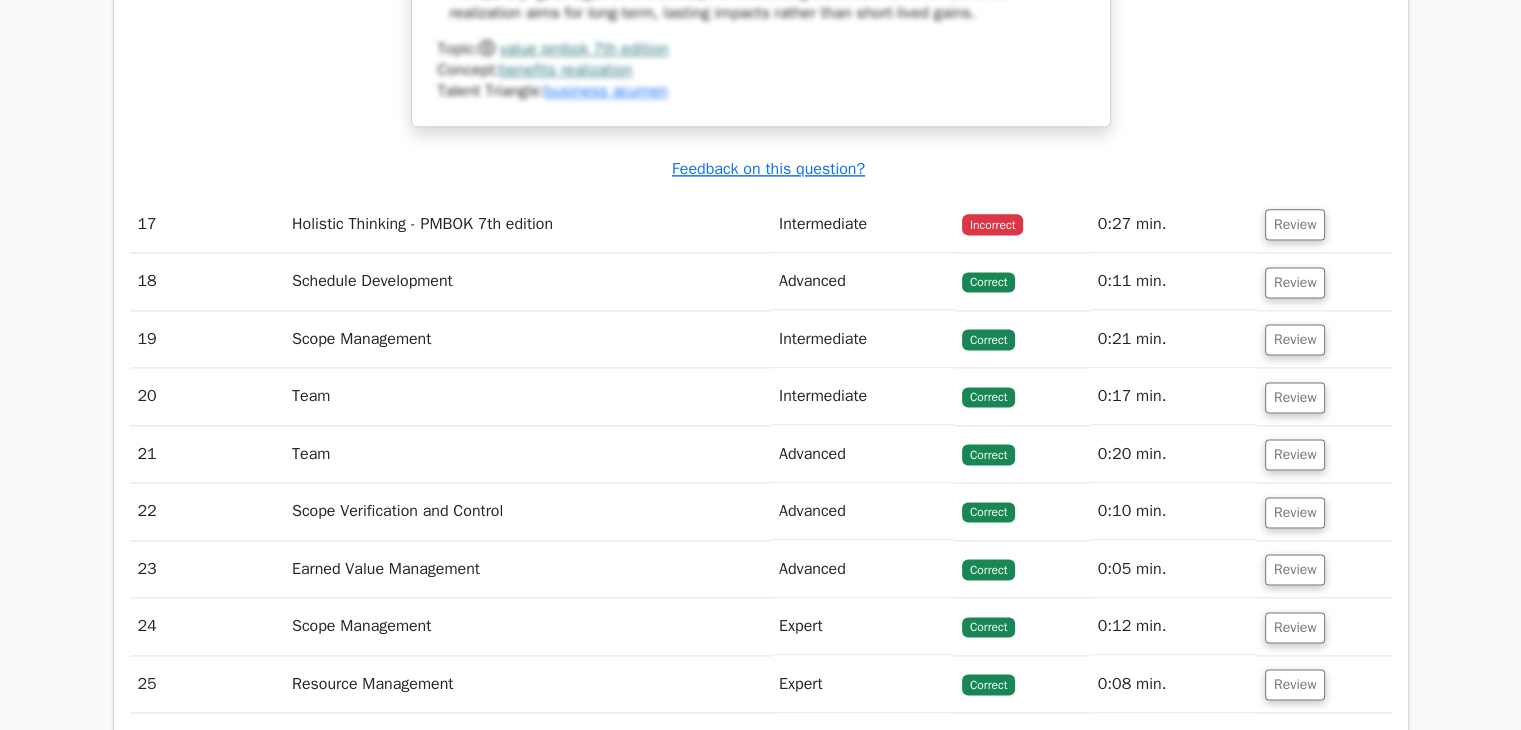 scroll, scrollTop: 17840, scrollLeft: 0, axis: vertical 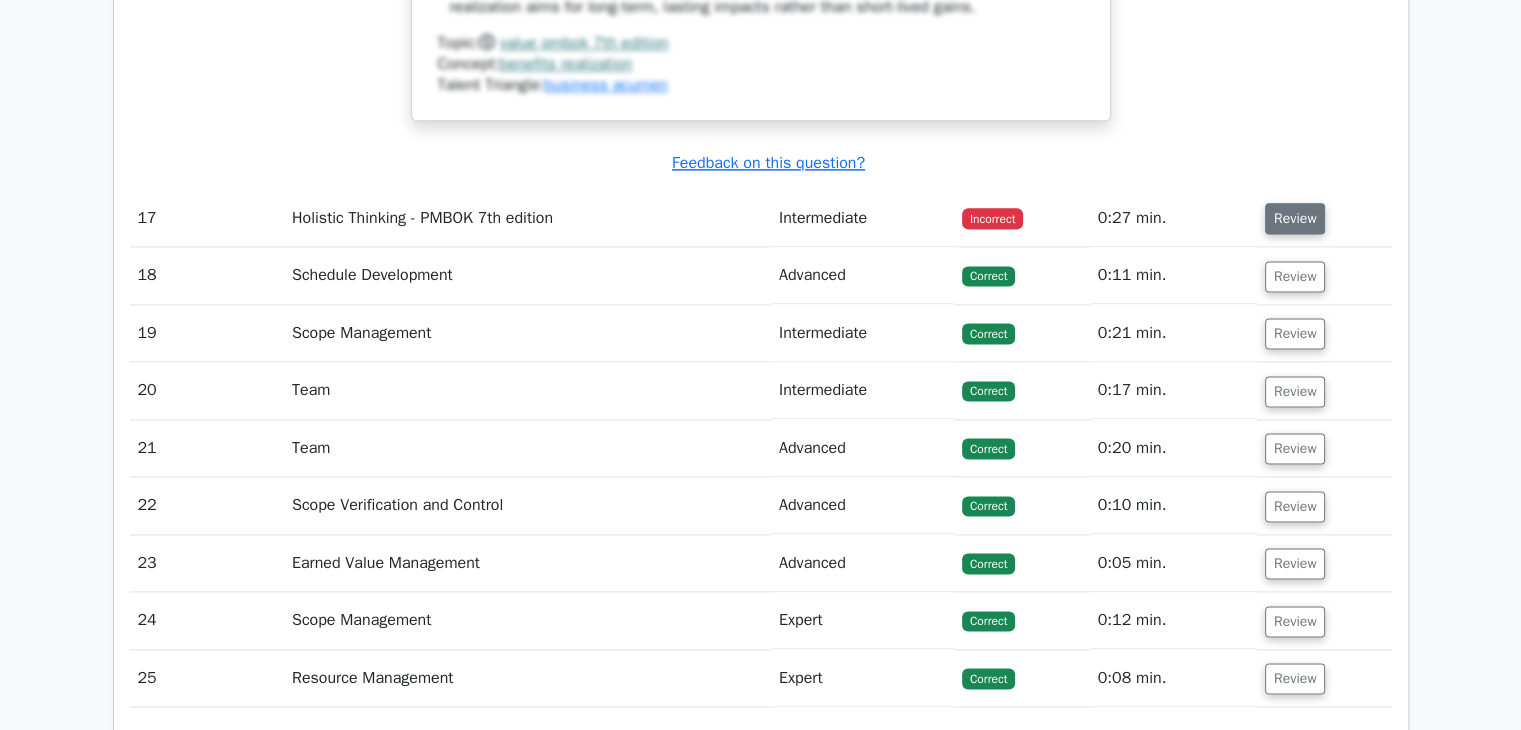 click on "Review" at bounding box center (1295, 218) 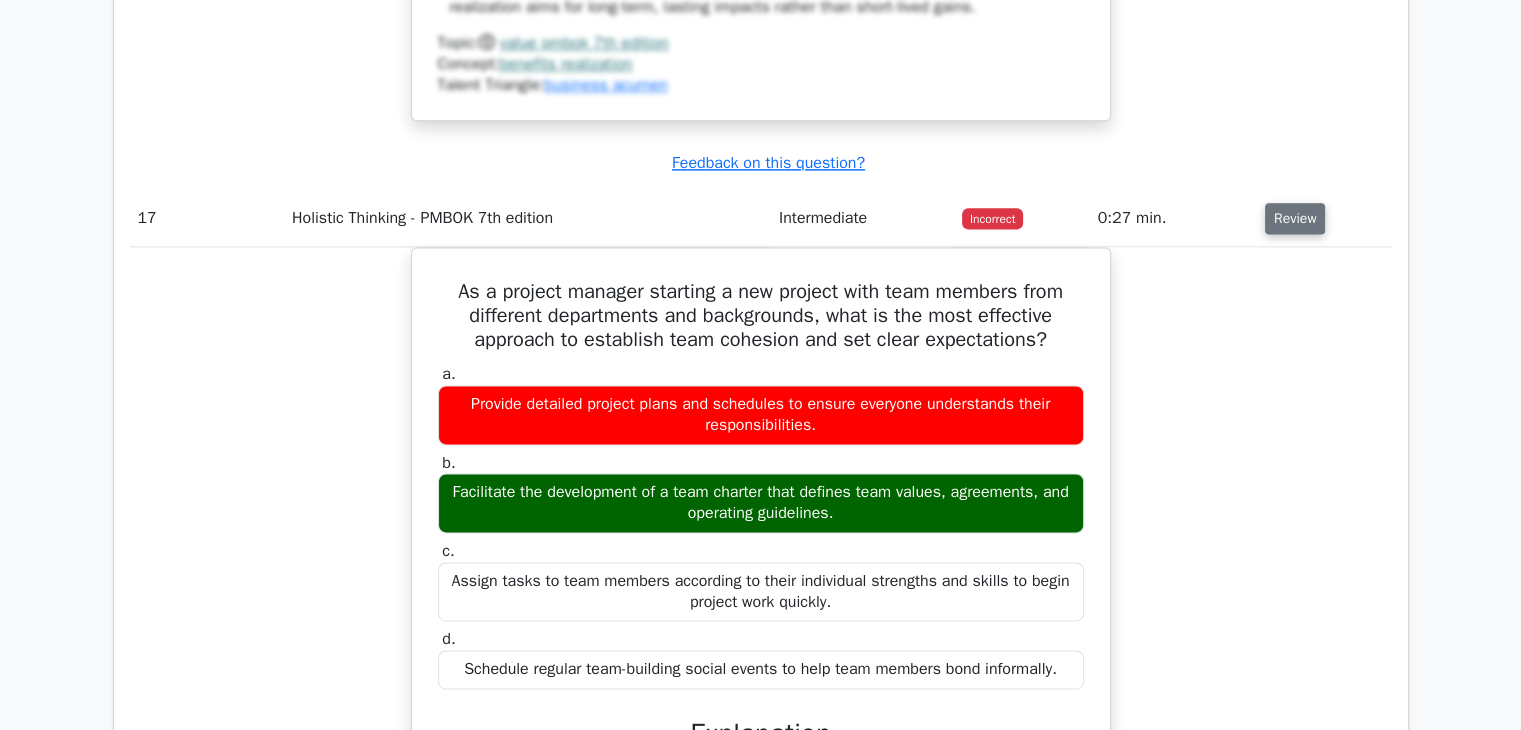 type 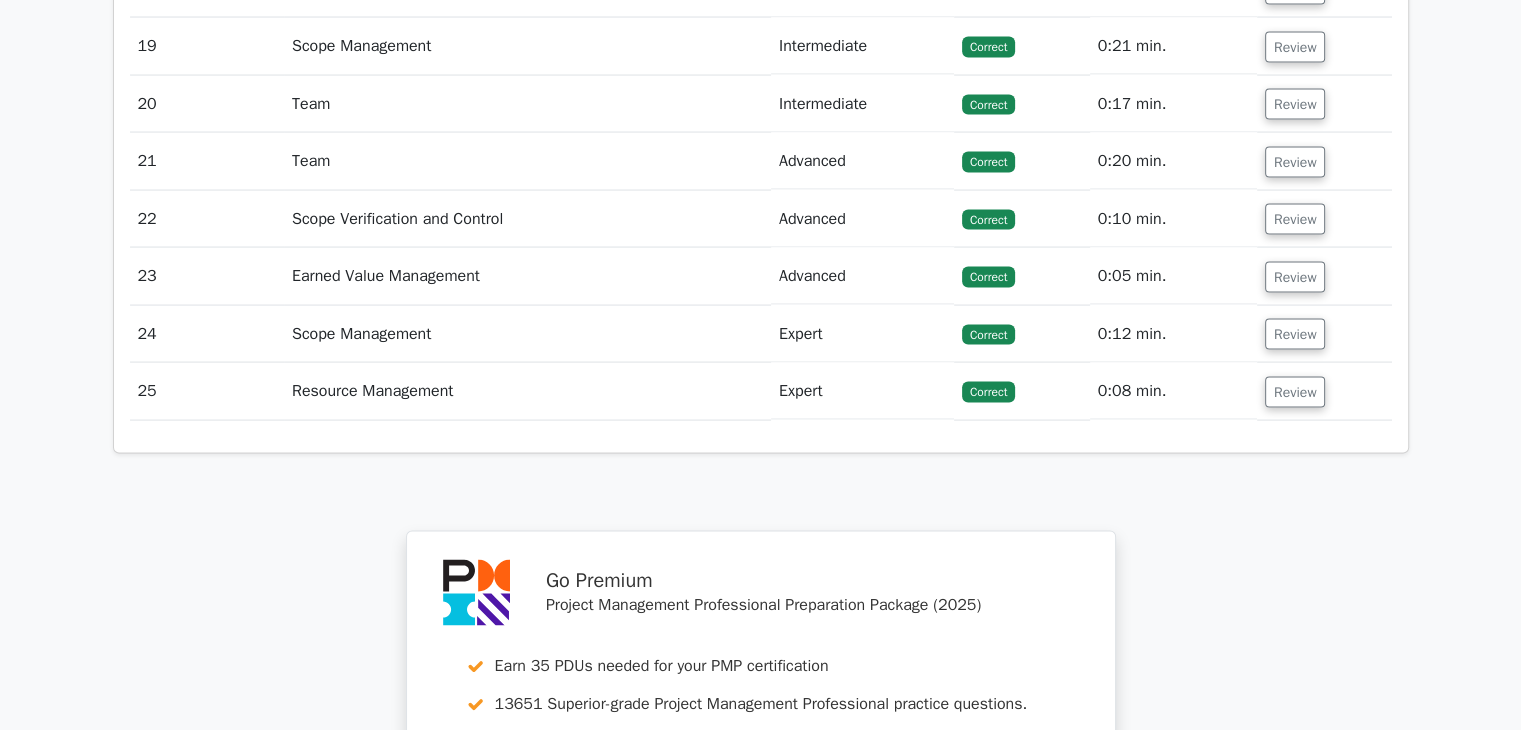 scroll, scrollTop: 19240, scrollLeft: 0, axis: vertical 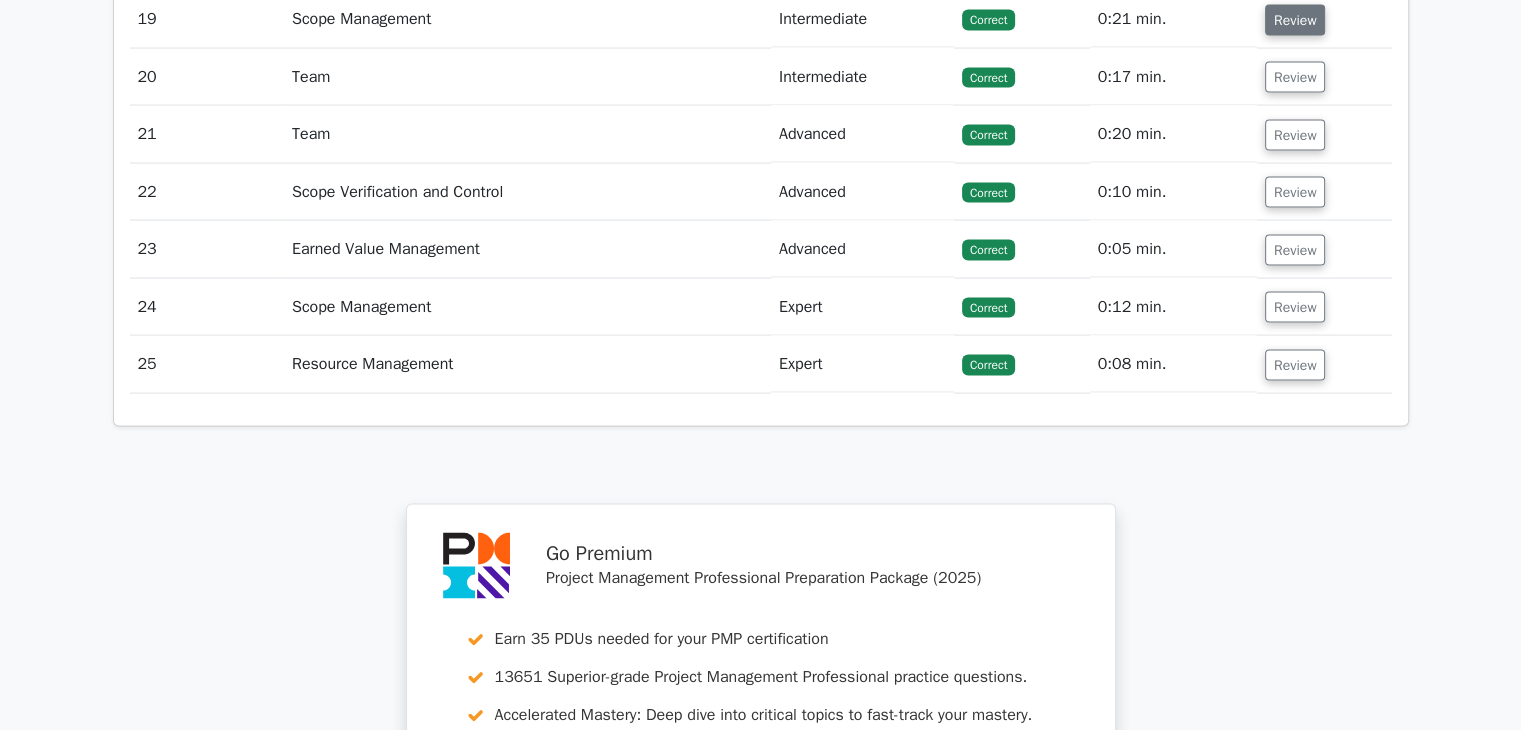 click on "Review" at bounding box center [1295, 20] 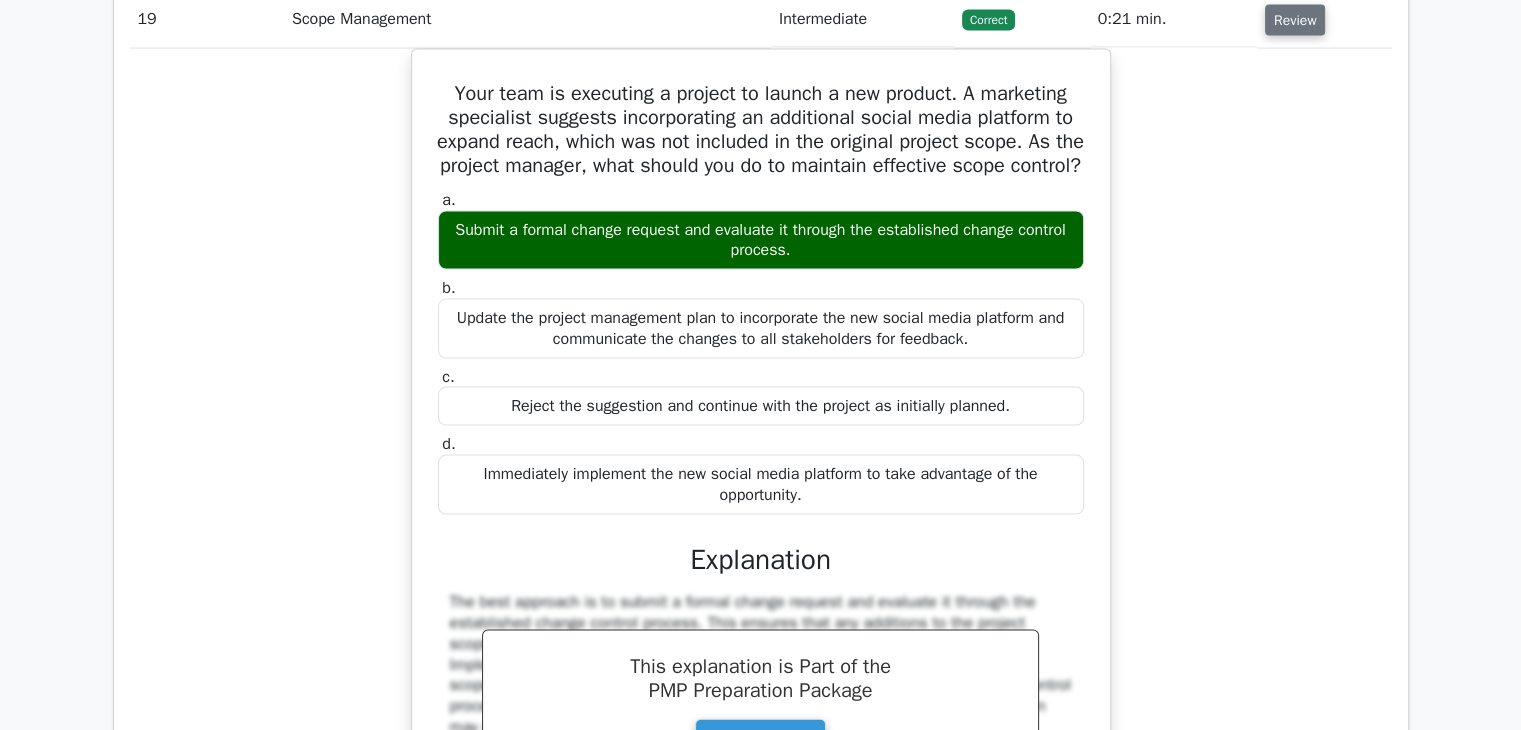 type 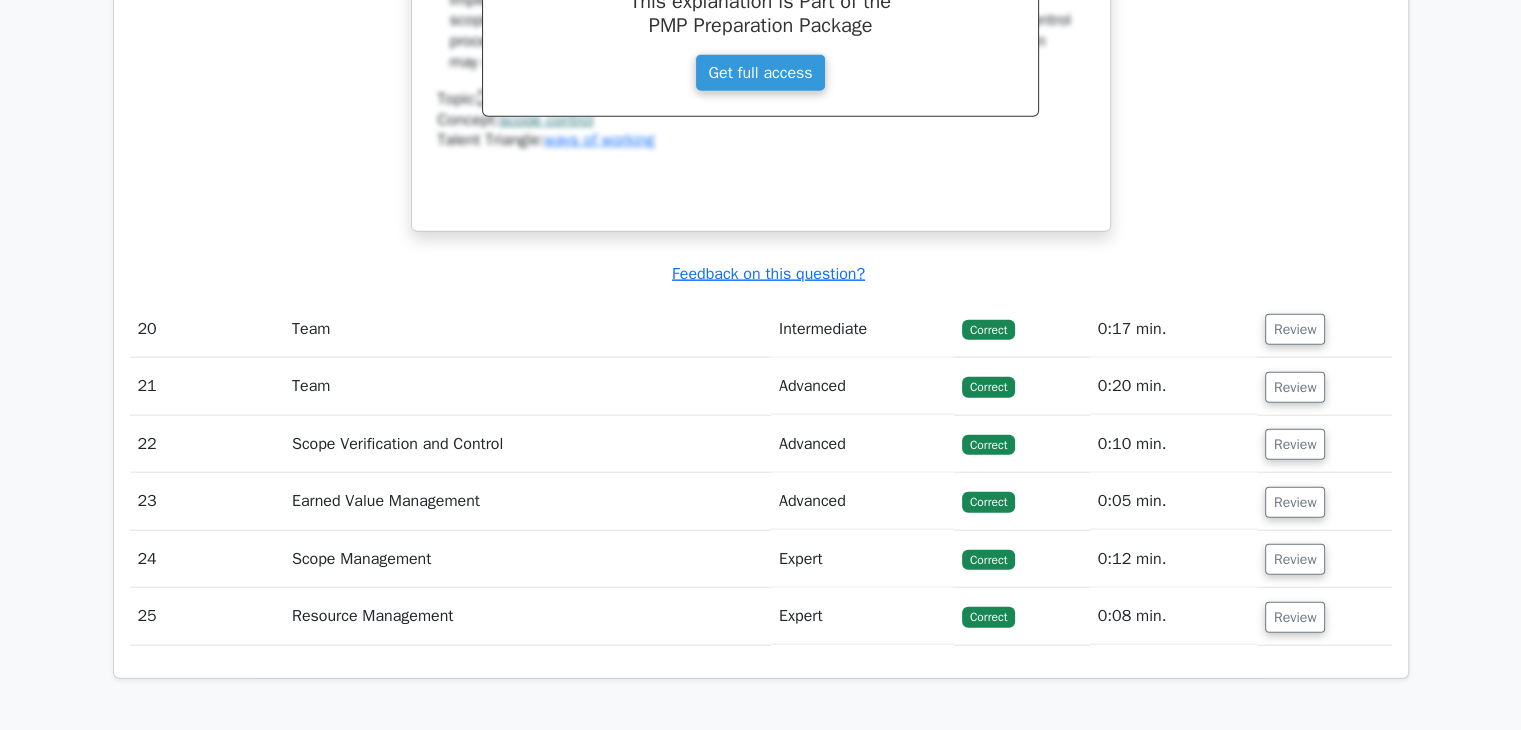 scroll, scrollTop: 19960, scrollLeft: 0, axis: vertical 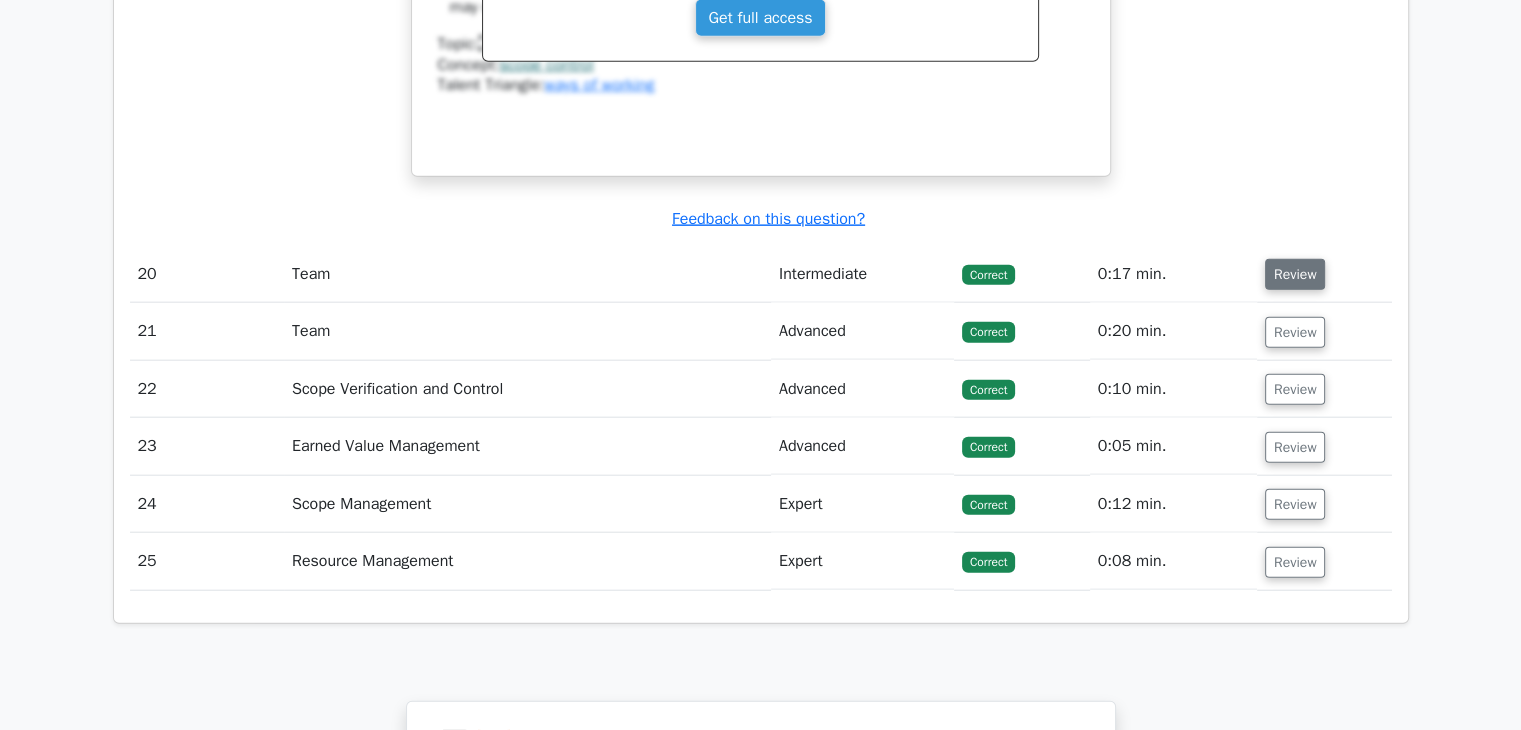 click on "Review" at bounding box center (1295, 274) 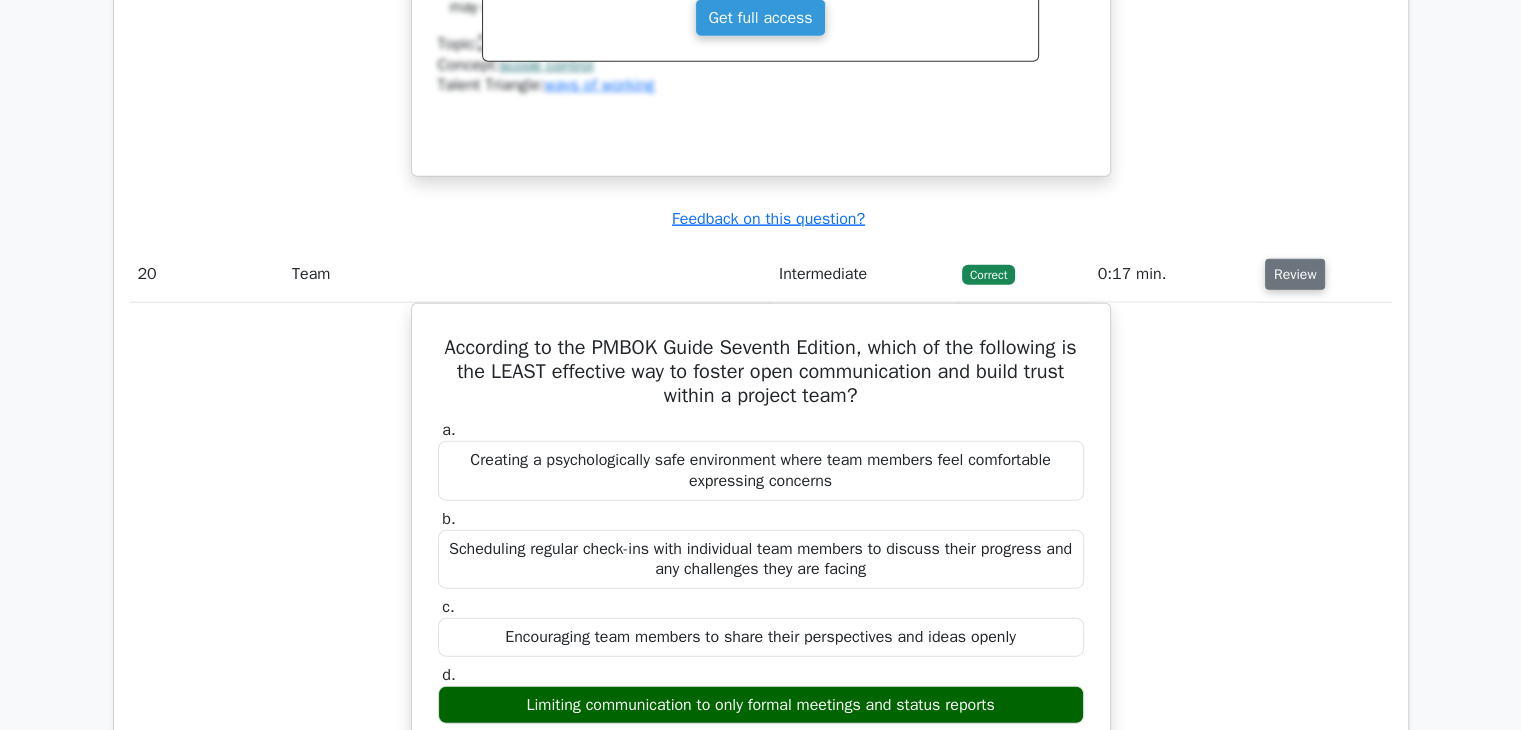 type 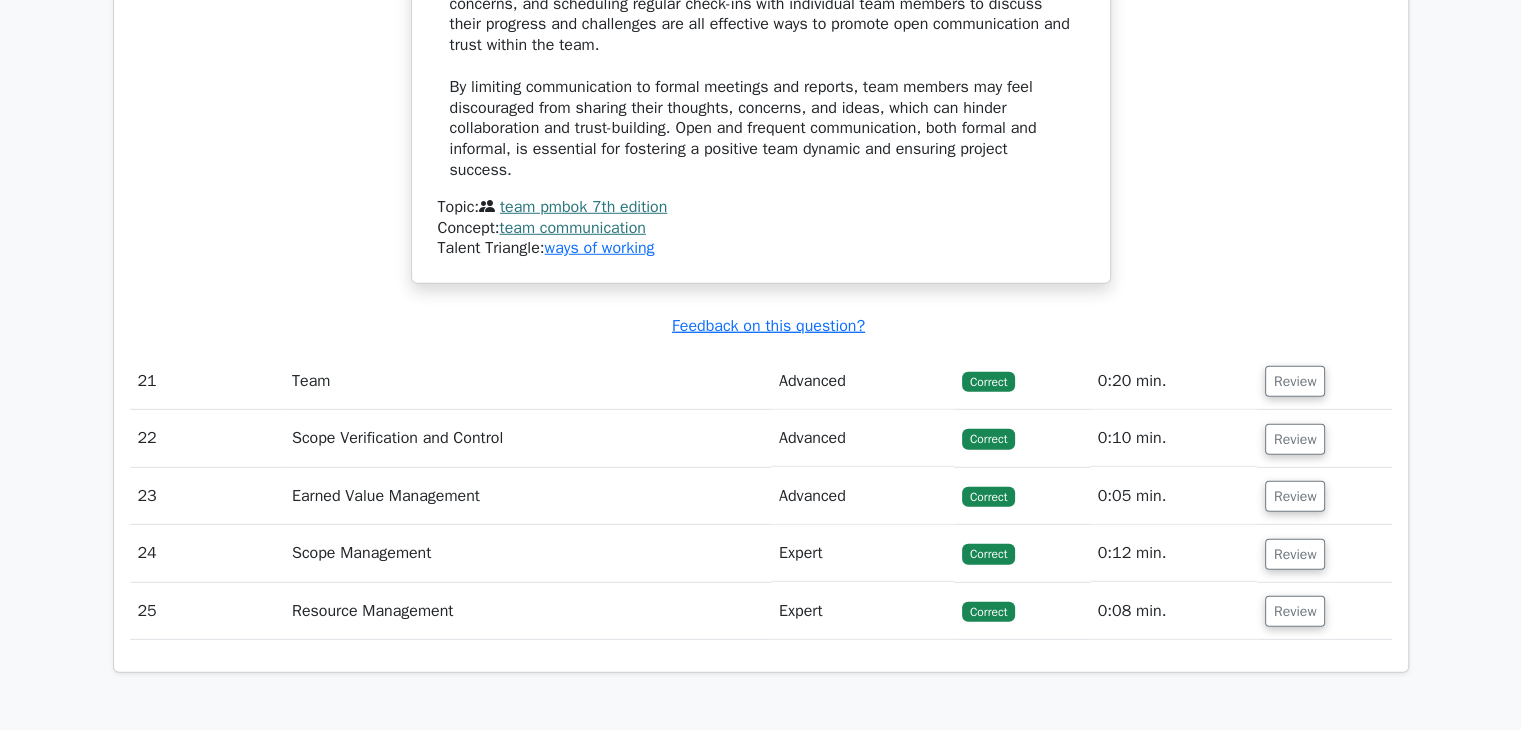 scroll, scrollTop: 20920, scrollLeft: 0, axis: vertical 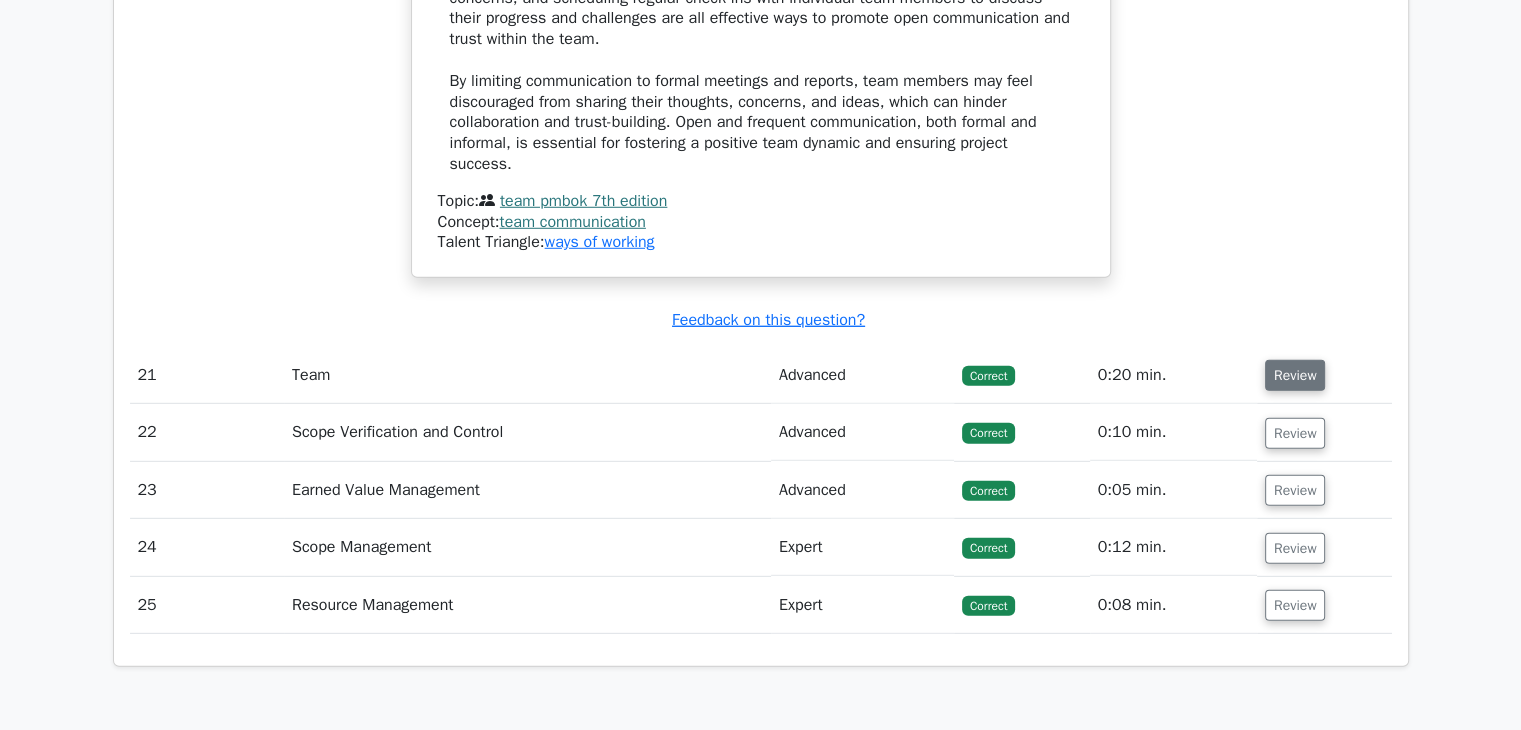 click on "Review" at bounding box center (1295, 375) 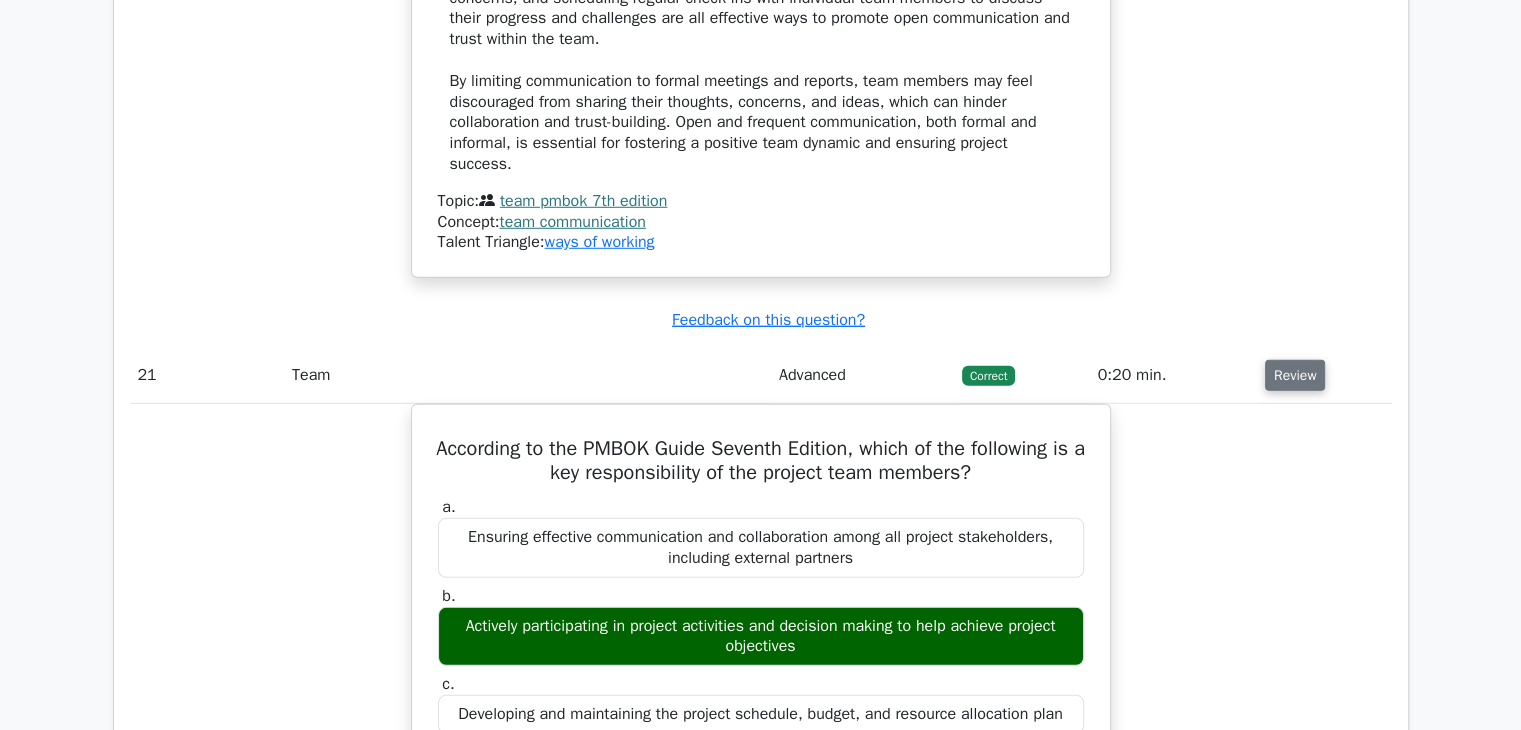 type 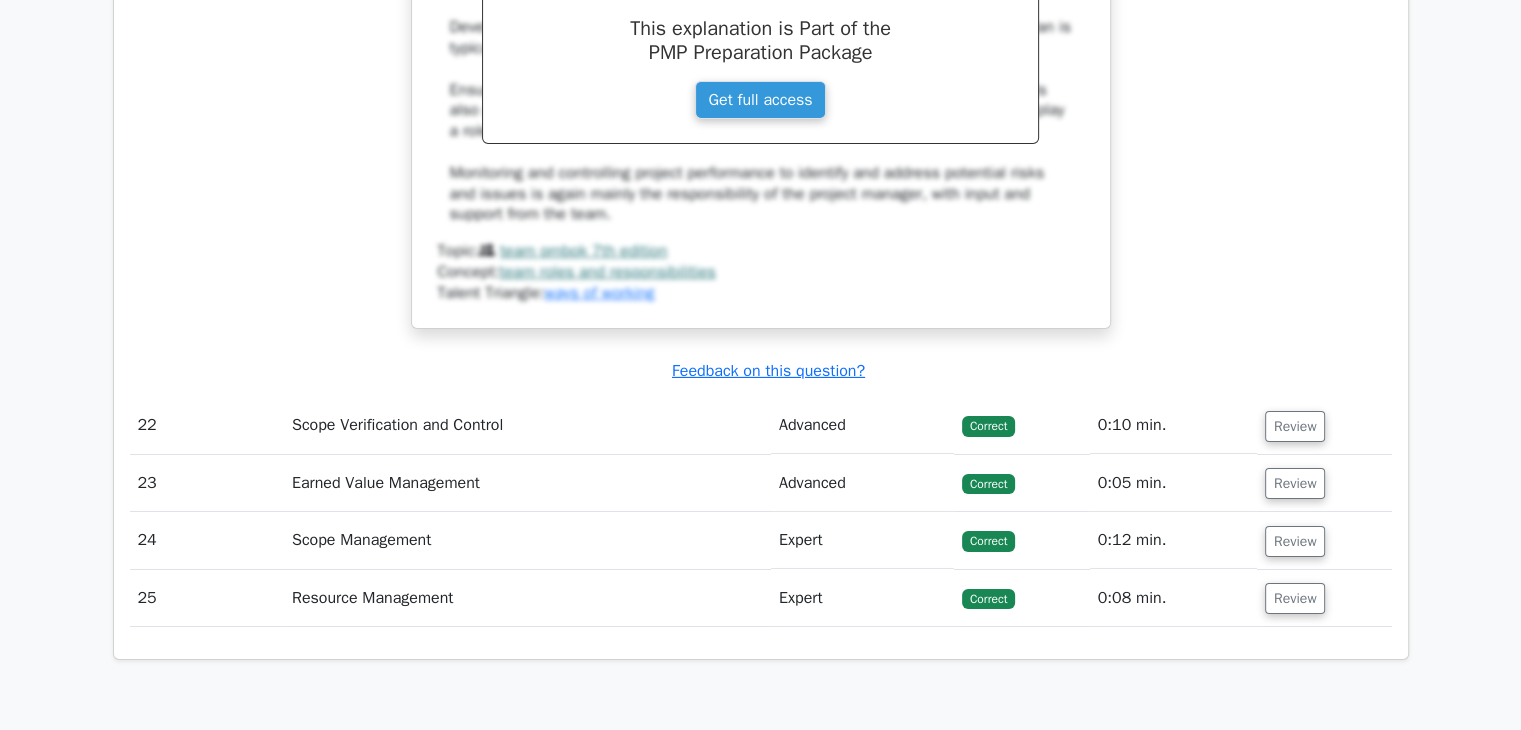 scroll, scrollTop: 21920, scrollLeft: 0, axis: vertical 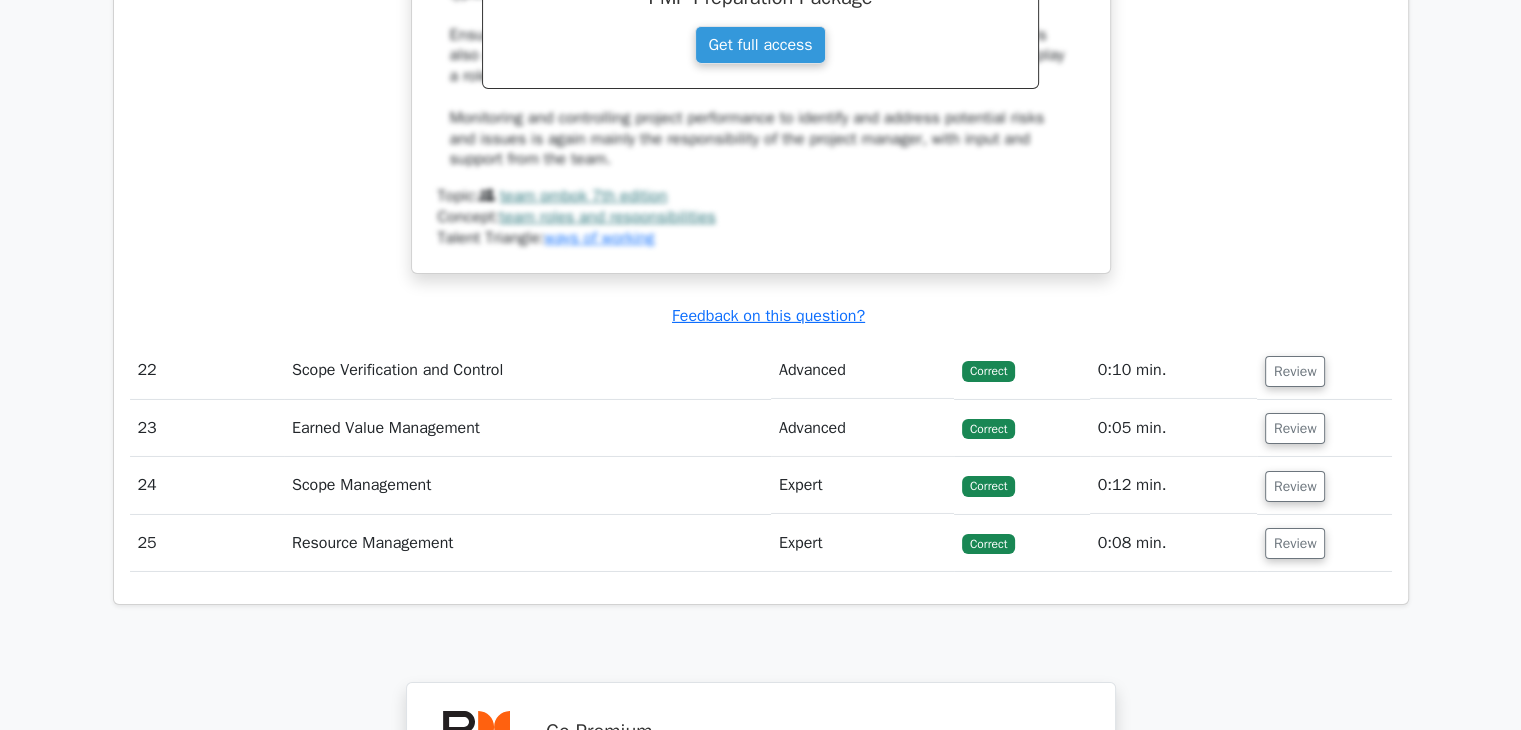 click on "Review" at bounding box center (1295, 371) 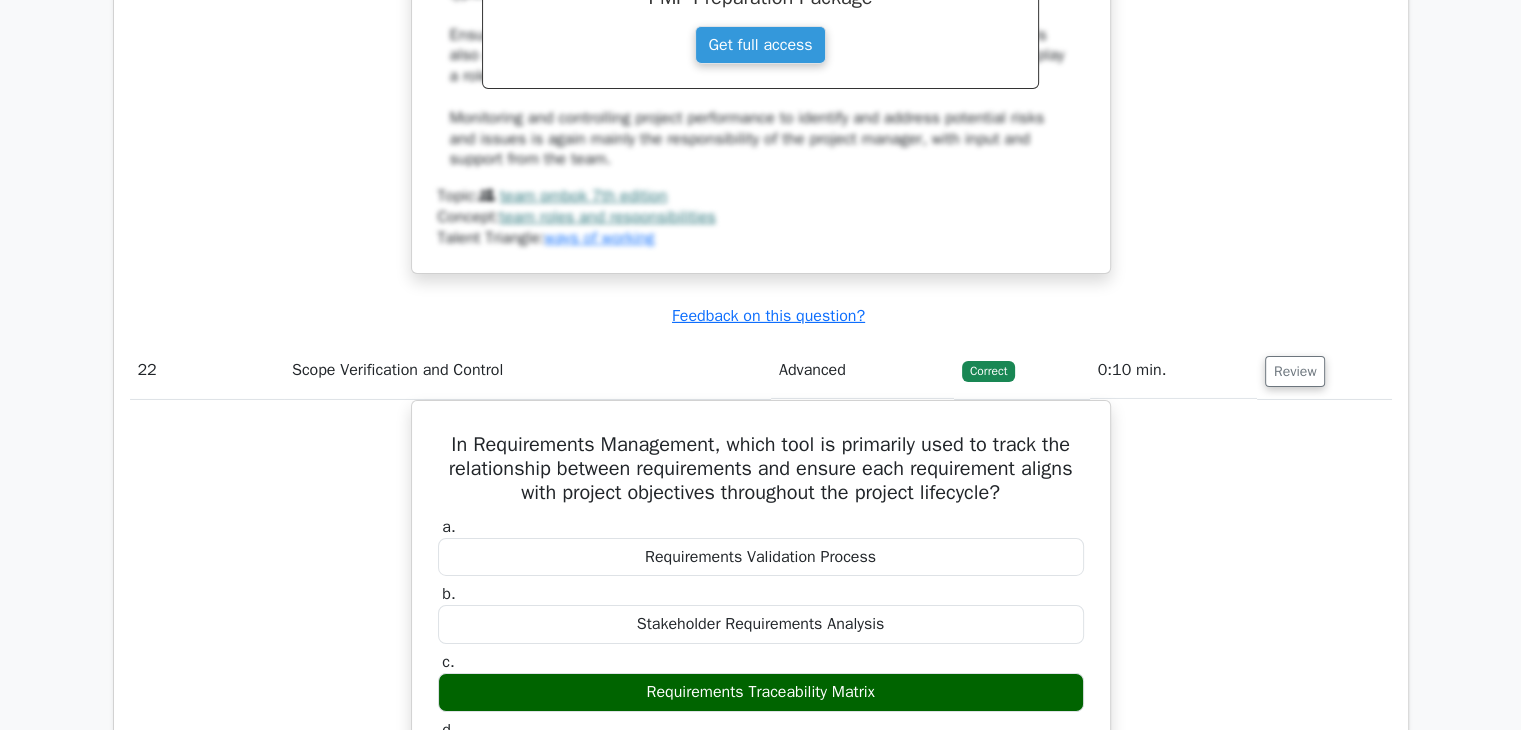type 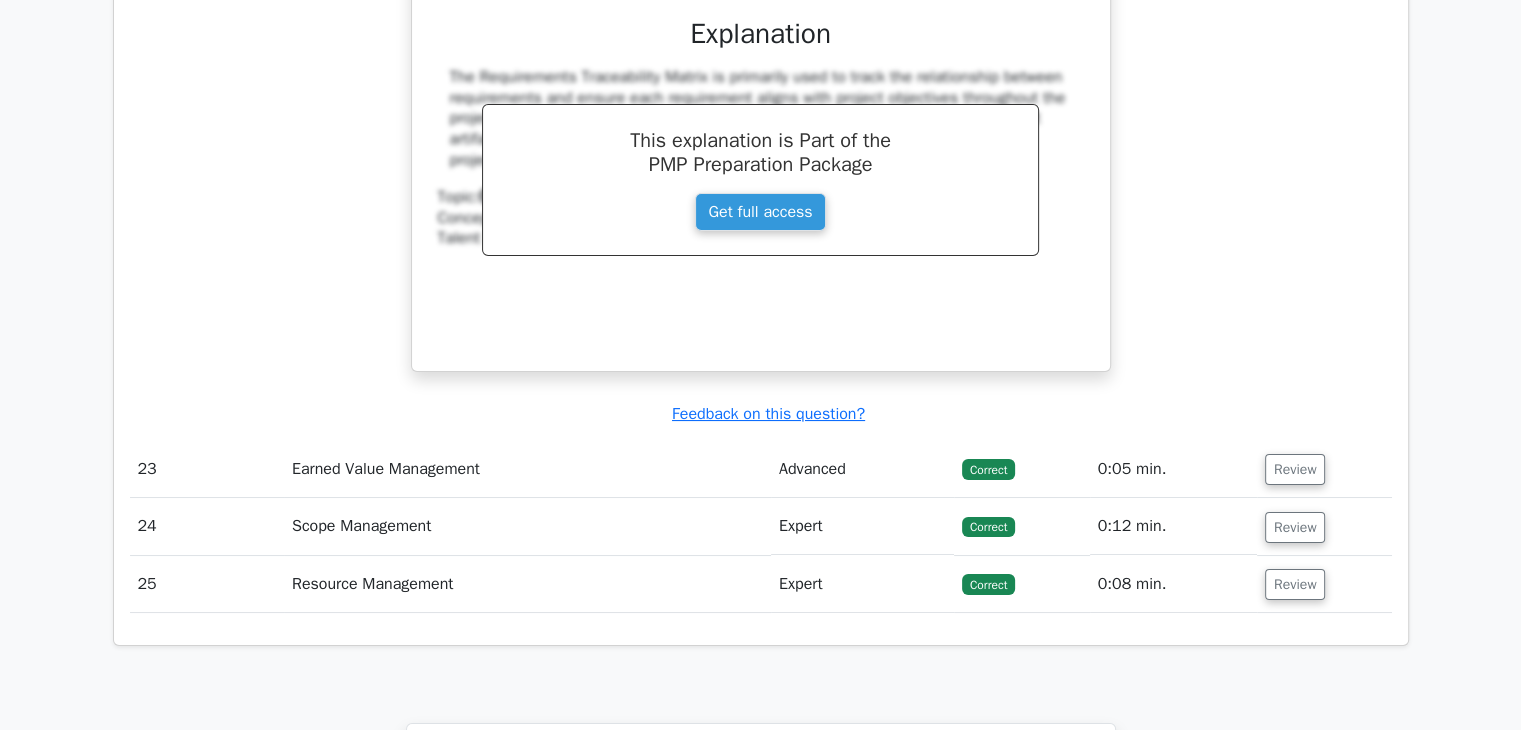 scroll, scrollTop: 22800, scrollLeft: 0, axis: vertical 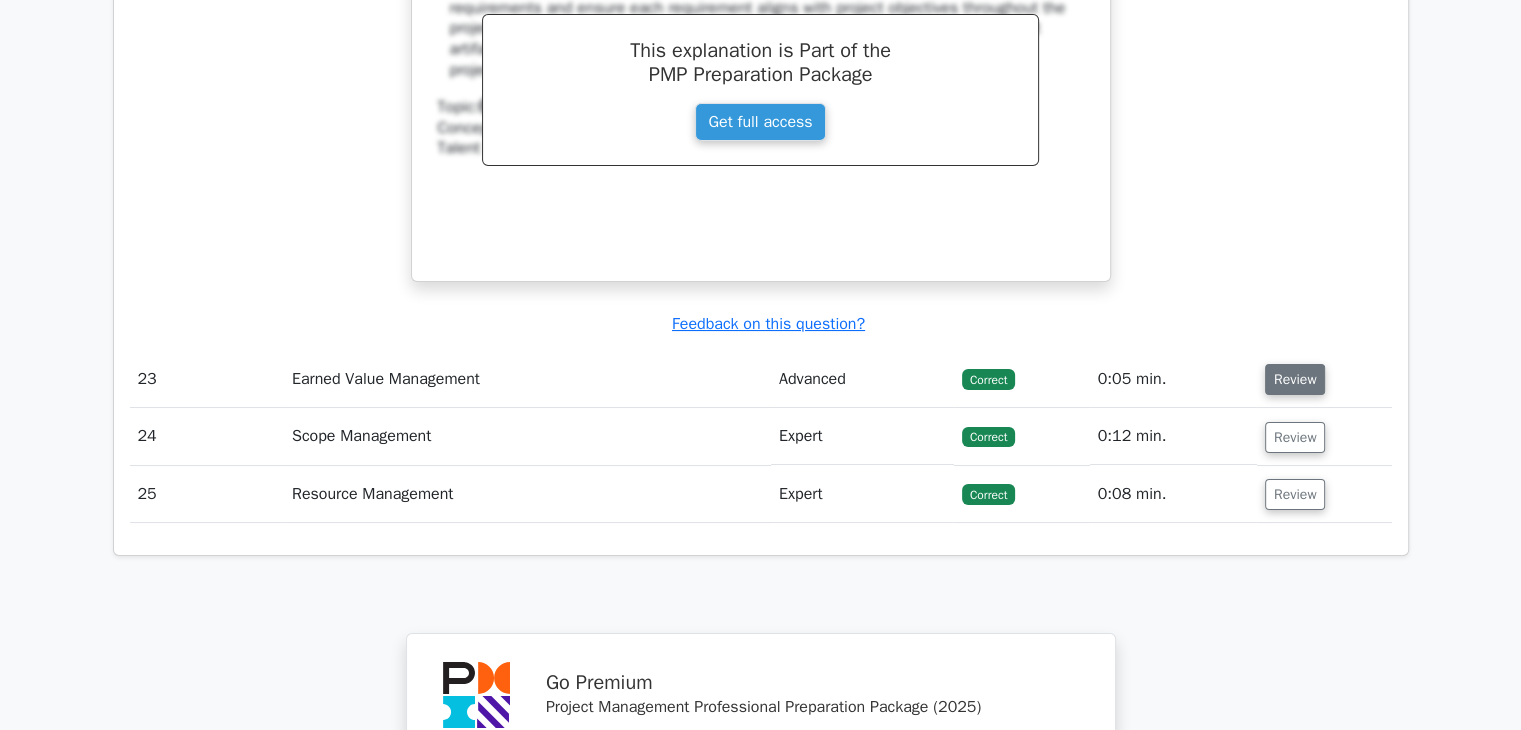 click on "Review" at bounding box center [1295, 379] 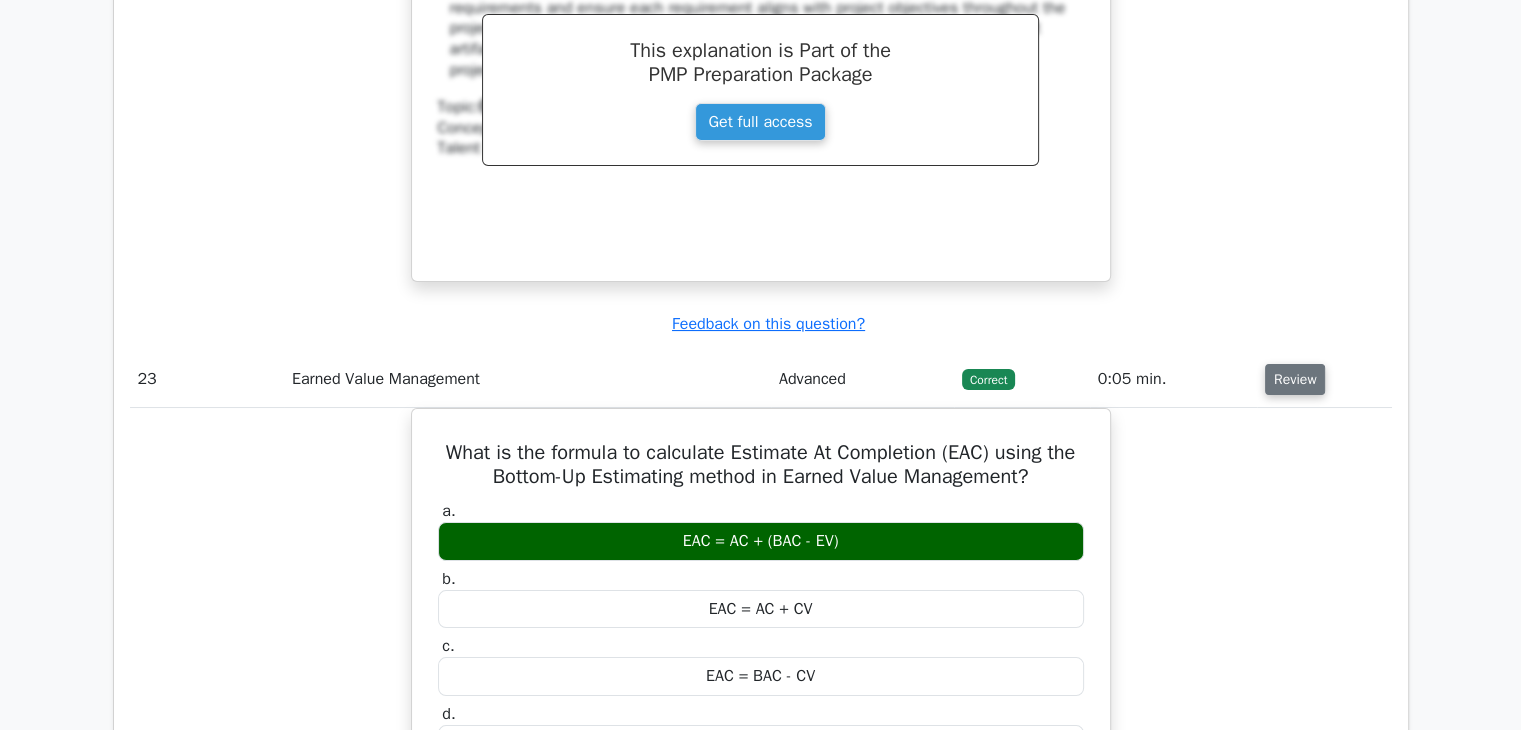 type 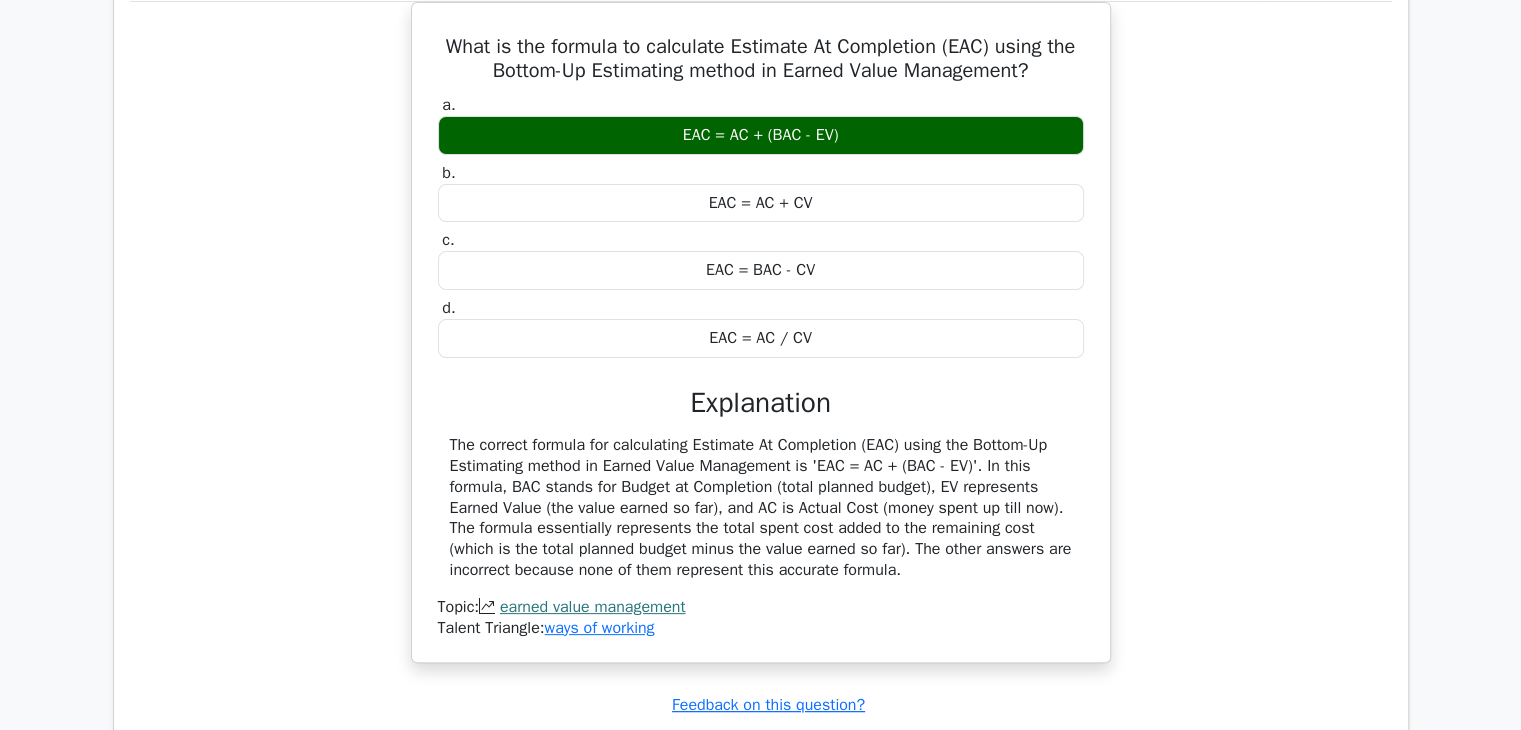 scroll, scrollTop: 23280, scrollLeft: 0, axis: vertical 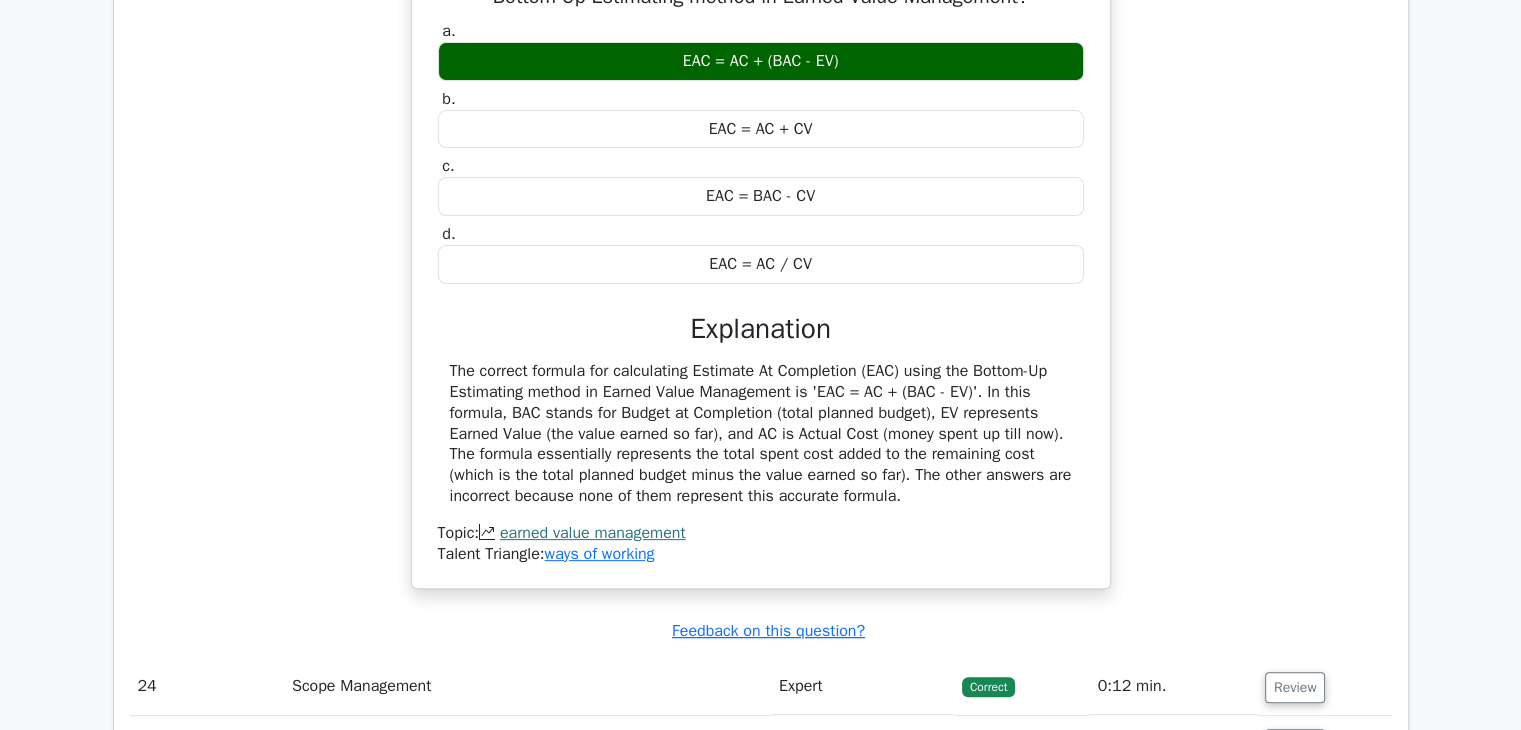 click on "Review" at bounding box center (1295, -101) 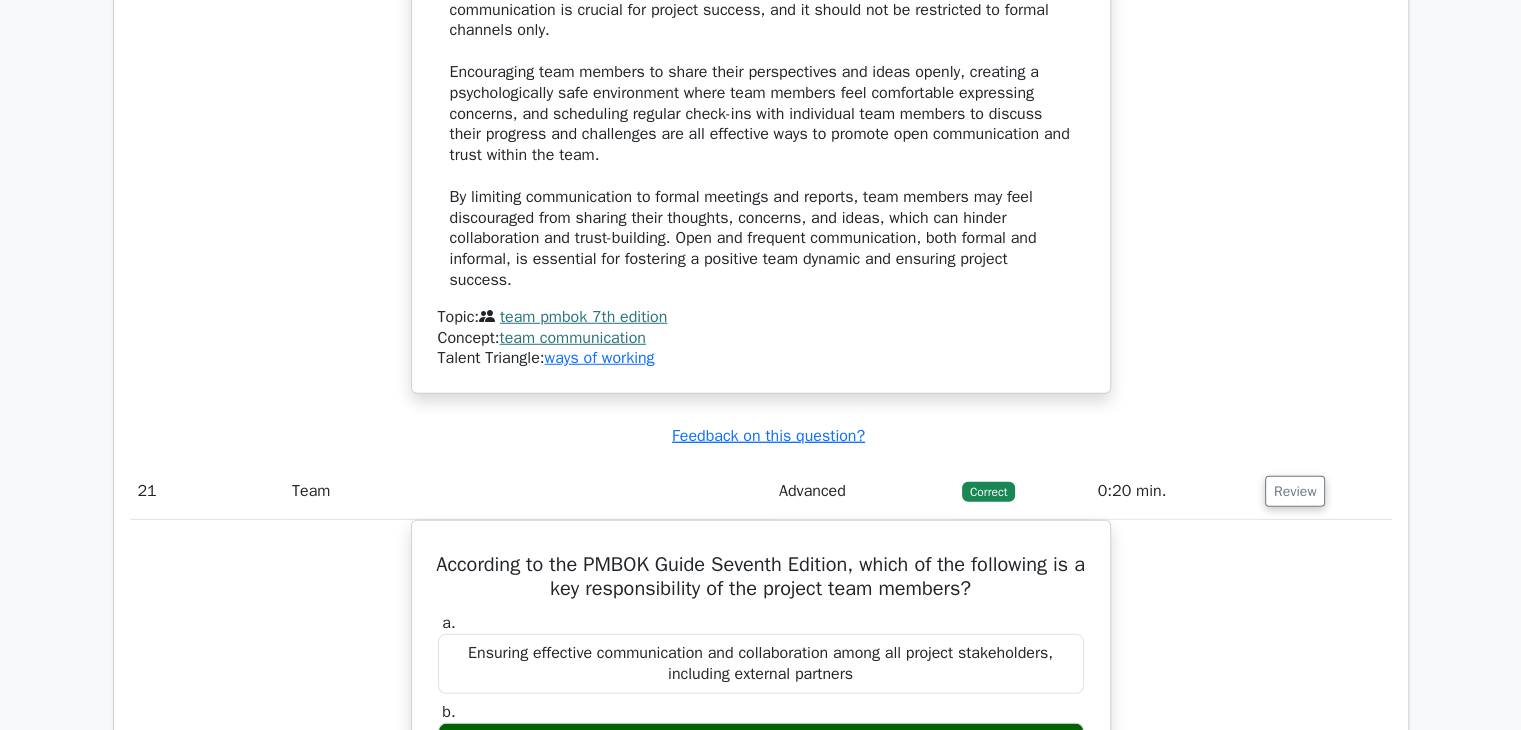 scroll, scrollTop: 20767, scrollLeft: 0, axis: vertical 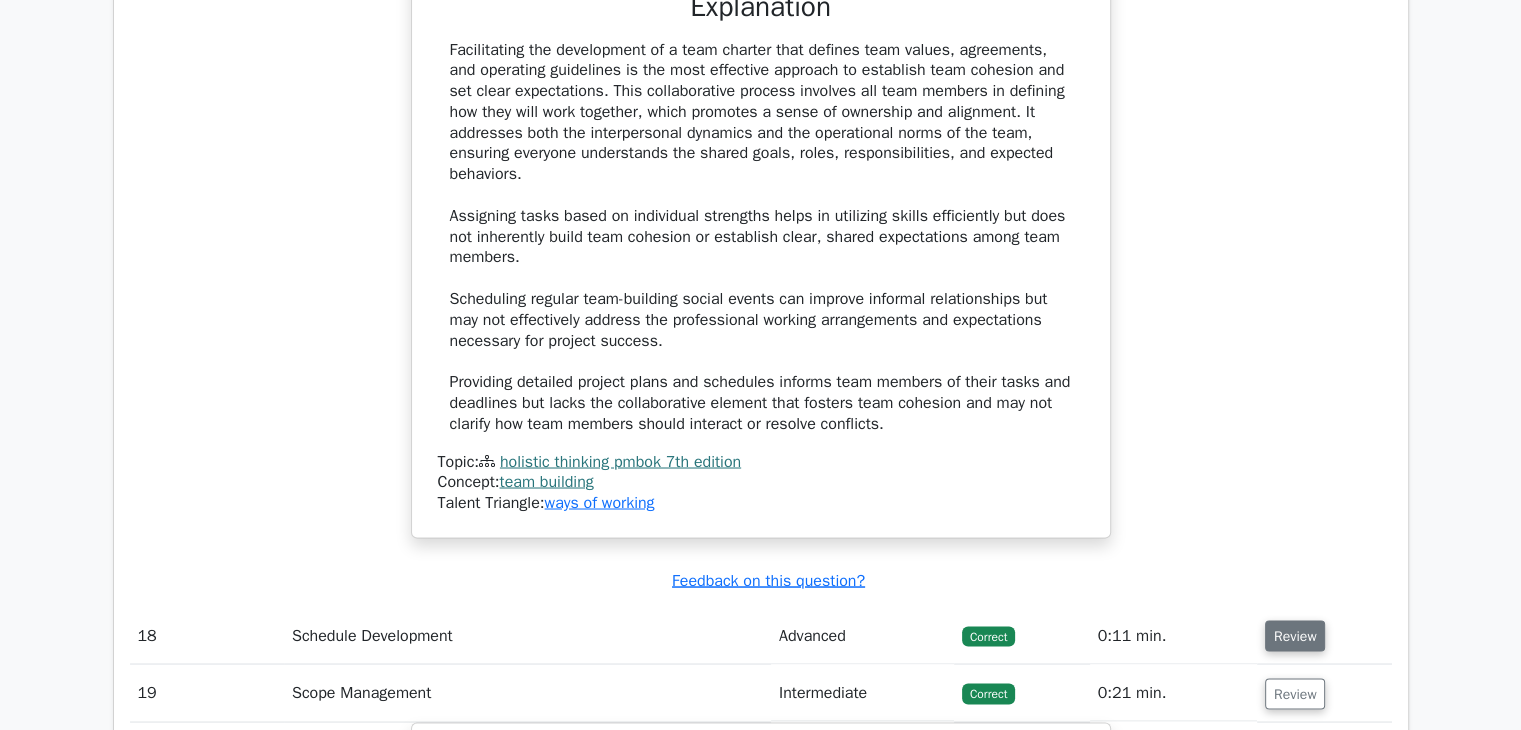 click on "Review" at bounding box center [1295, 635] 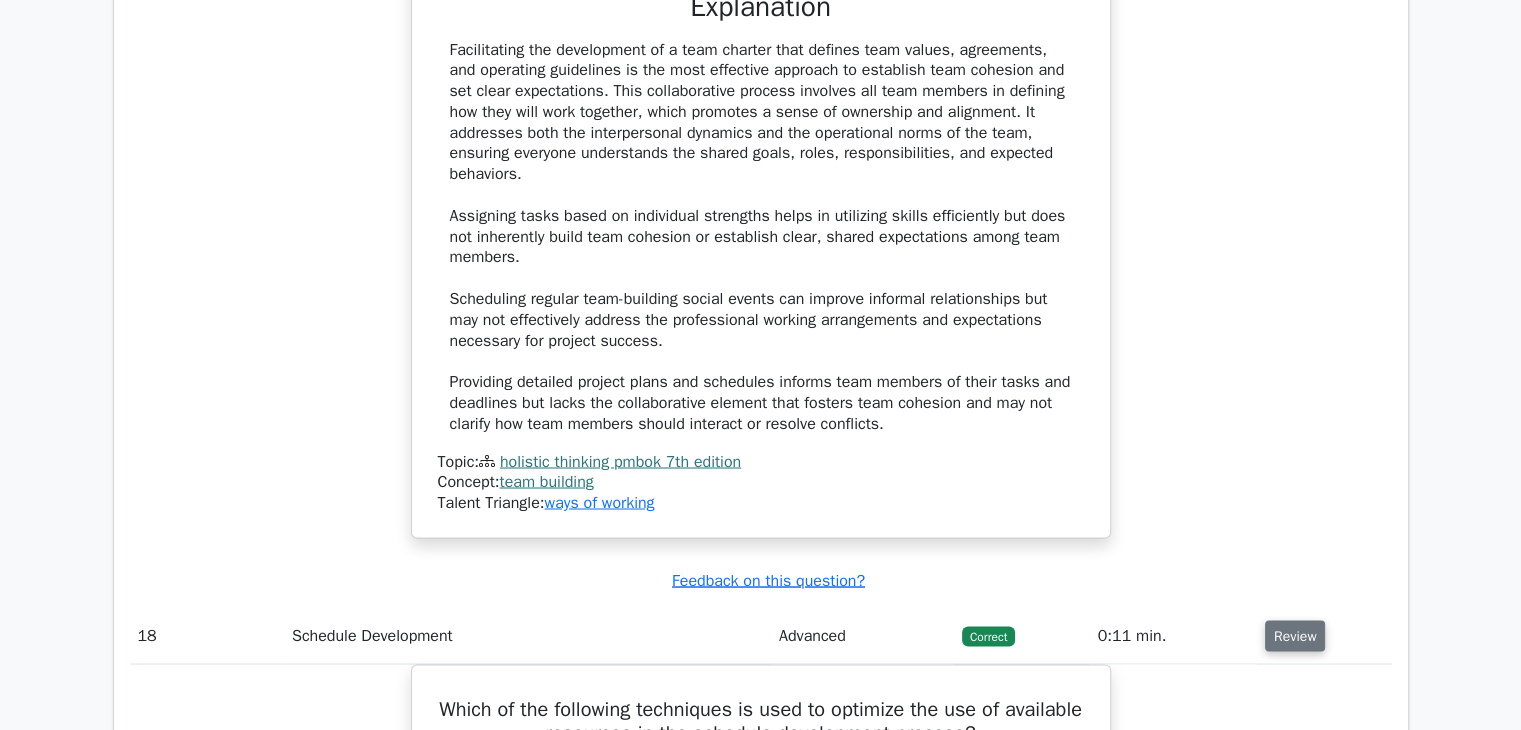 type 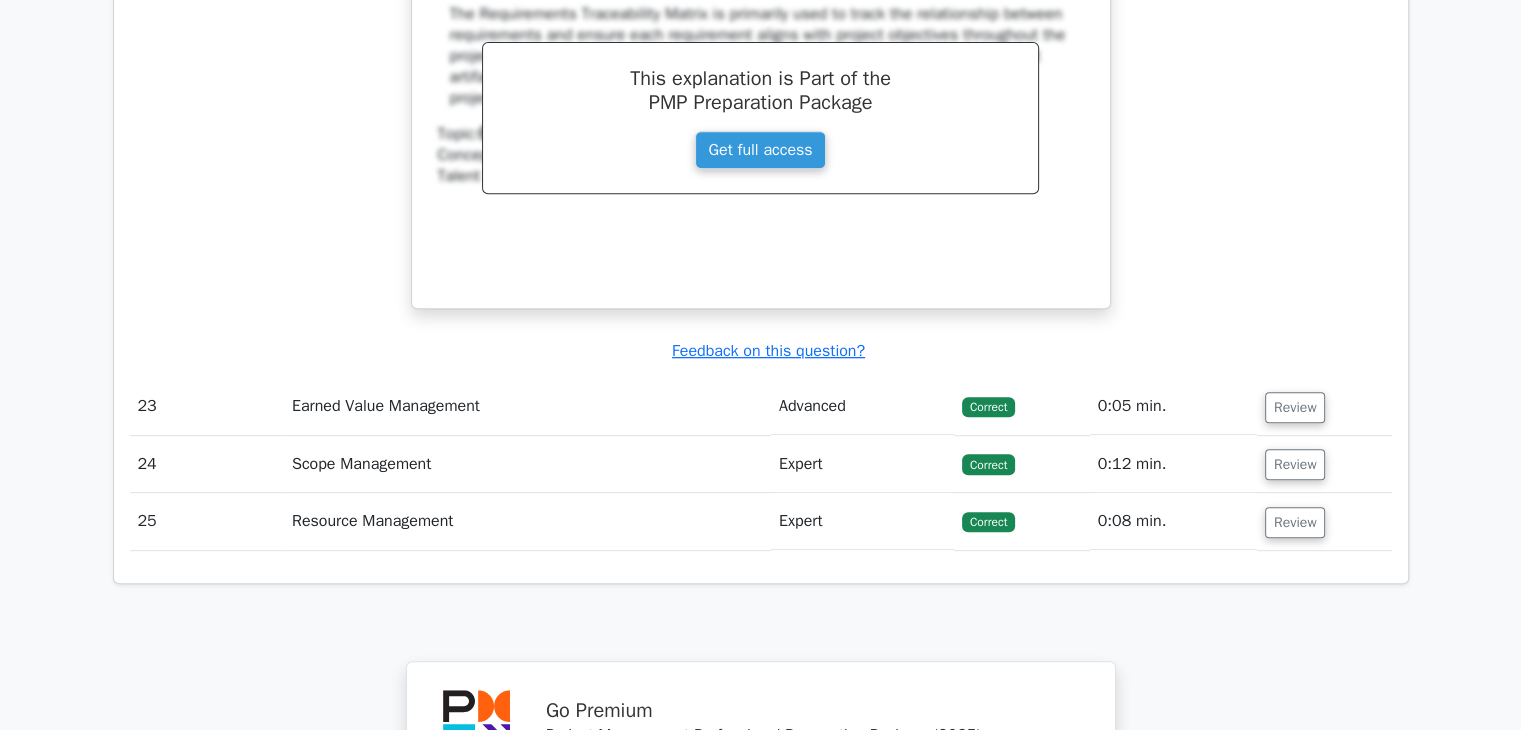scroll, scrollTop: 23727, scrollLeft: 0, axis: vertical 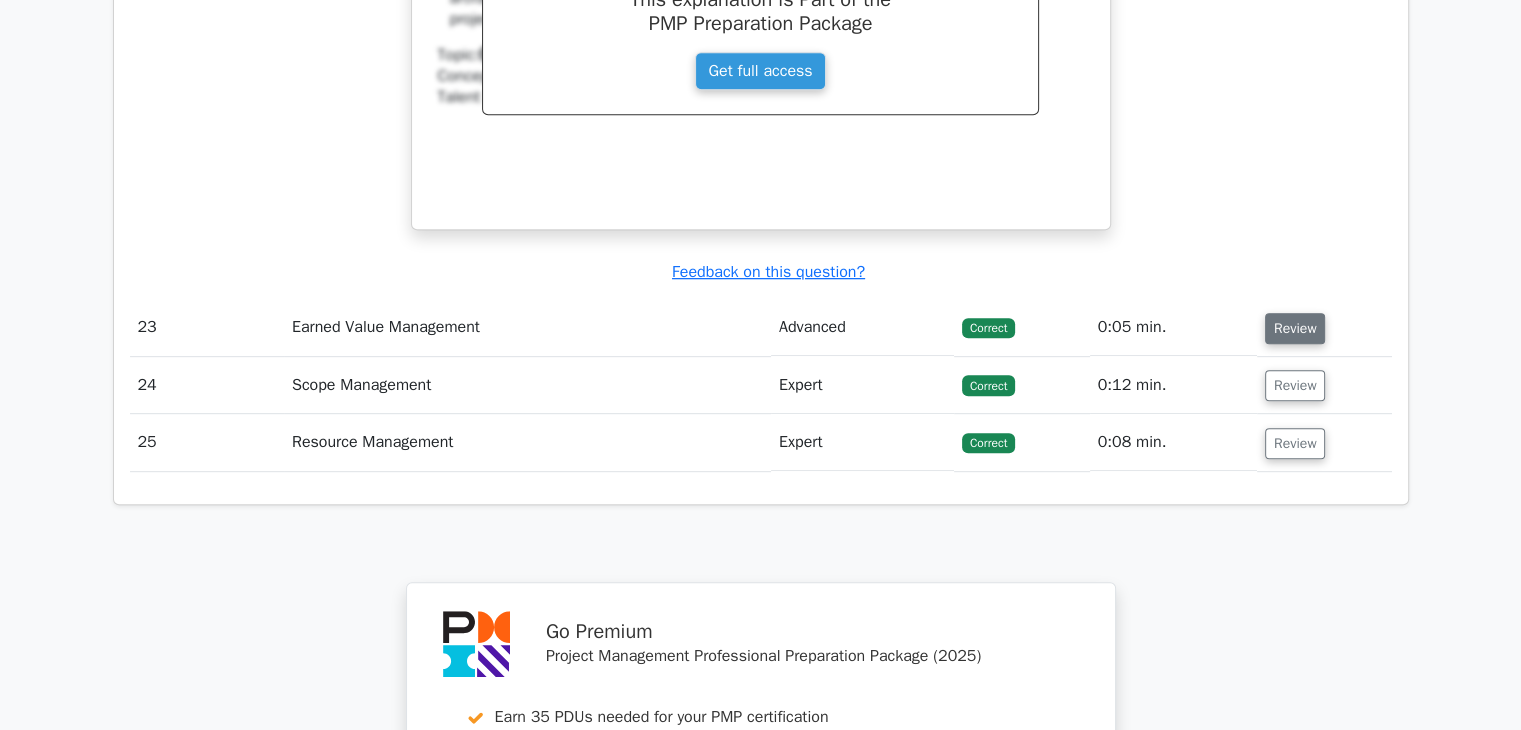 click on "Review" at bounding box center [1295, 328] 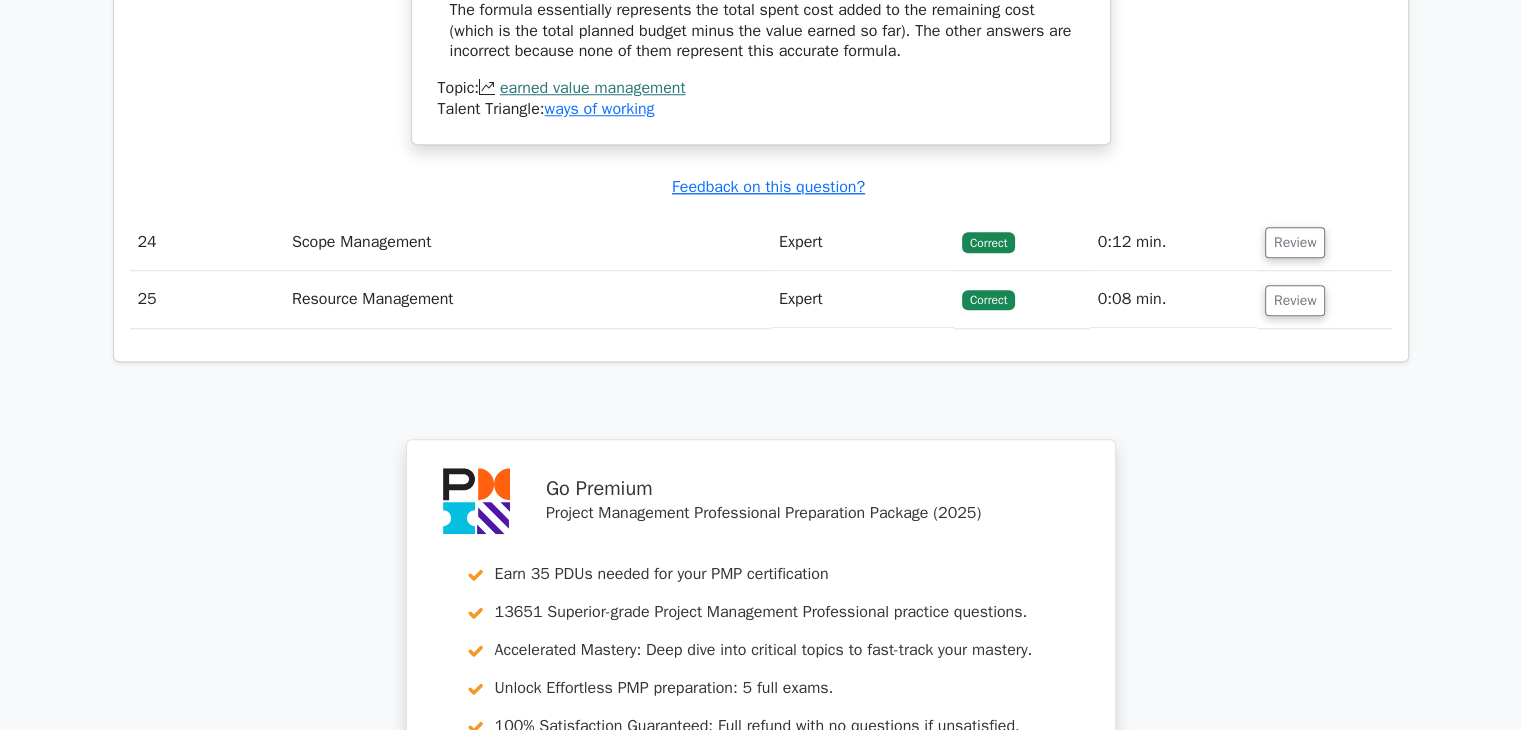 scroll, scrollTop: 25125, scrollLeft: 0, axis: vertical 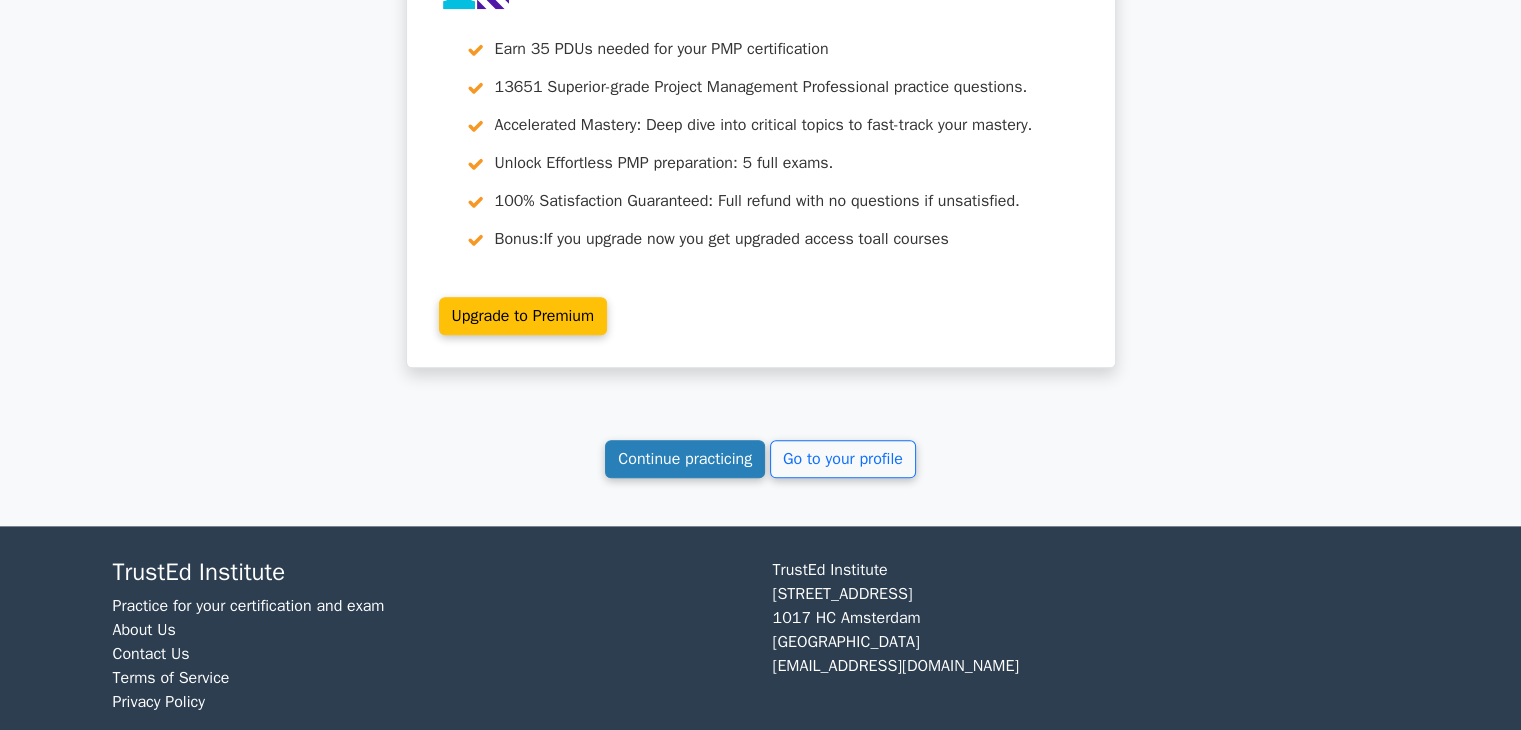 click on "Continue practicing" at bounding box center (685, 459) 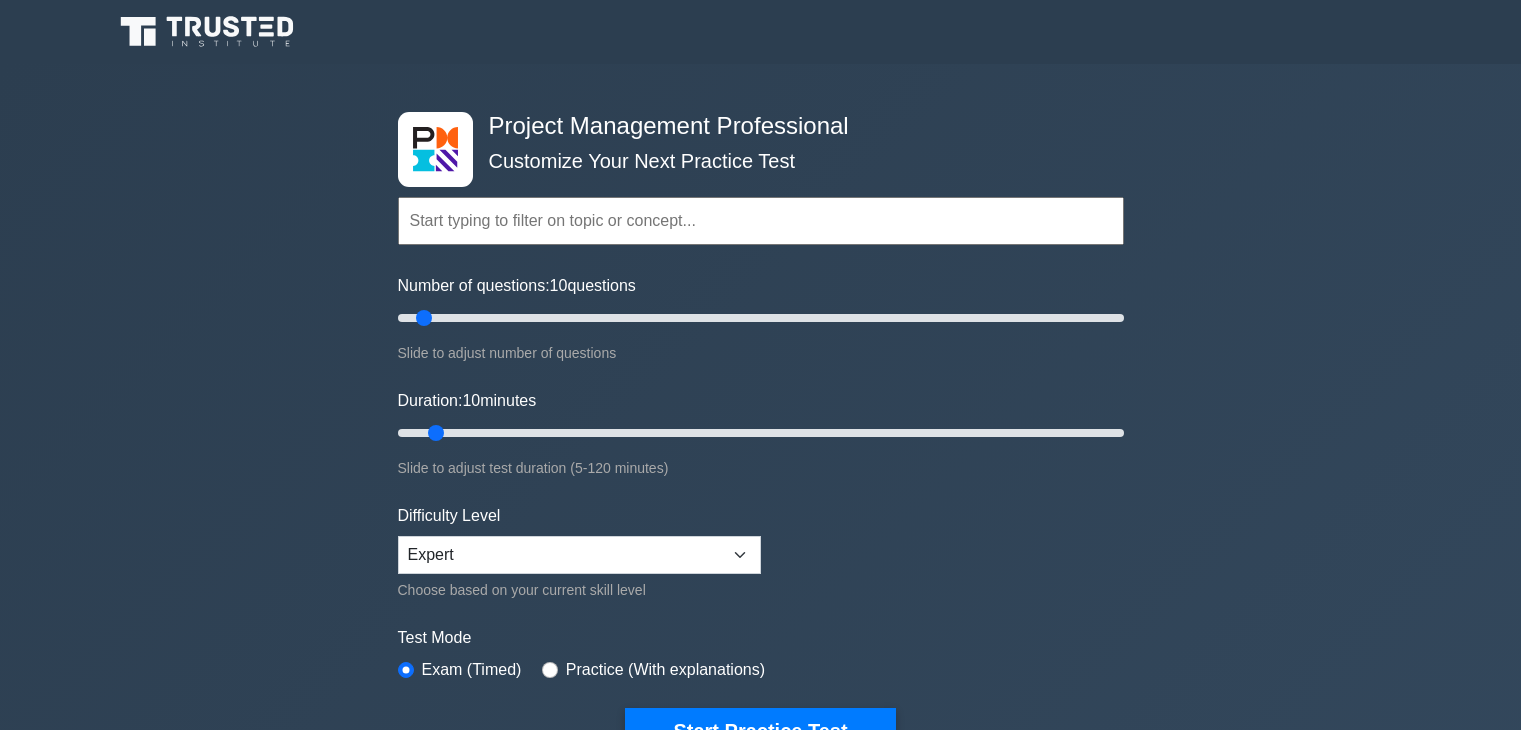 scroll, scrollTop: 0, scrollLeft: 0, axis: both 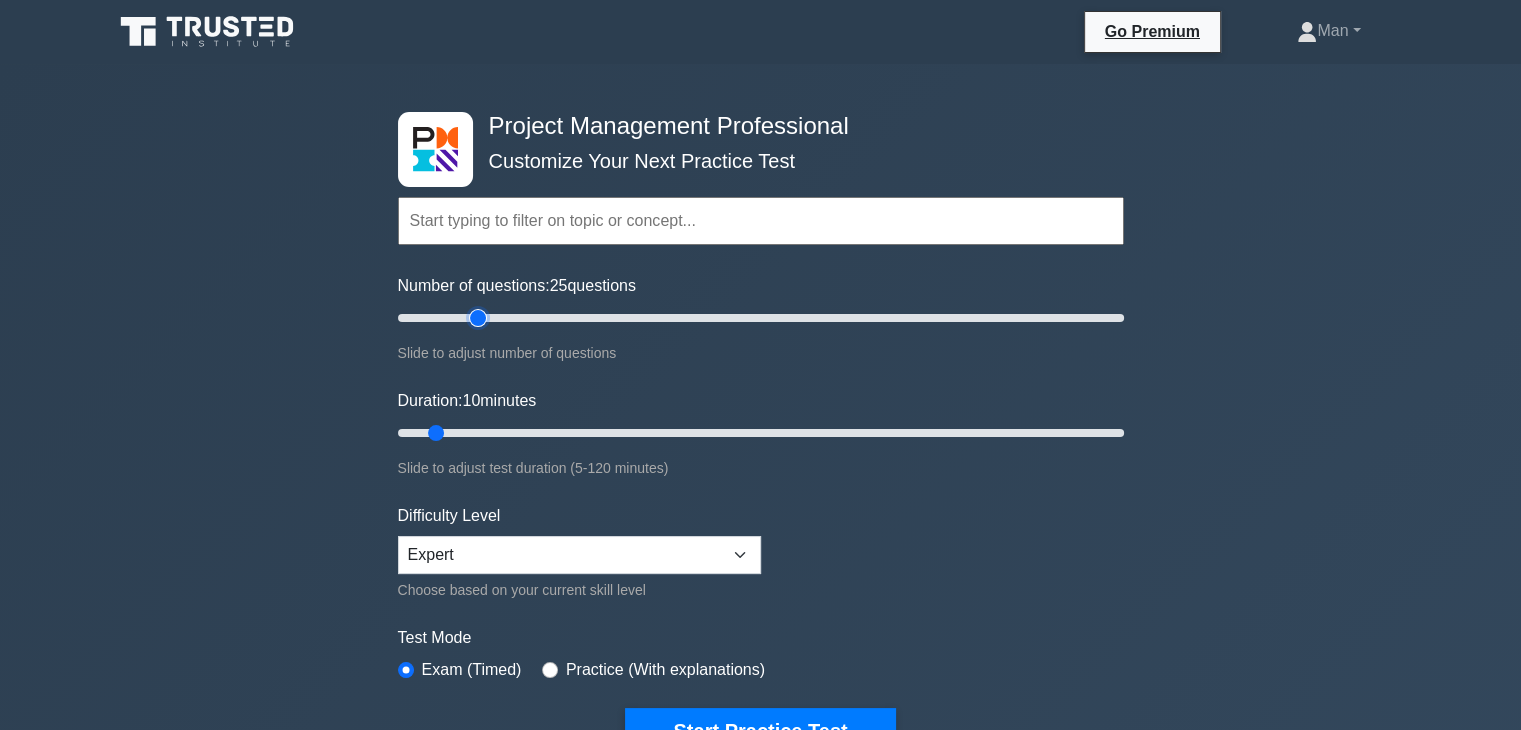 type on "25" 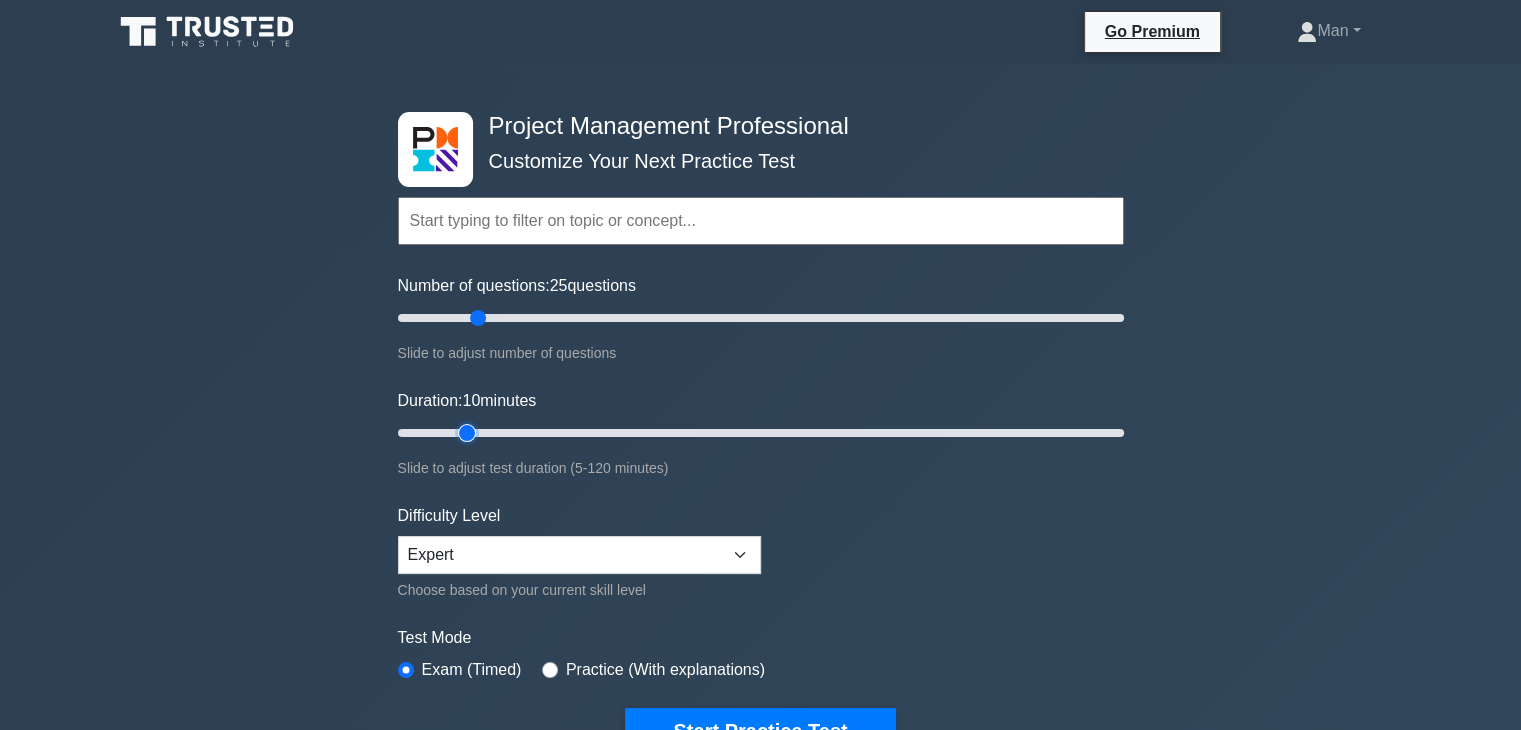 type on "15" 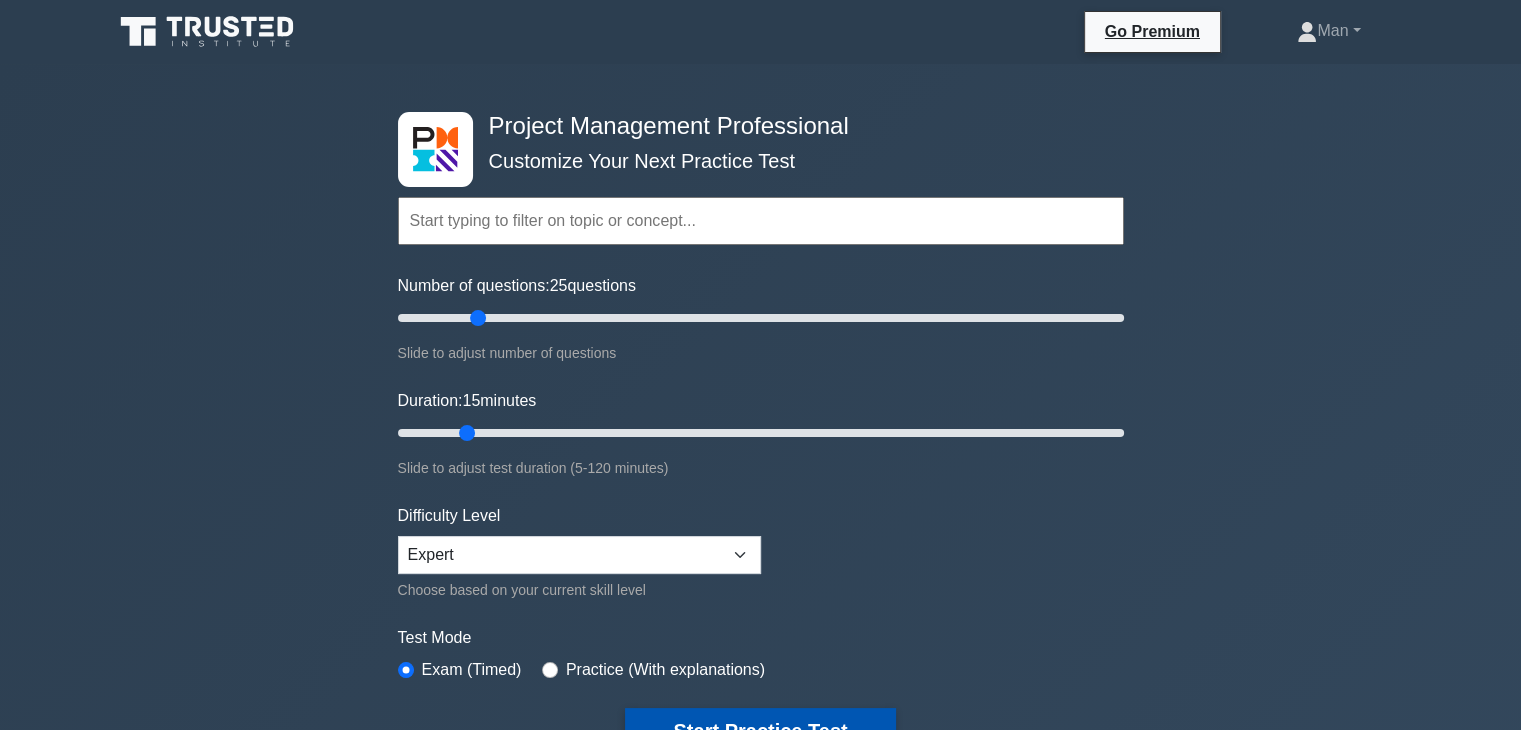 click on "Start Practice Test" at bounding box center (760, 731) 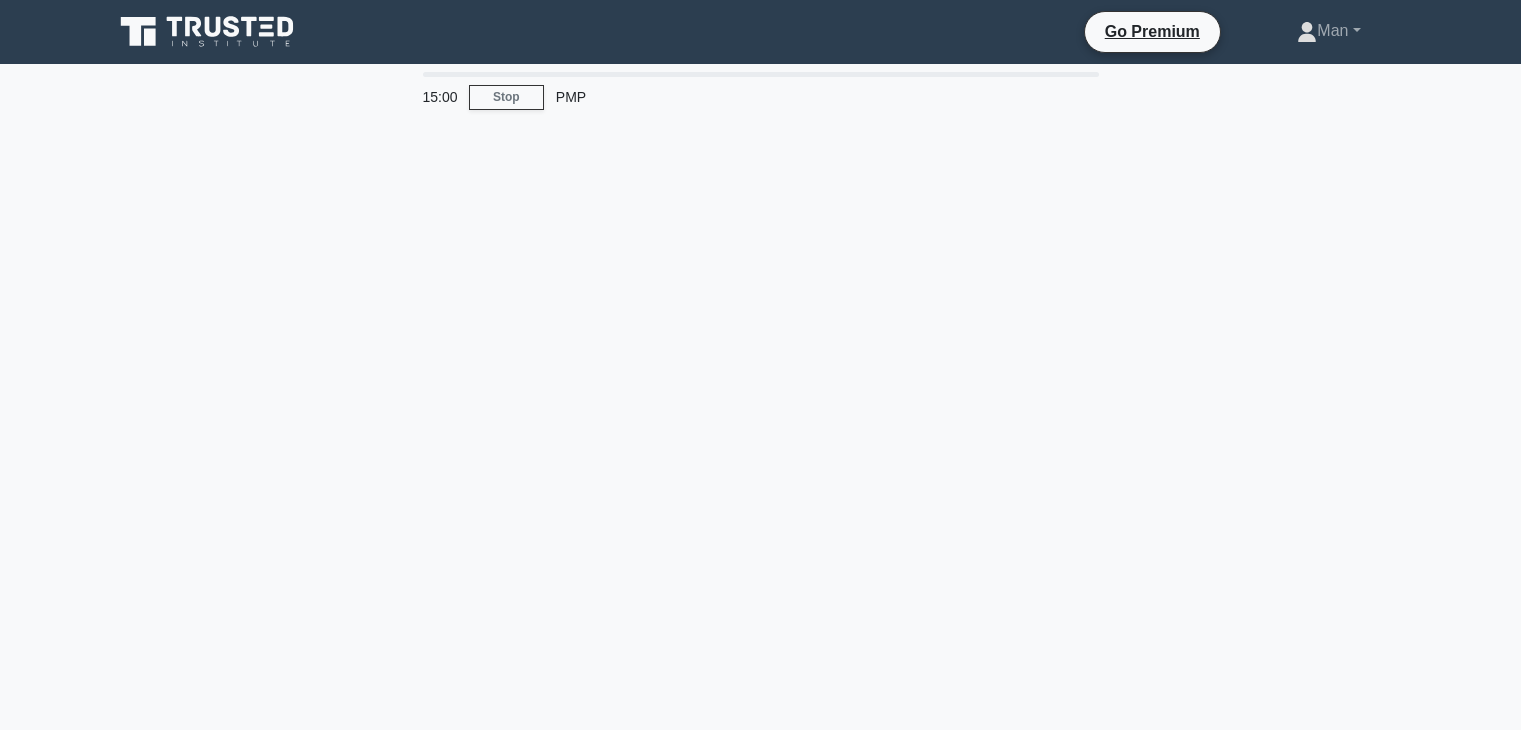 scroll, scrollTop: 0, scrollLeft: 0, axis: both 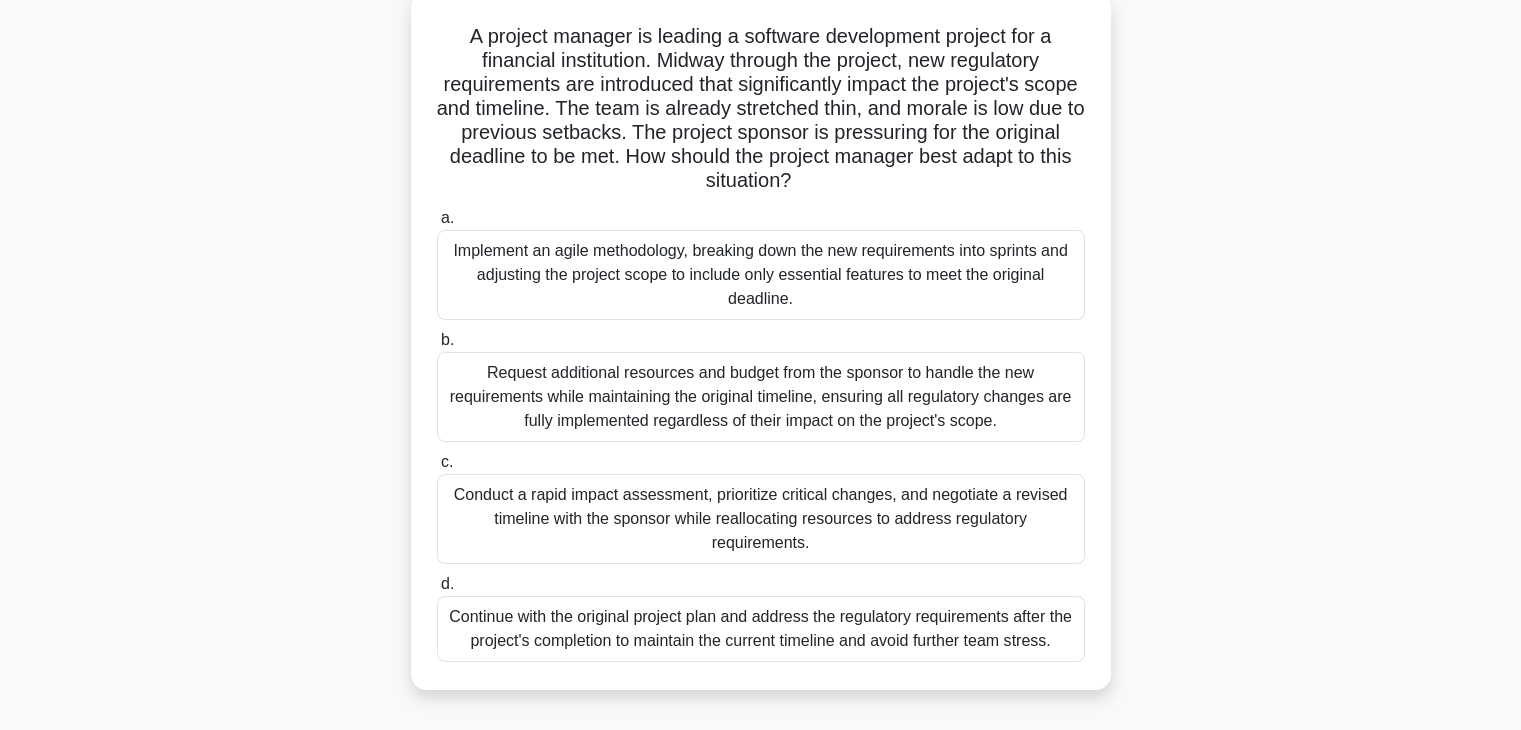 click on "Conduct a rapid impact assessment, prioritize critical changes, and negotiate a revised timeline with the sponsor while reallocating resources to address regulatory requirements." at bounding box center [761, 519] 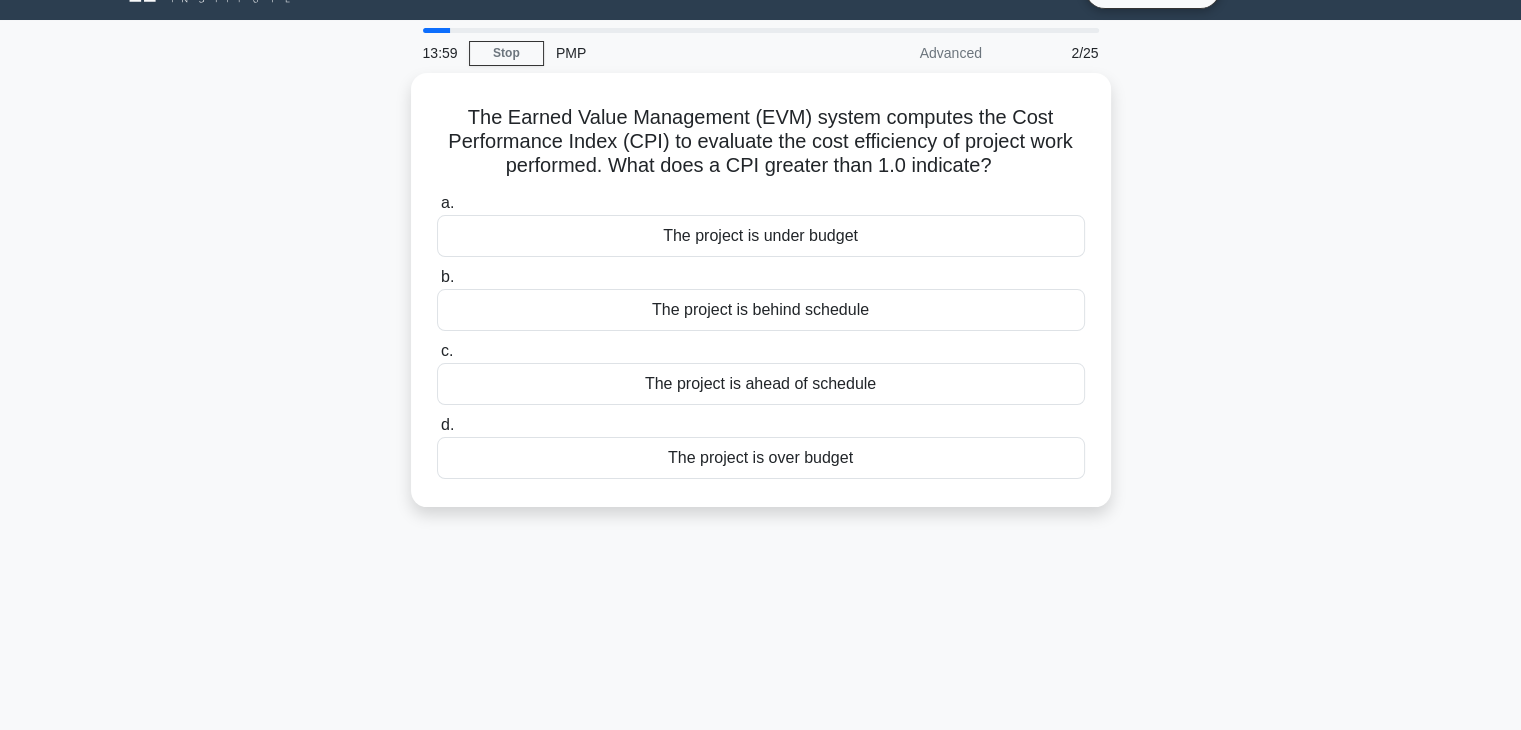 scroll, scrollTop: 0, scrollLeft: 0, axis: both 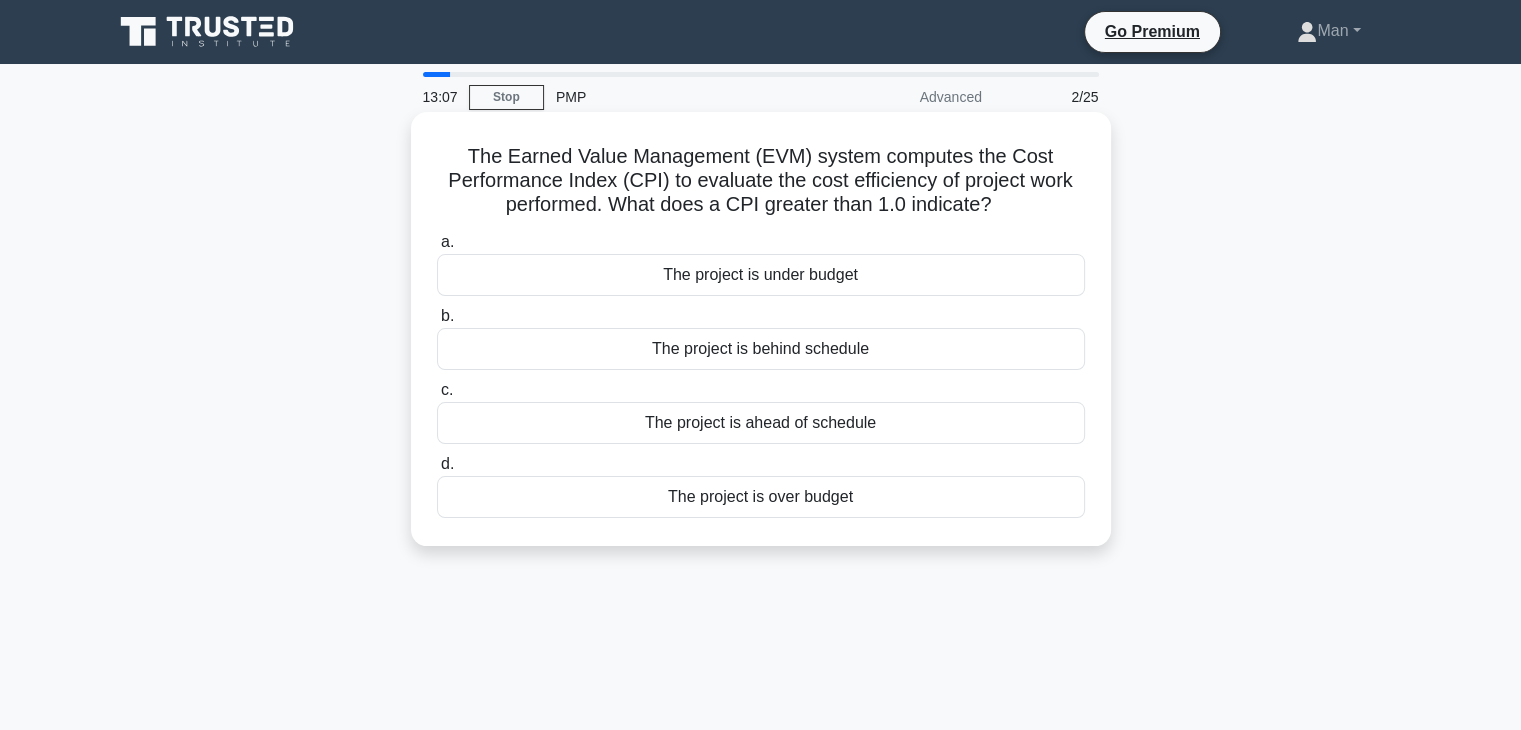 click on "The project is under budget" at bounding box center (761, 275) 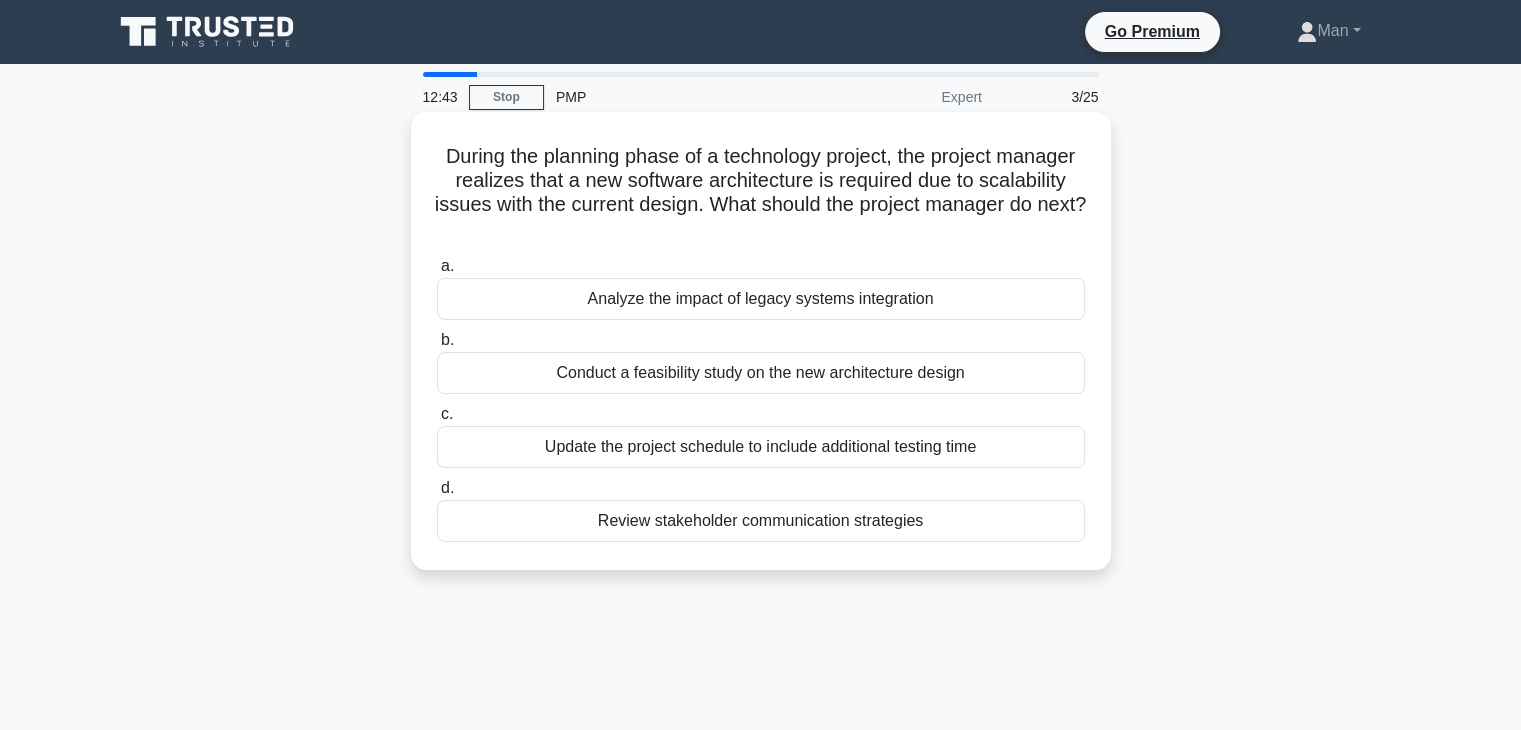 click on "Conduct a feasibility study on the new architecture design" at bounding box center [761, 373] 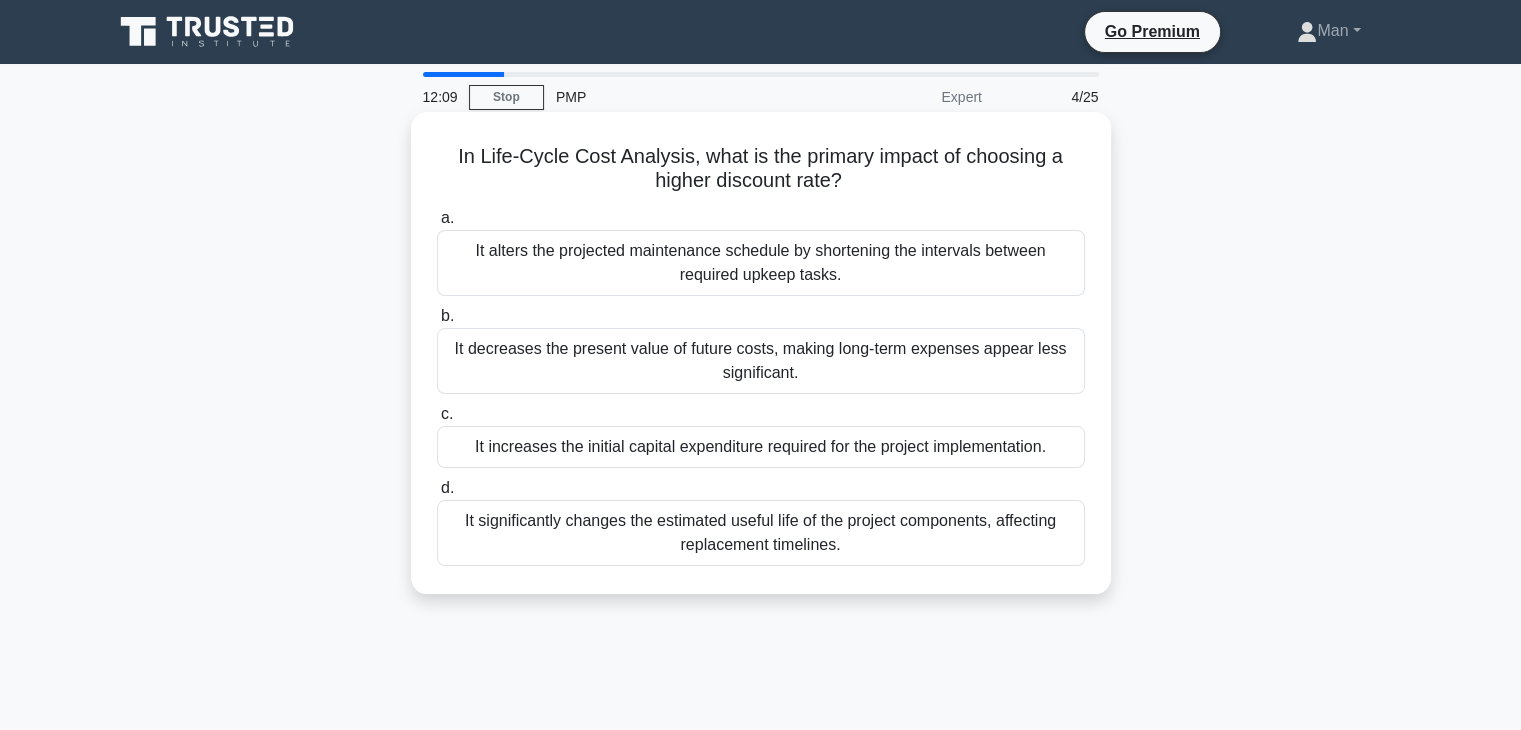 click on "It decreases the present value of future costs, making long-term expenses appear less significant." at bounding box center (761, 361) 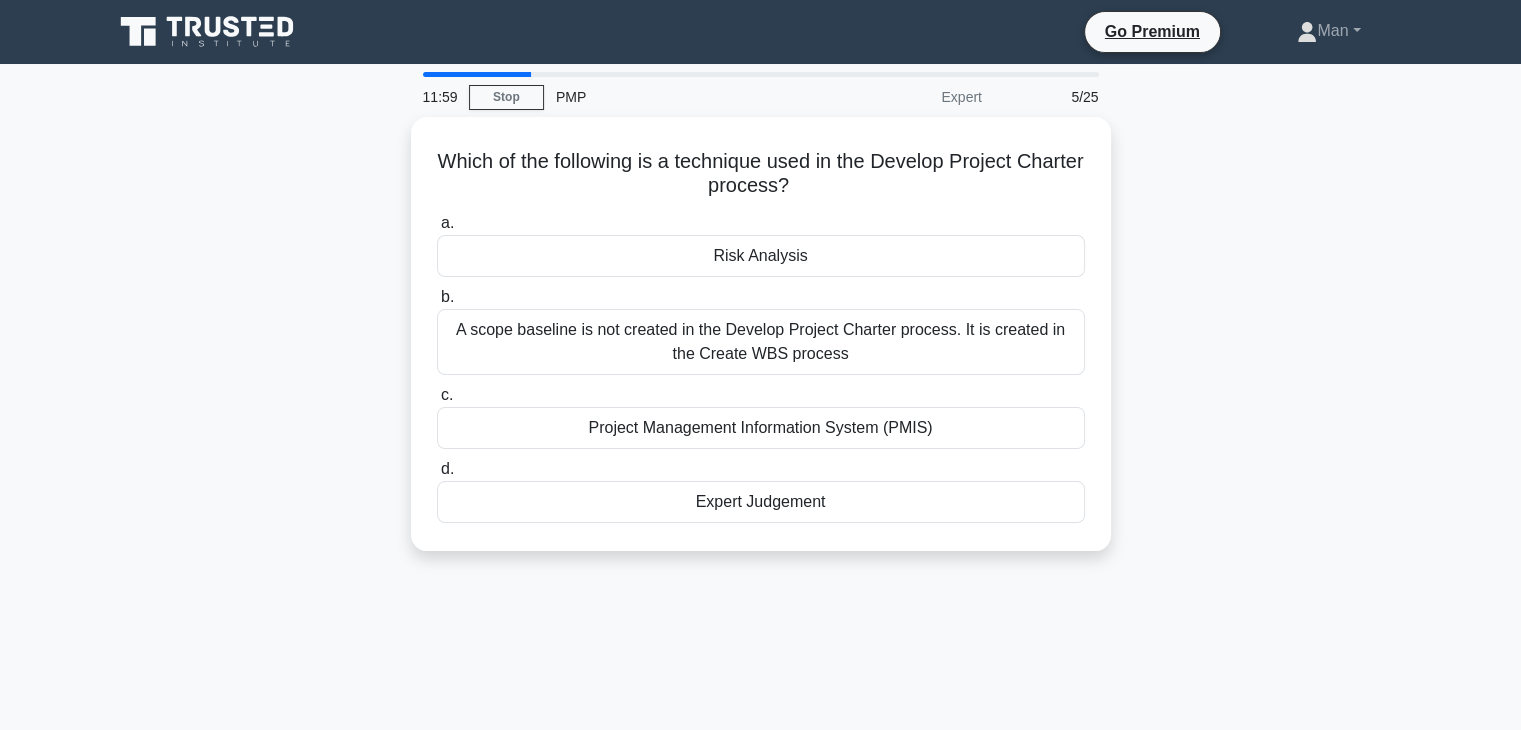 click on "A scope baseline is not created in the Develop Project Charter process. It is created in the Create WBS process" at bounding box center [761, 342] 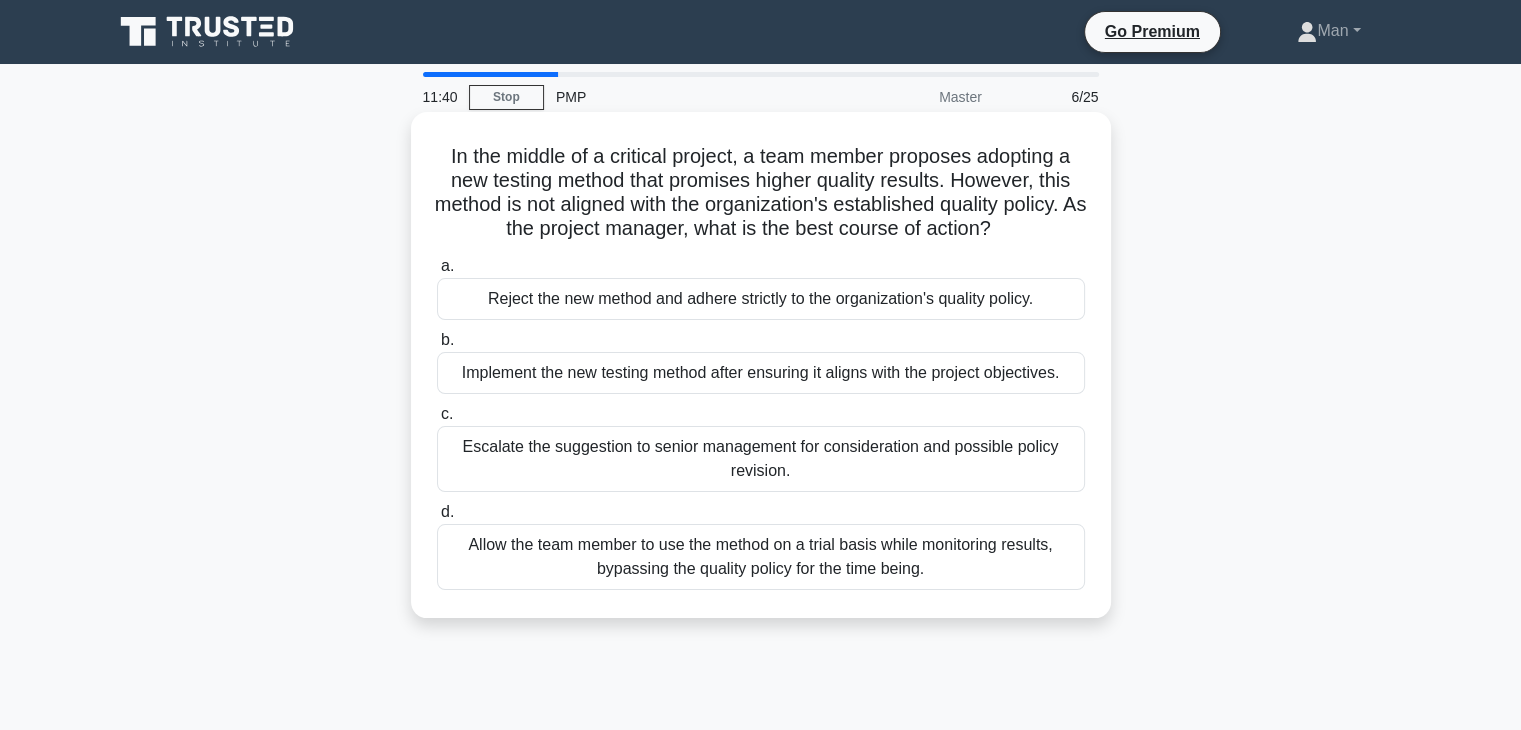 click on "Allow the team member to use the method on a trial basis while monitoring results, bypassing the quality policy for the time being." at bounding box center [761, 557] 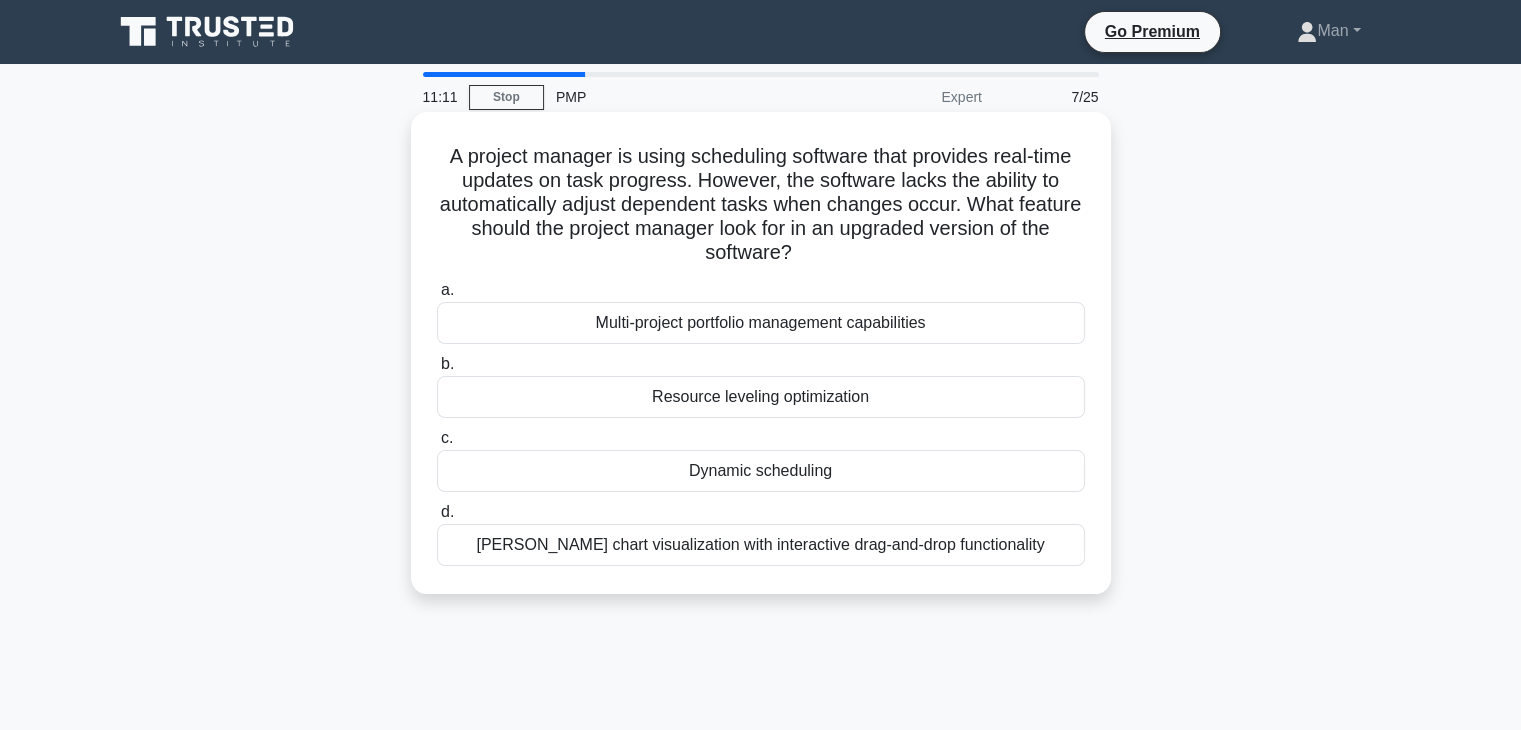 click on "Dynamic scheduling" at bounding box center (761, 471) 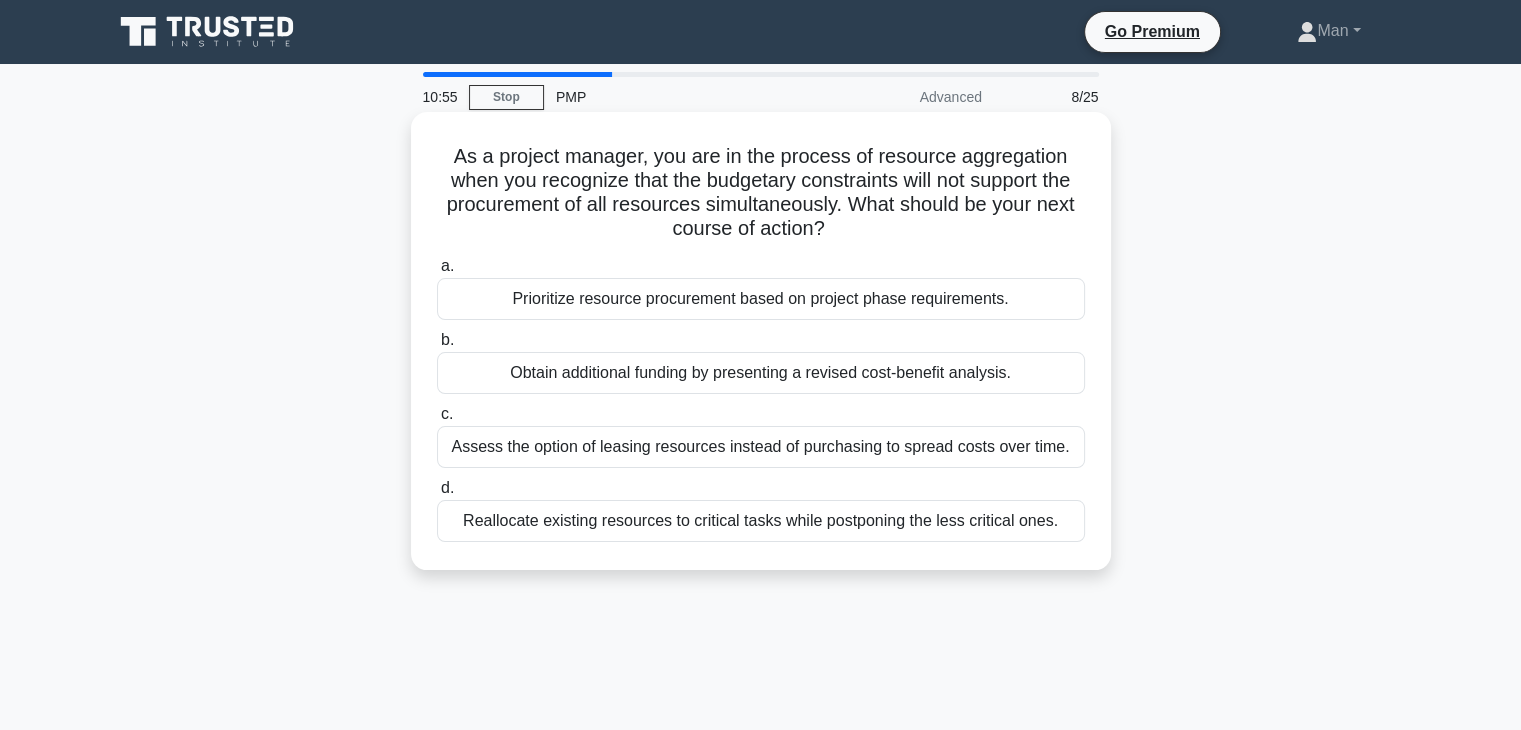 click on "Prioritize resource procurement based on project phase requirements." at bounding box center (761, 299) 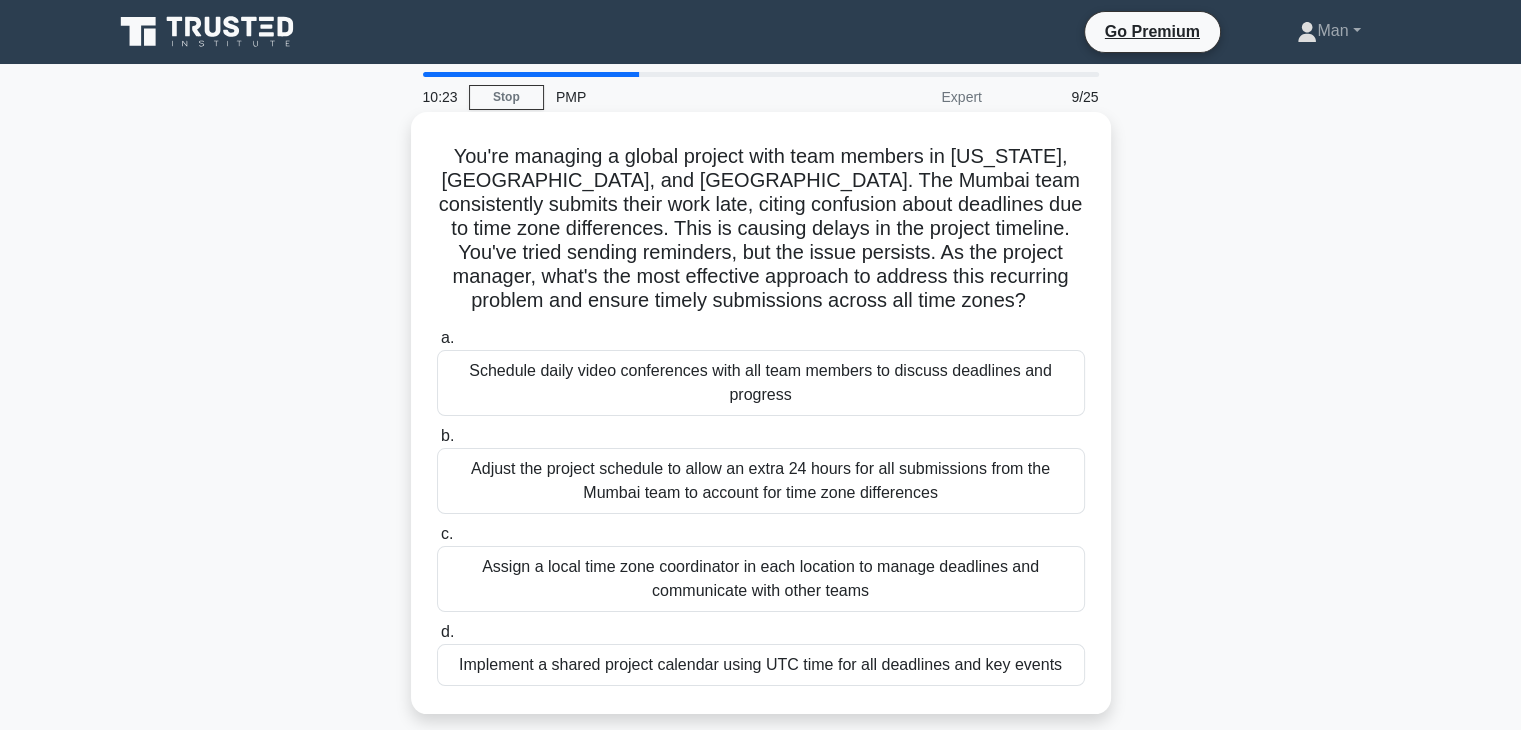 click on "Implement a shared project calendar using UTC time for all deadlines and key events" at bounding box center [761, 665] 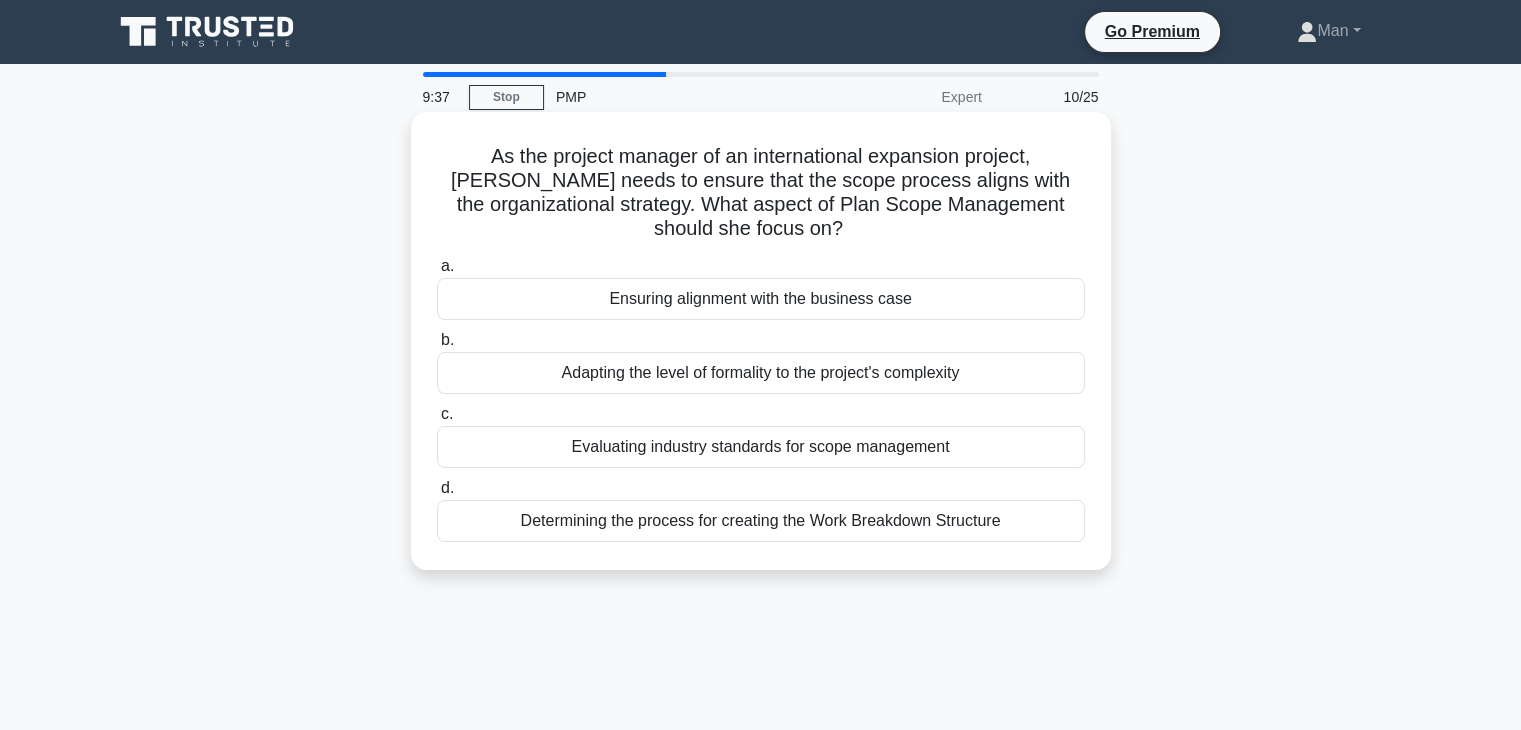 click on "Ensuring alignment with the business case" at bounding box center (761, 299) 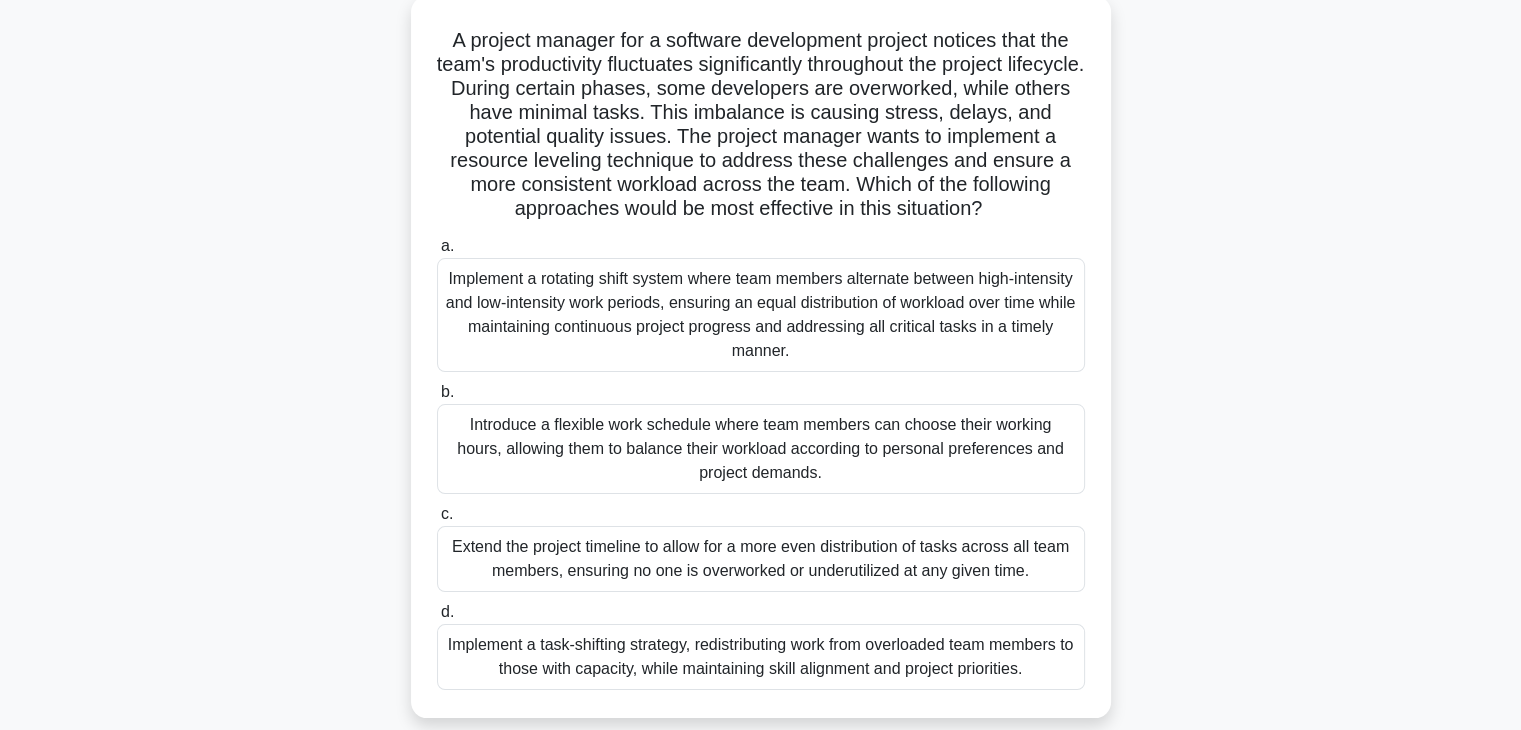scroll, scrollTop: 160, scrollLeft: 0, axis: vertical 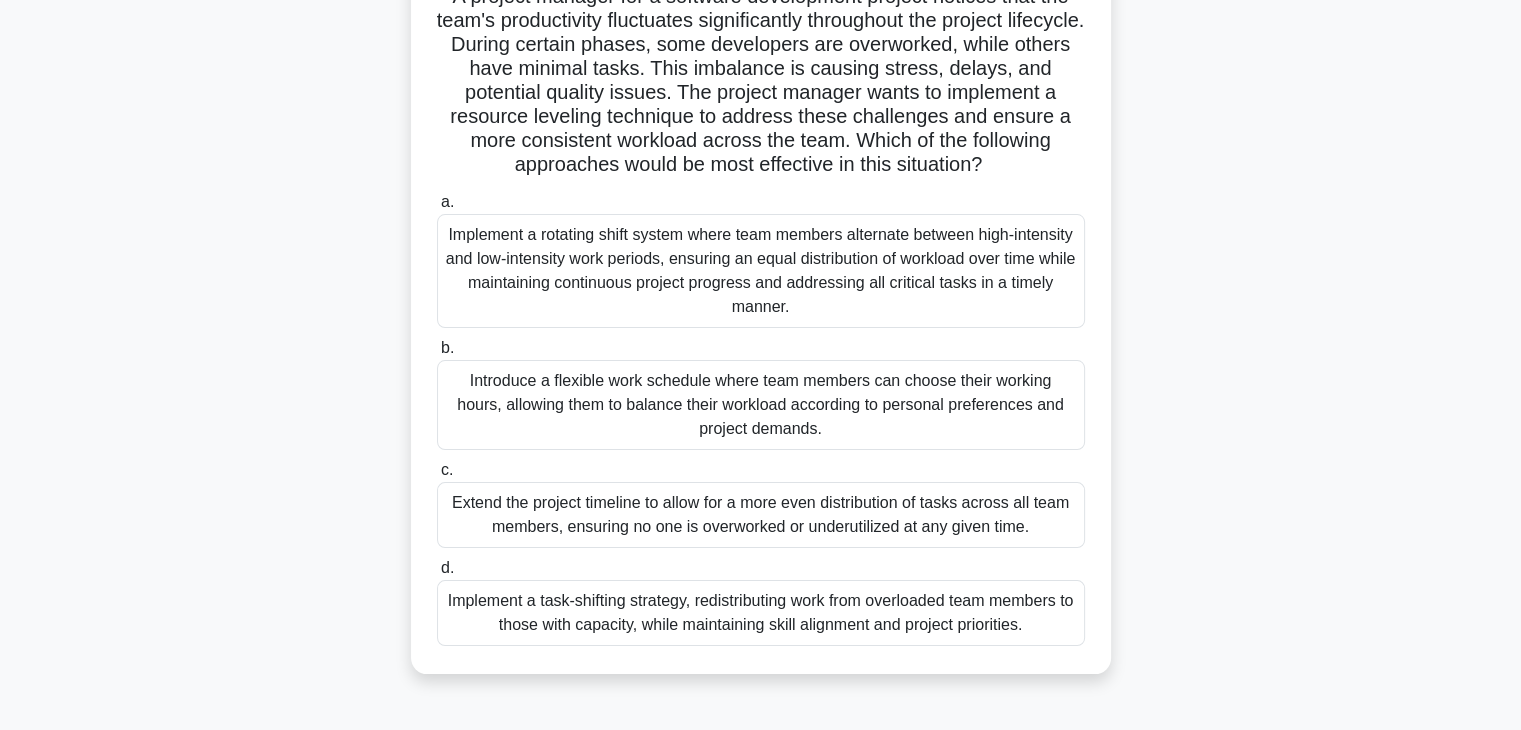 click on "Implement a task-shifting strategy, redistributing work from overloaded team members to those with capacity, while maintaining skill alignment and project priorities." at bounding box center [761, 613] 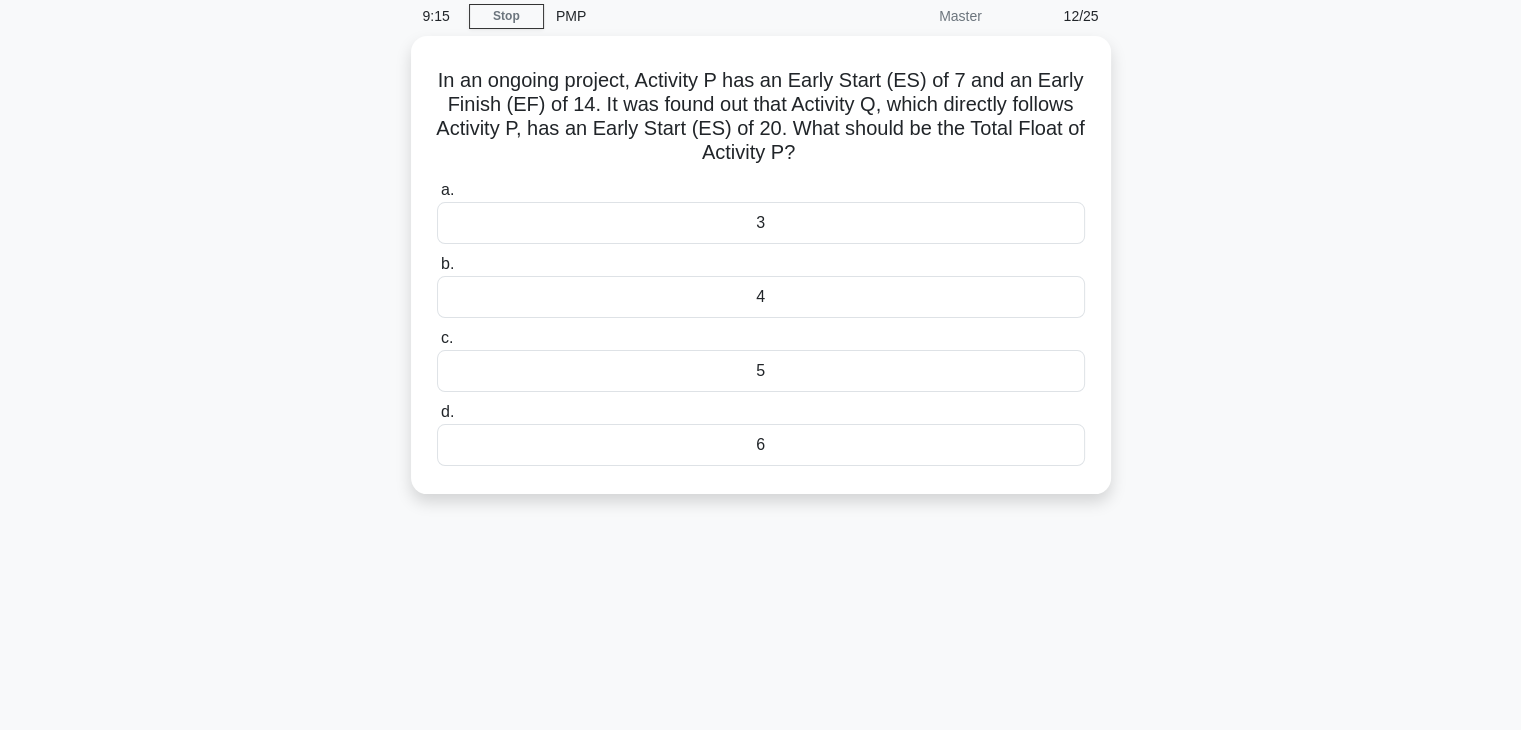 scroll, scrollTop: 0, scrollLeft: 0, axis: both 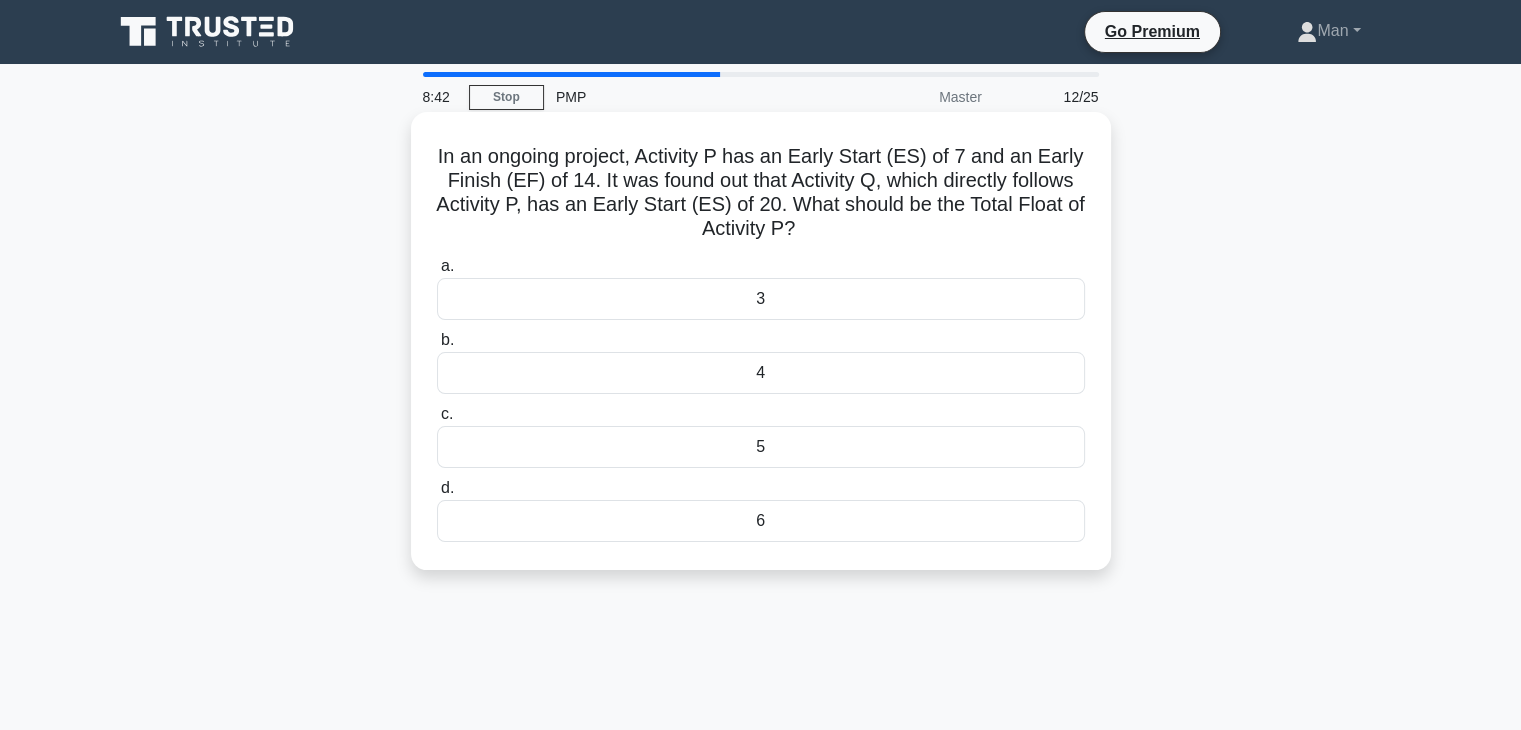 click on "6" at bounding box center (761, 521) 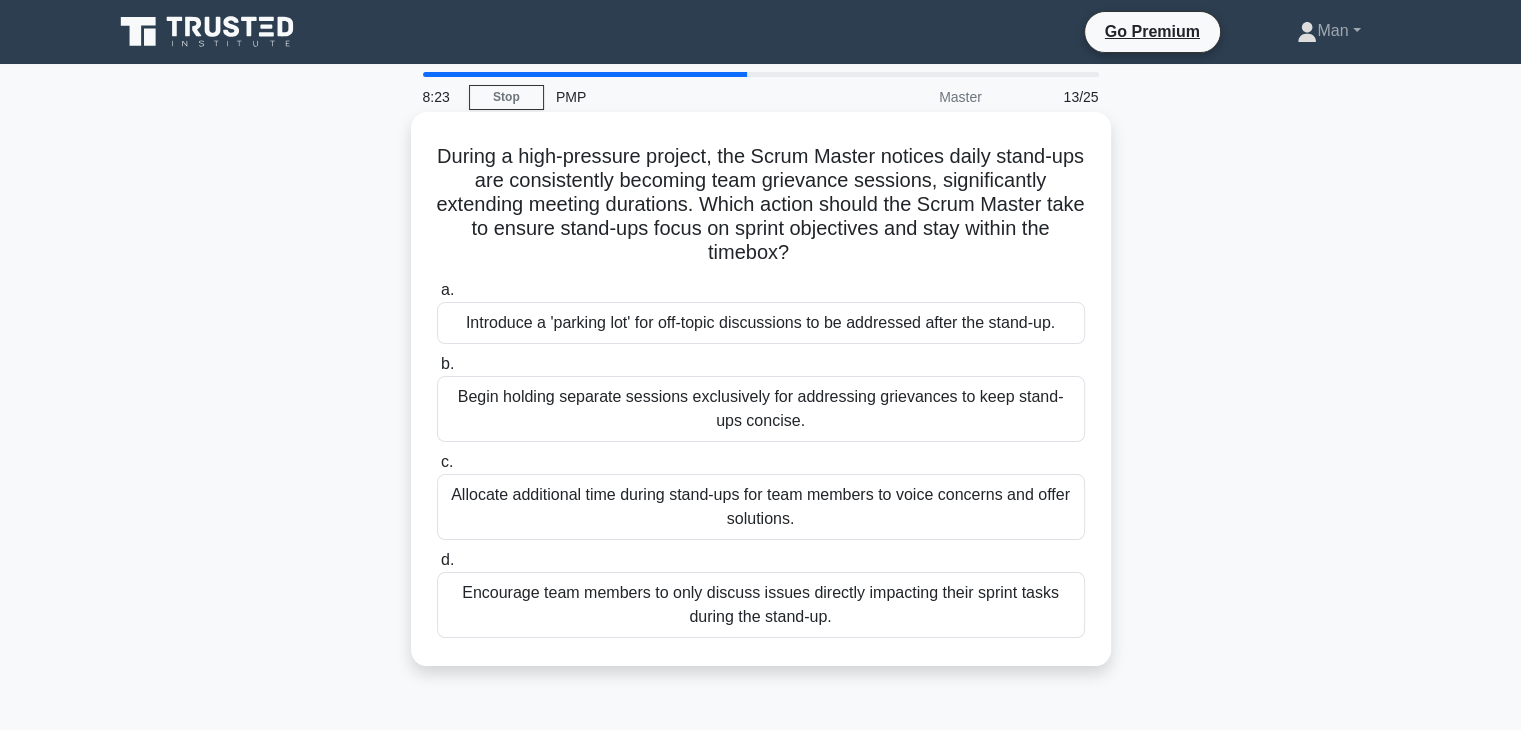 click on "Encourage team members to only discuss issues directly impacting their sprint tasks during the stand-up." at bounding box center [761, 605] 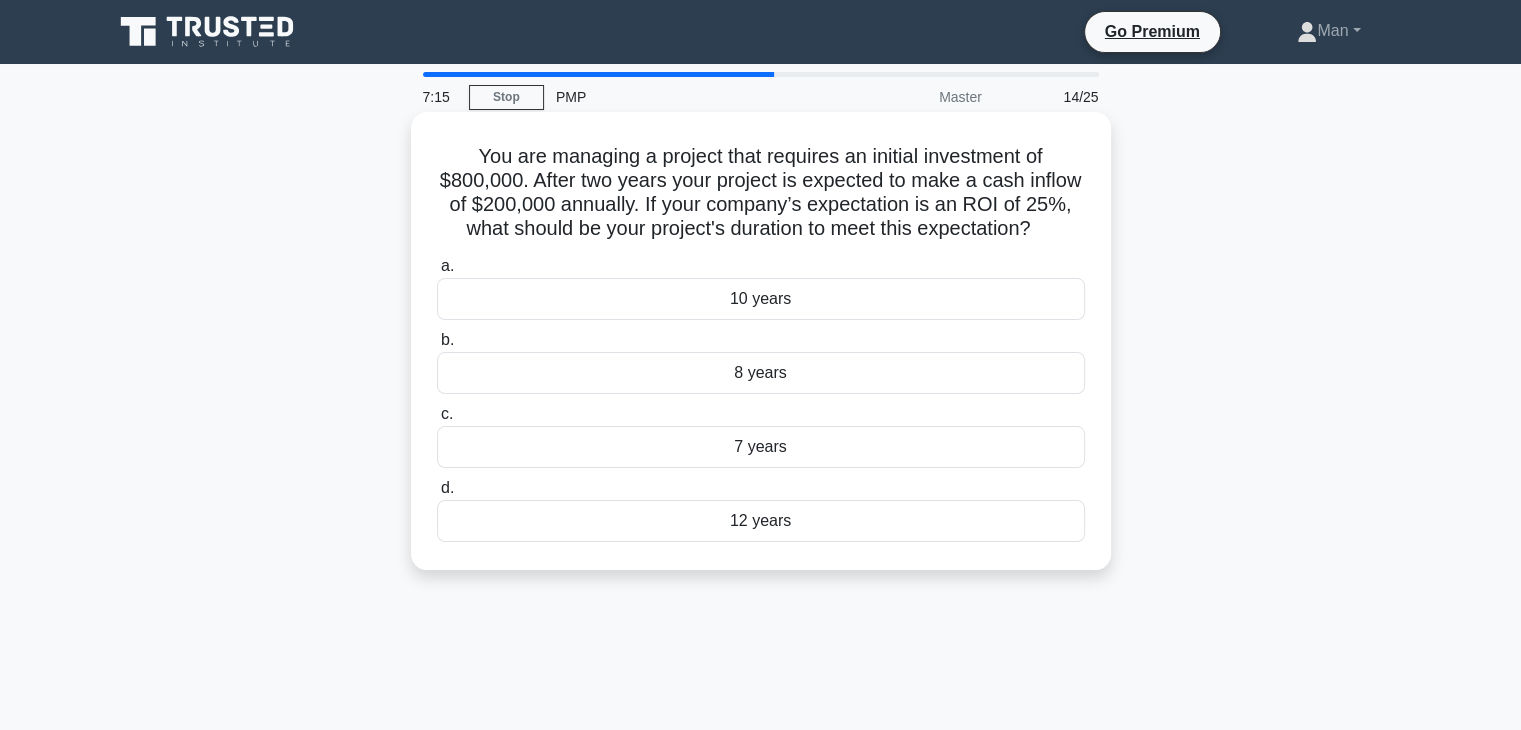 click on "8 years" at bounding box center (761, 373) 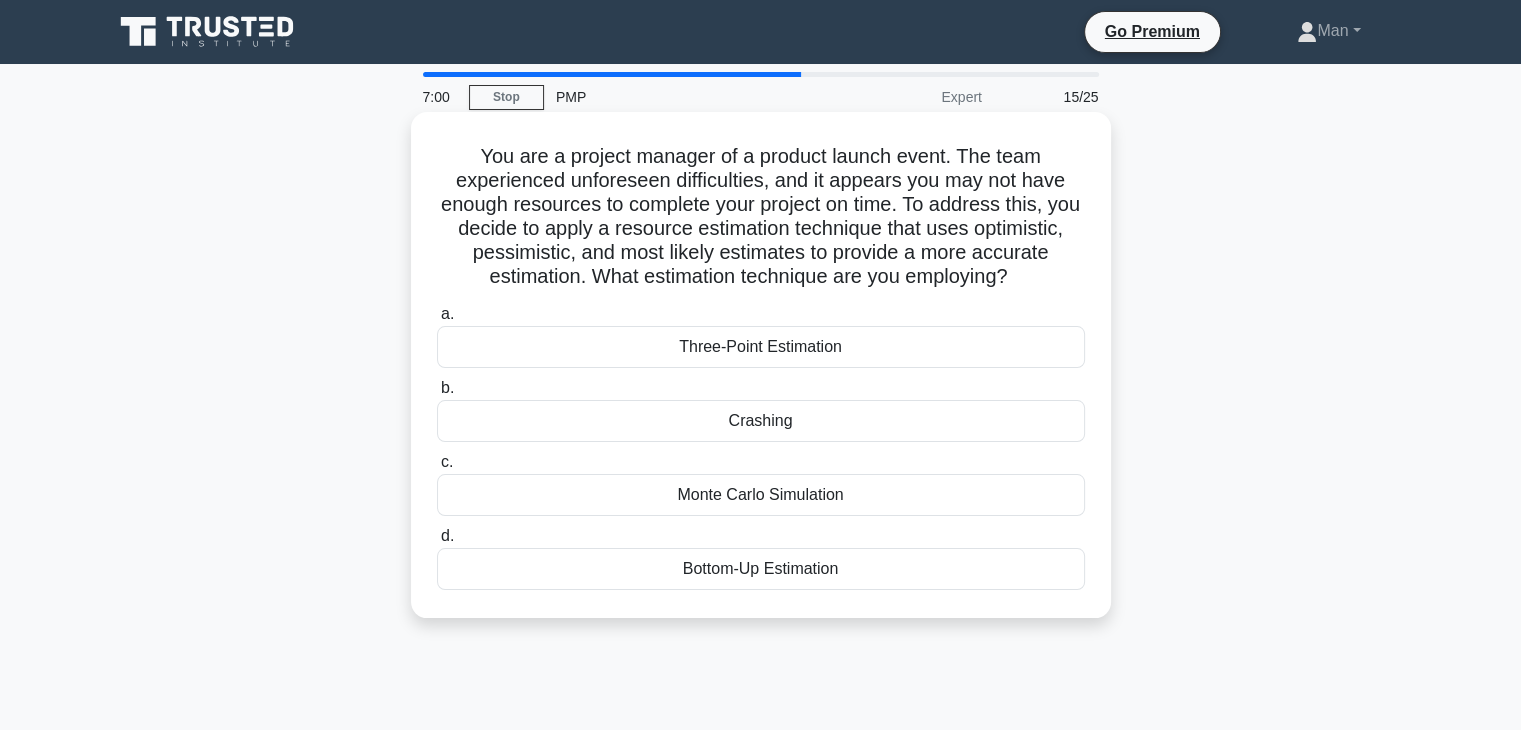 click on "Three-Point Estimation" at bounding box center (761, 347) 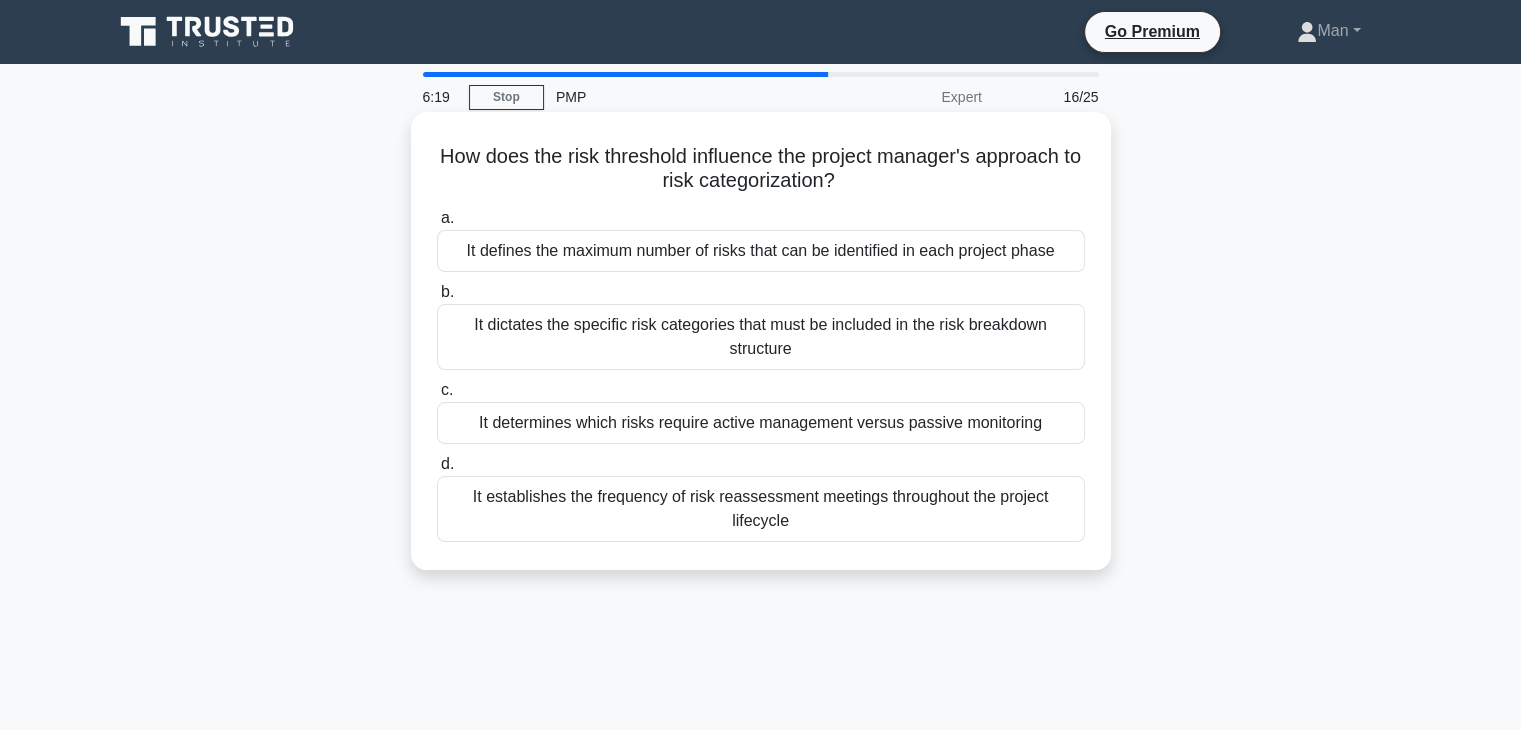 click on "It defines the maximum number of risks that can be identified in each project phase" at bounding box center [761, 251] 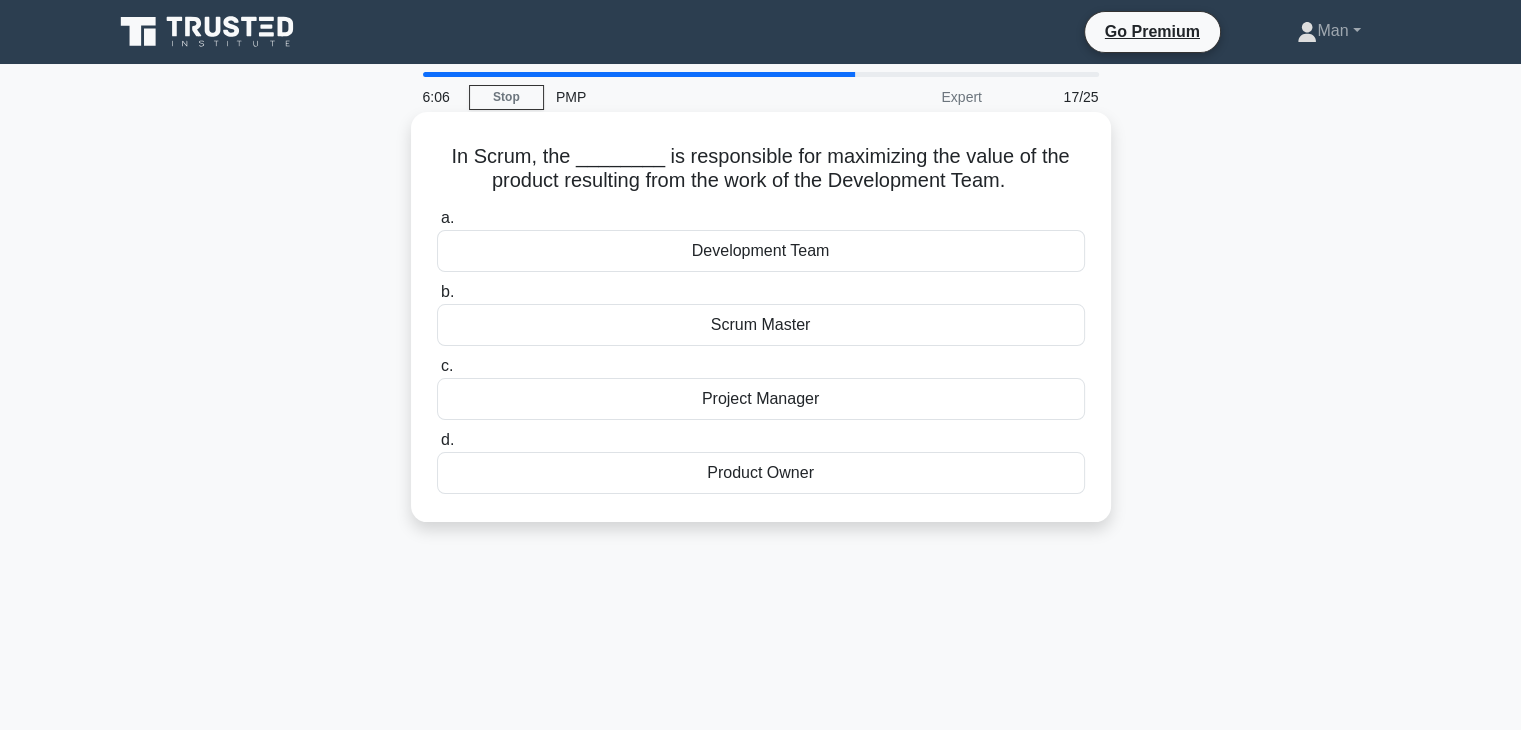 click on "Product Owner" at bounding box center [761, 473] 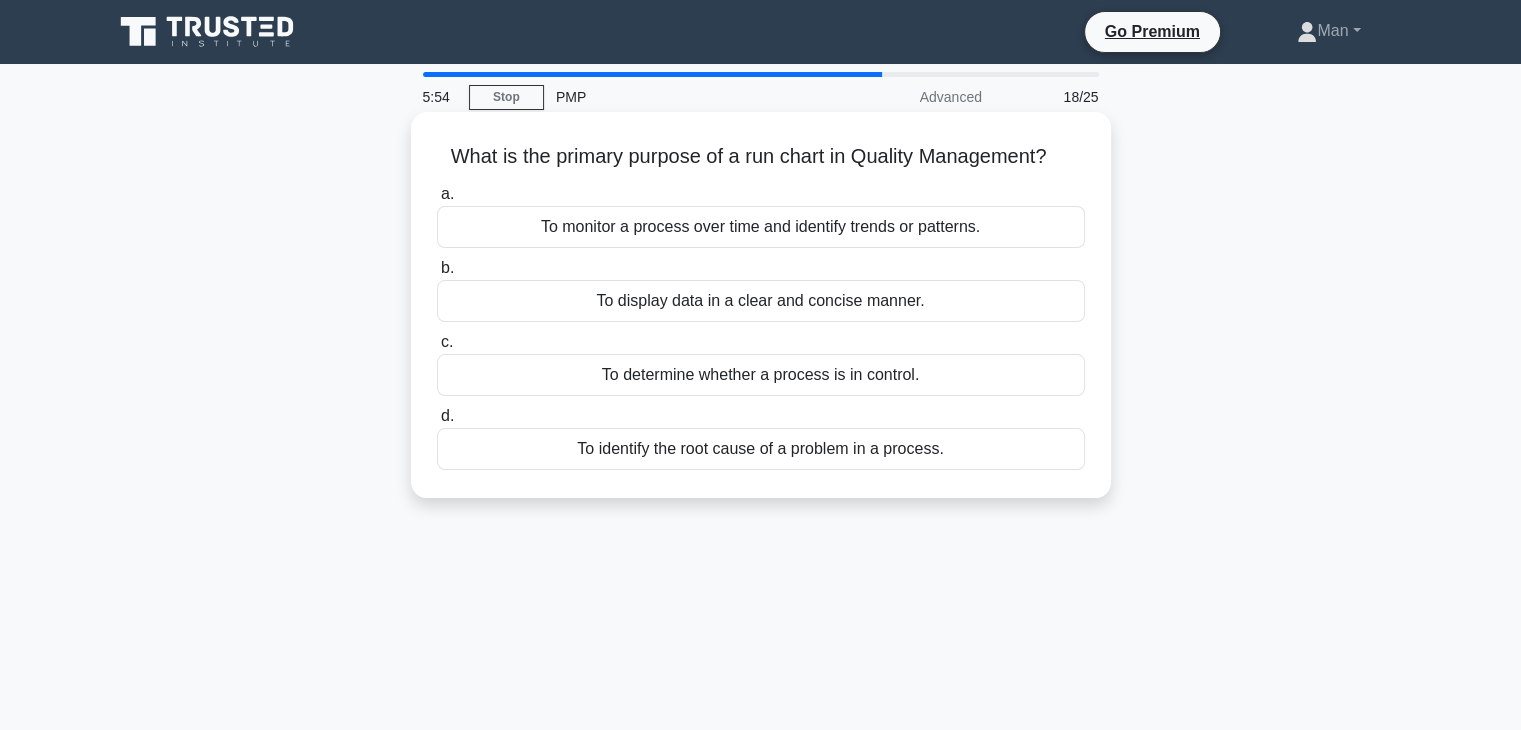 click on "To monitor a process over time and identify trends or patterns." at bounding box center [761, 227] 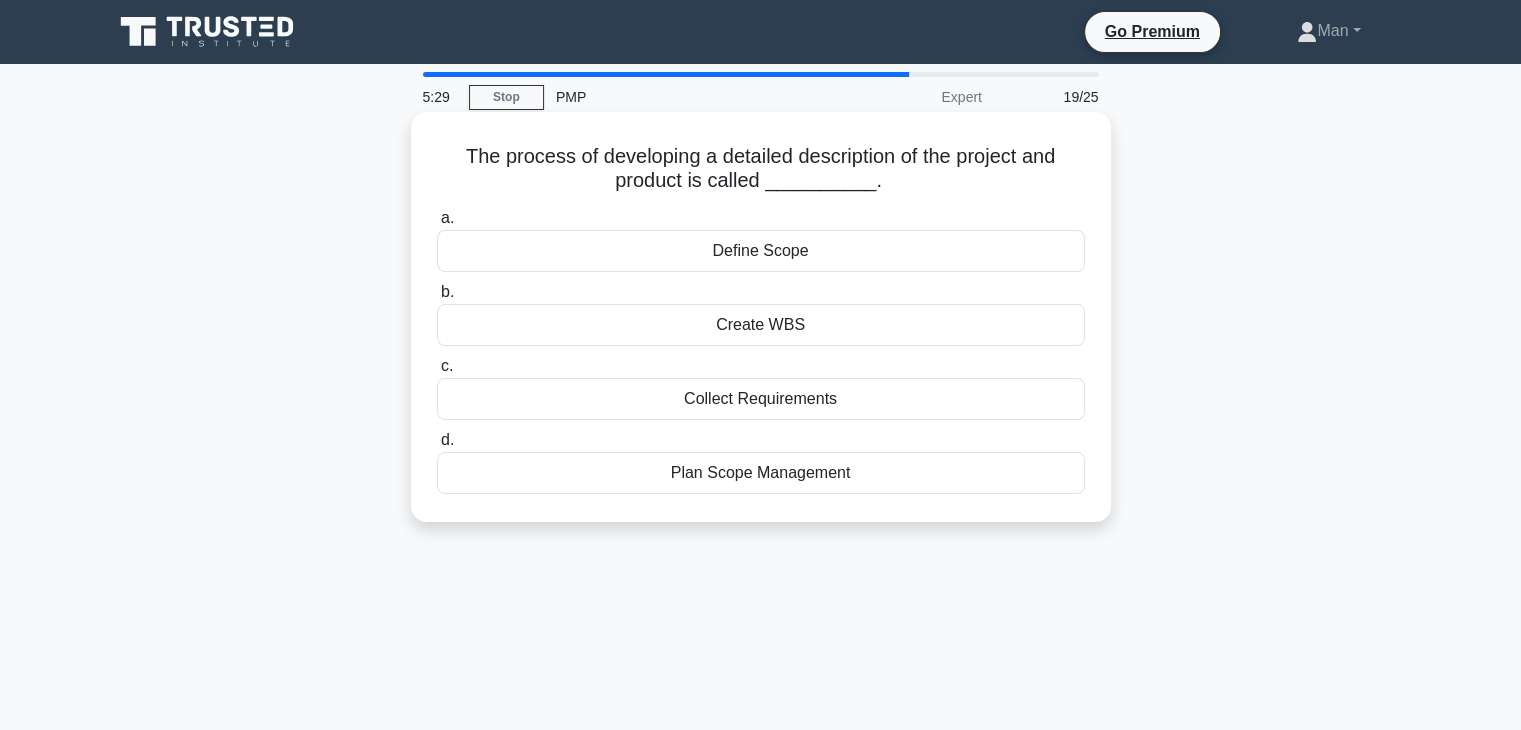 click on "Define Scope" at bounding box center (761, 251) 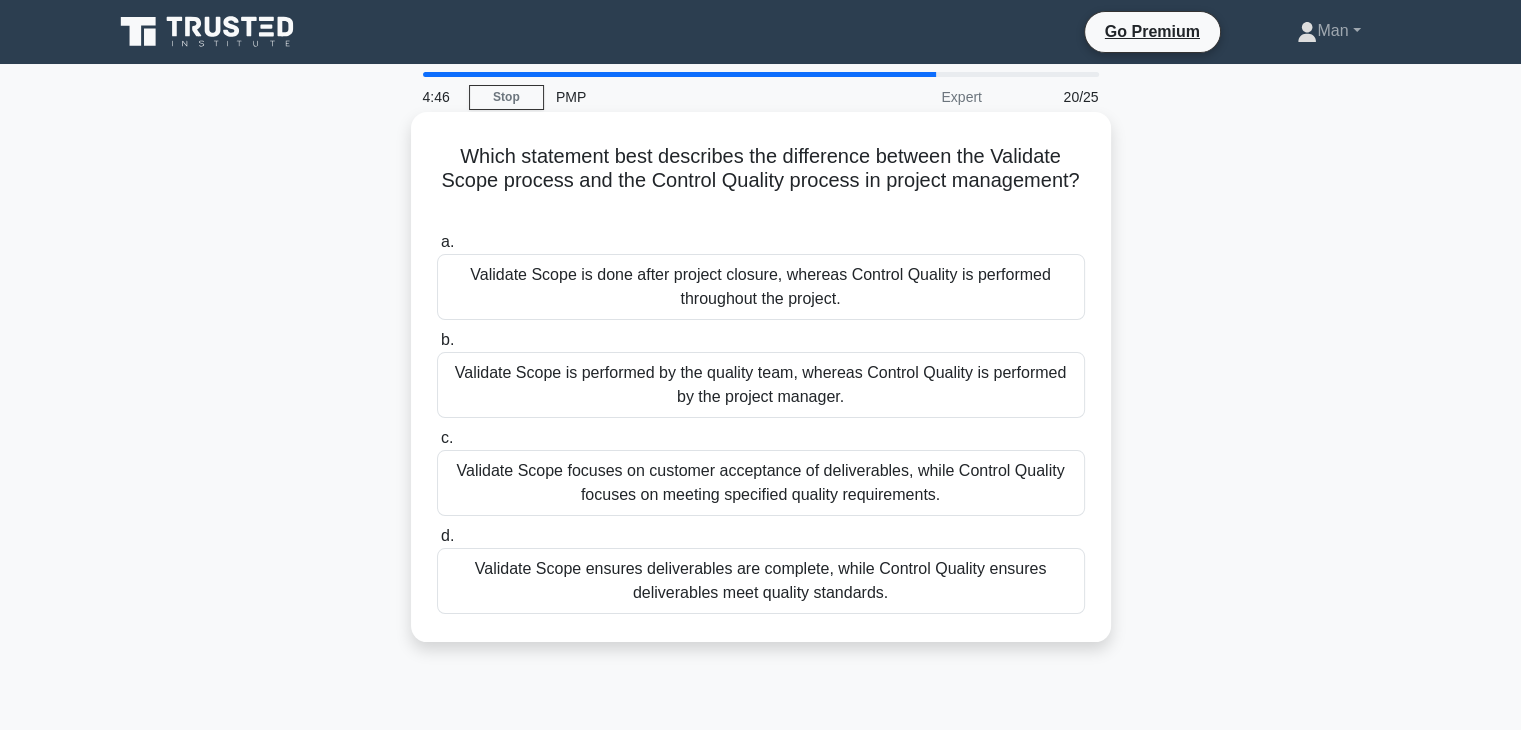 click on "Validate Scope ensures deliverables are complete, while Control Quality ensures deliverables meet quality standards." at bounding box center [761, 581] 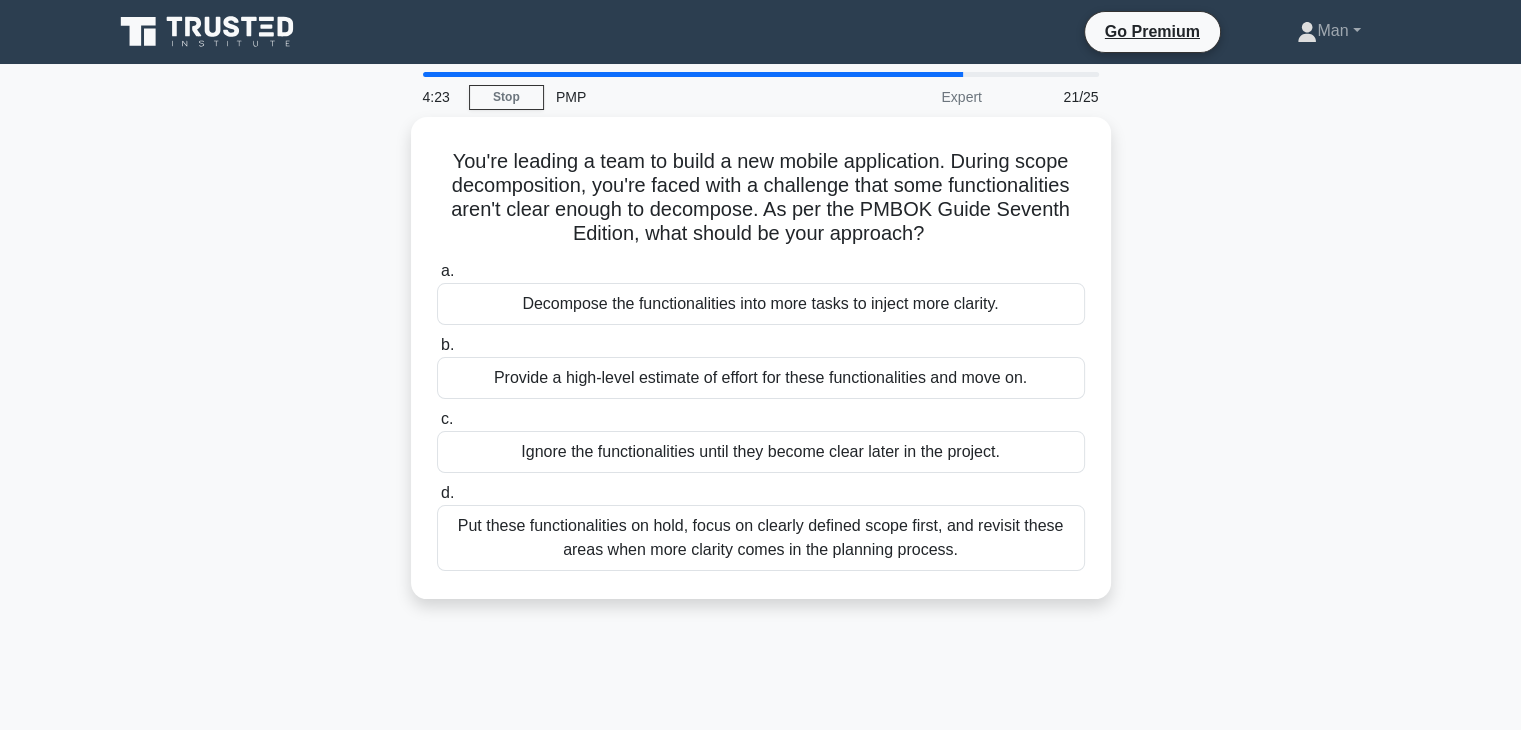 click on "You're leading a team to build a new mobile application. During scope decomposition, you're faced with a challenge that some functionalities aren't clear enough to decompose. As per the PMBOK Guide Seventh Edition, what should be your approach?
.spinner_0XTQ{transform-origin:center;animation:spinner_y6GP .75s linear infinite}@keyframes spinner_y6GP{100%{transform:rotate(360deg)}}
a.
b." at bounding box center (761, 358) 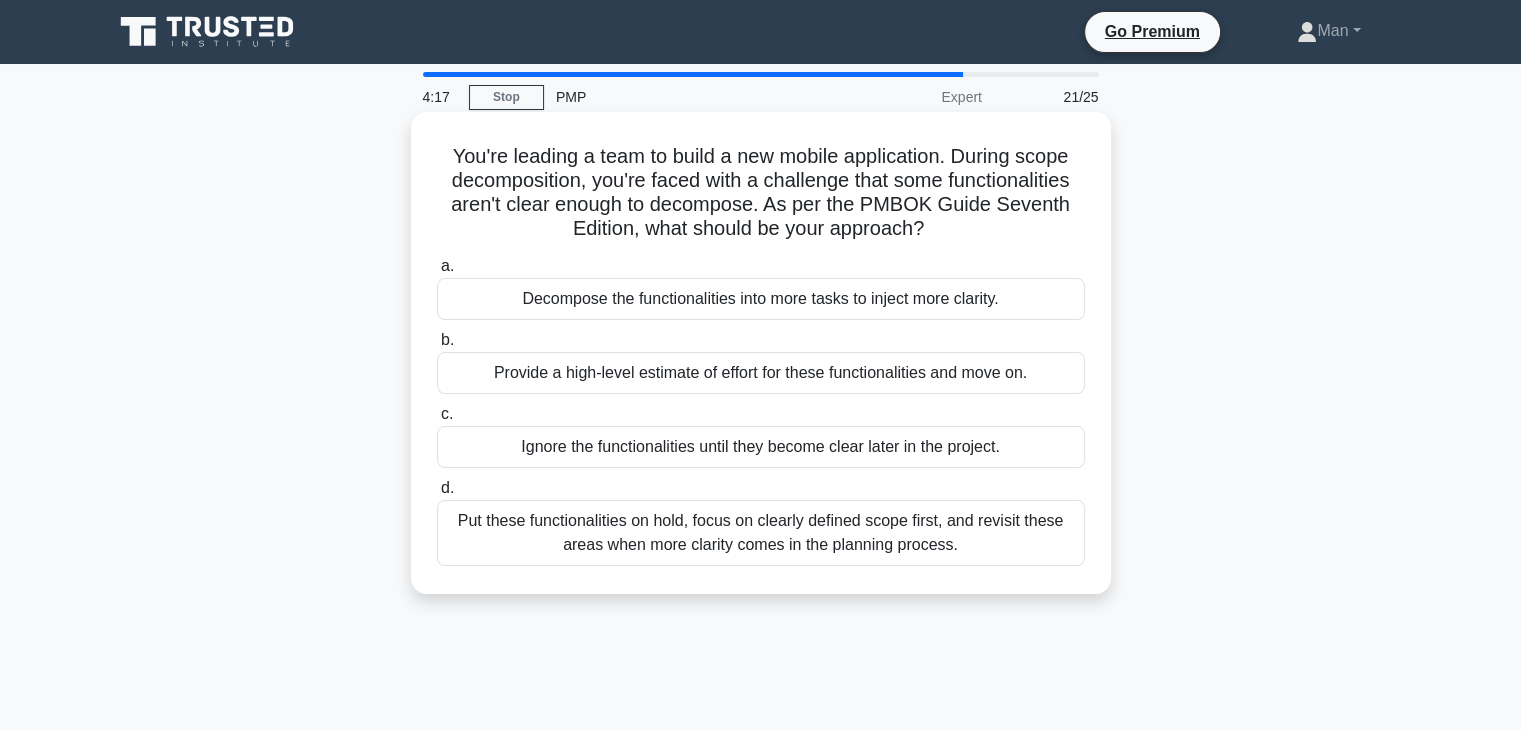 click on "Decompose the functionalities into more tasks to inject more clarity." at bounding box center (761, 299) 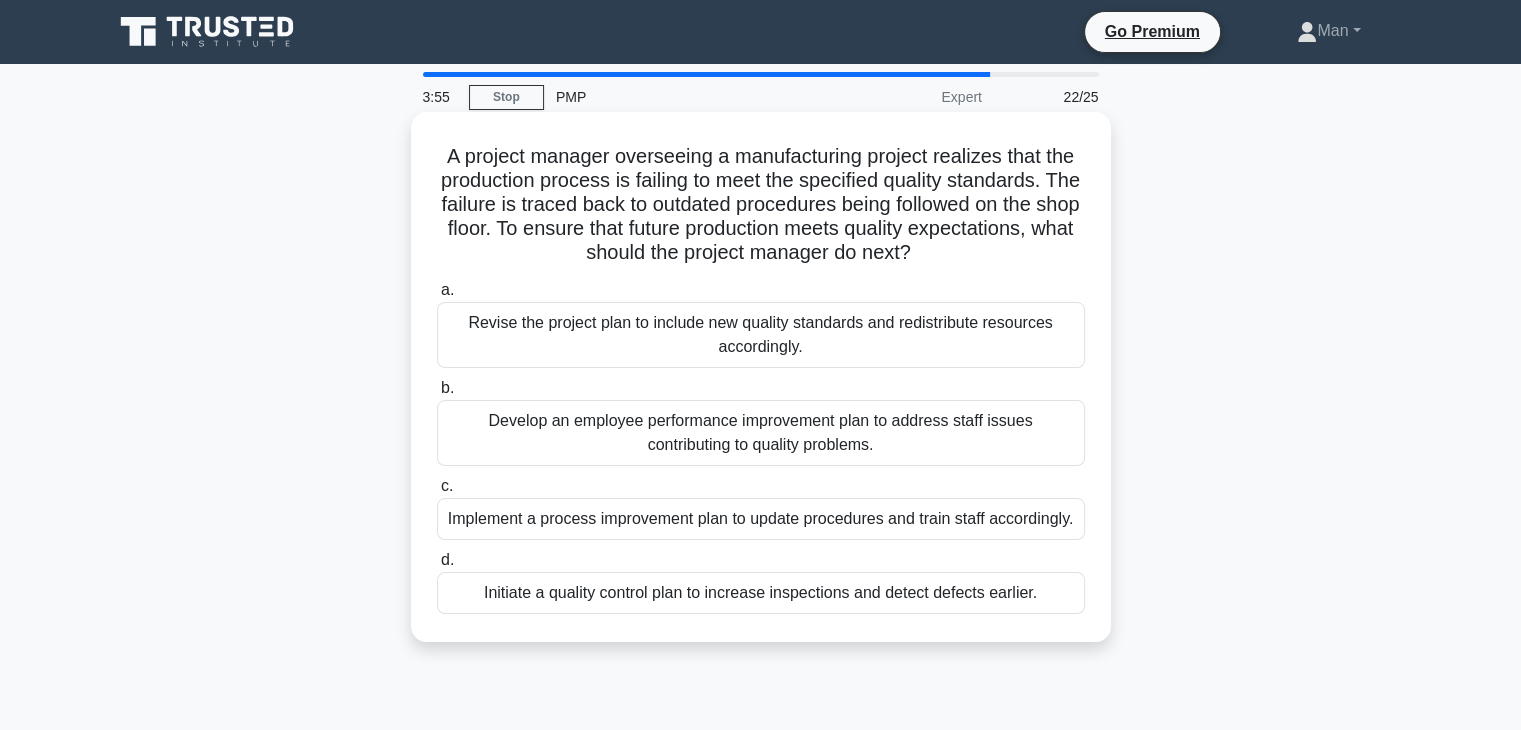 click on "Implement a process improvement plan to update procedures and train staff accordingly." at bounding box center (761, 519) 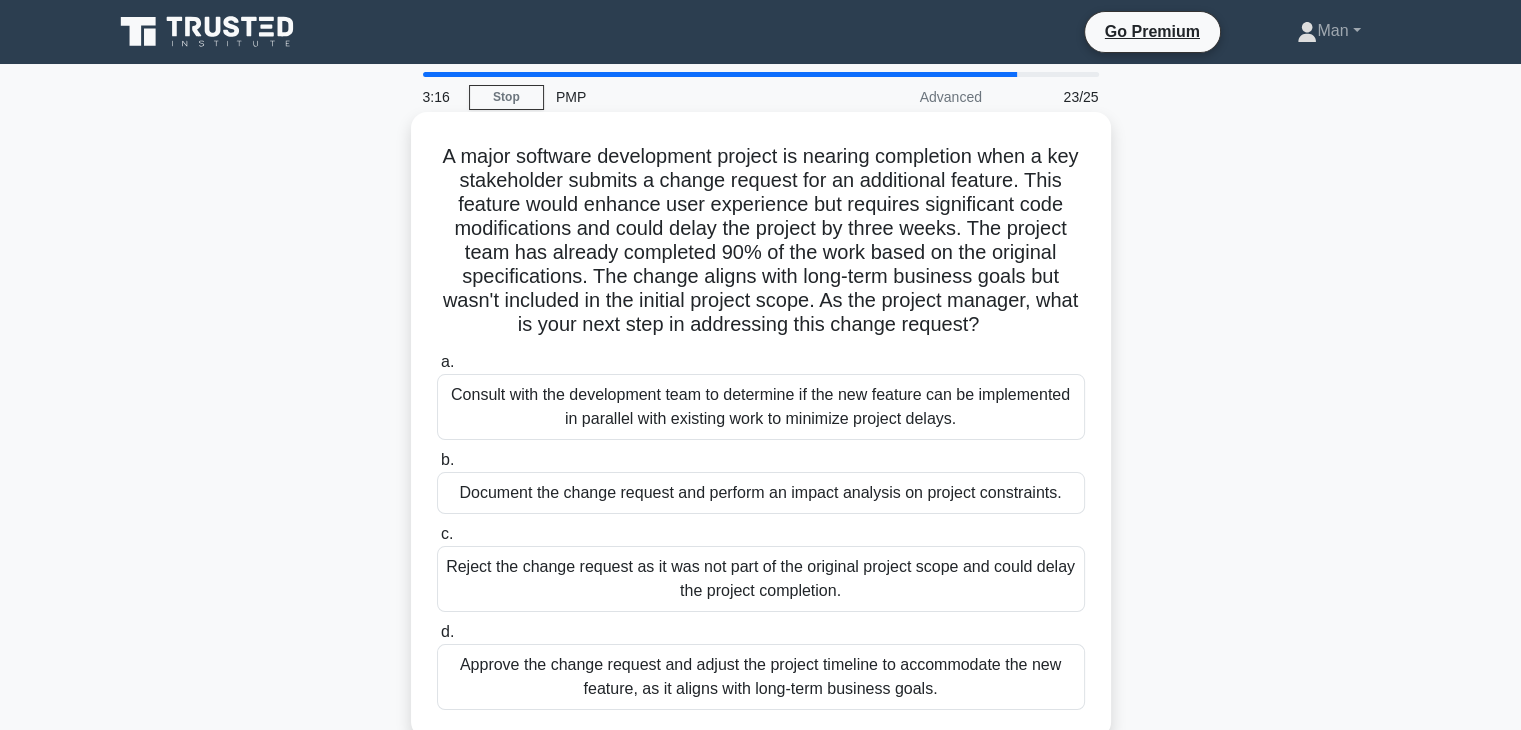 click on "Document the change request and perform an impact analysis on project constraints." at bounding box center [761, 493] 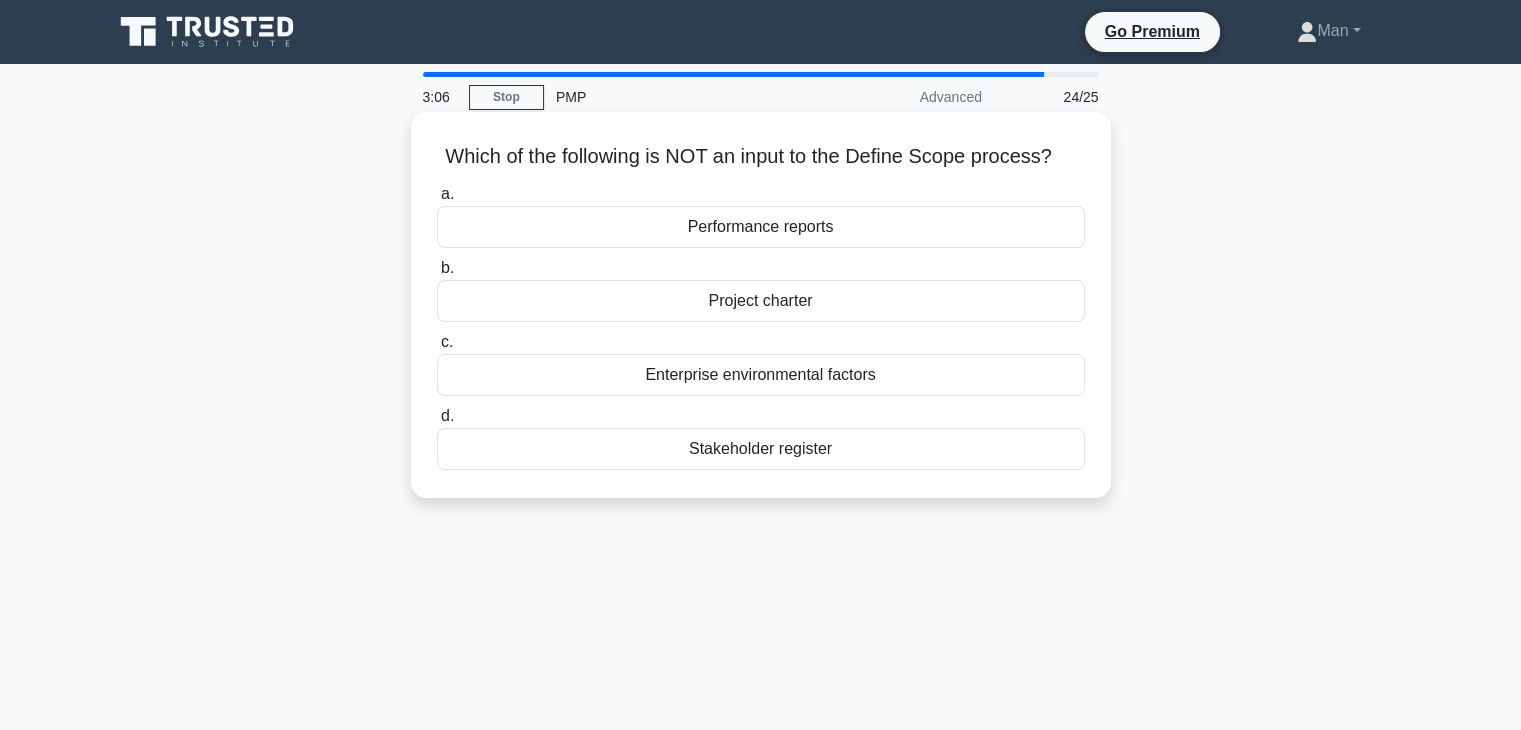 click on "Enterprise environmental factors" at bounding box center (761, 375) 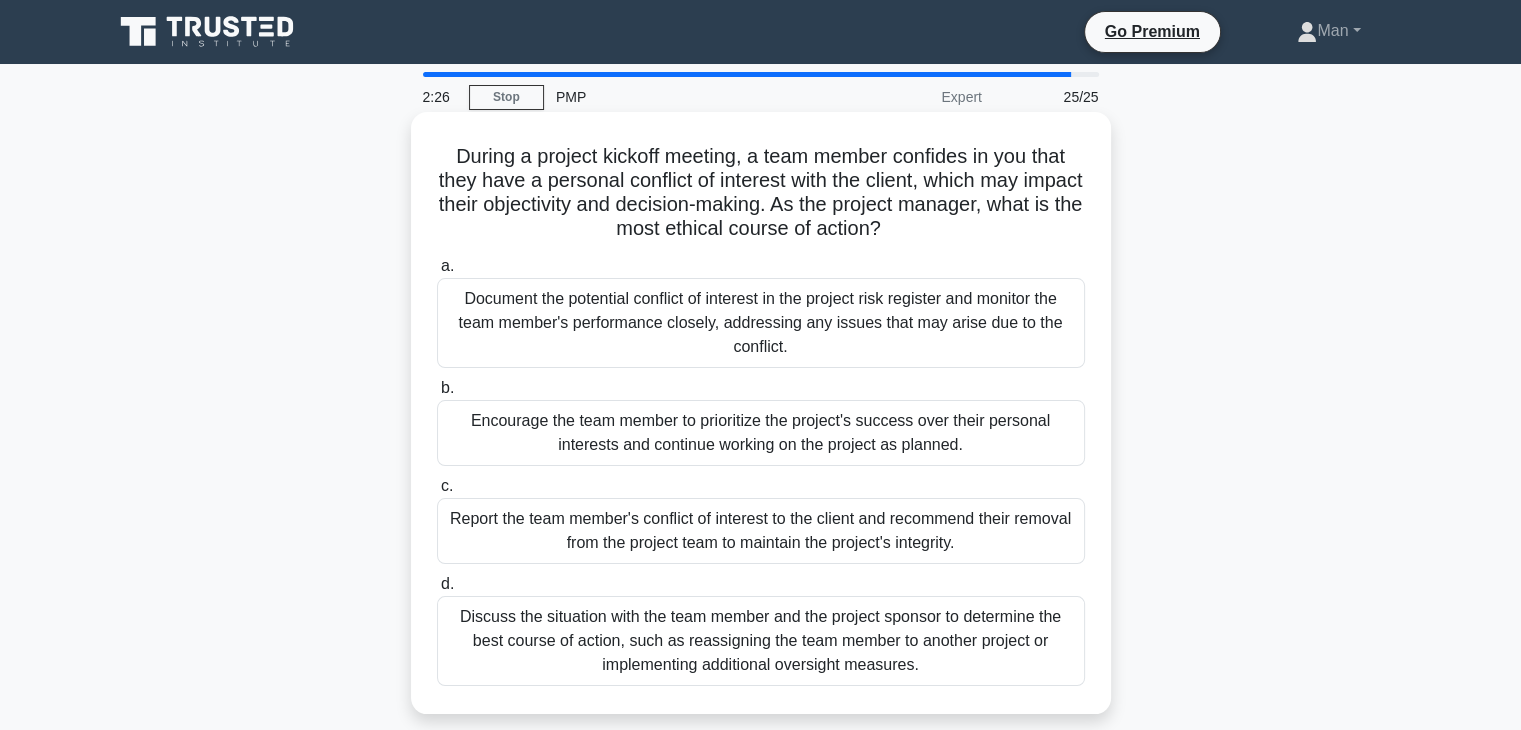 click on "Document the potential conflict of interest in the project risk register and monitor the team member's performance closely, addressing any issues that may arise due to the conflict." at bounding box center (761, 323) 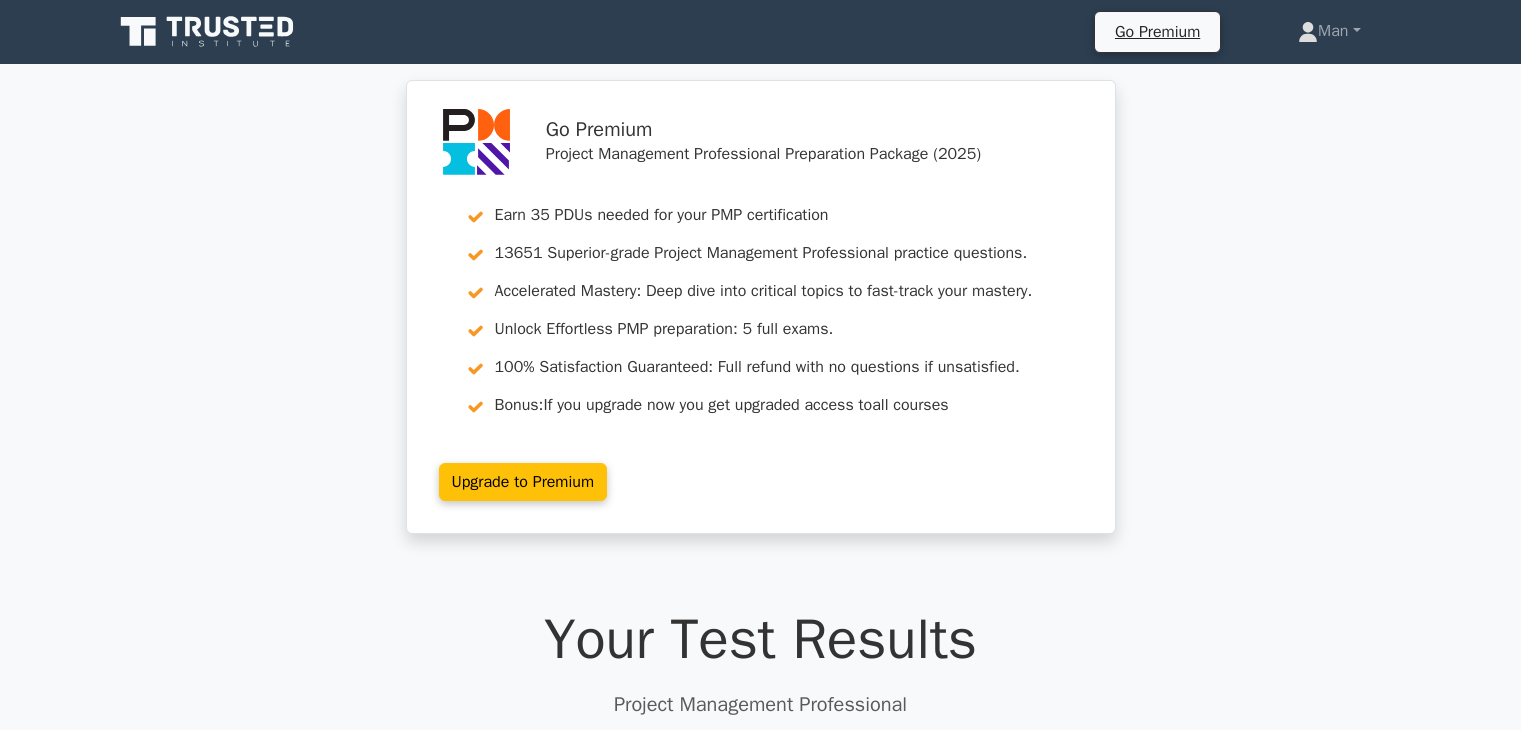 scroll, scrollTop: 0, scrollLeft: 0, axis: both 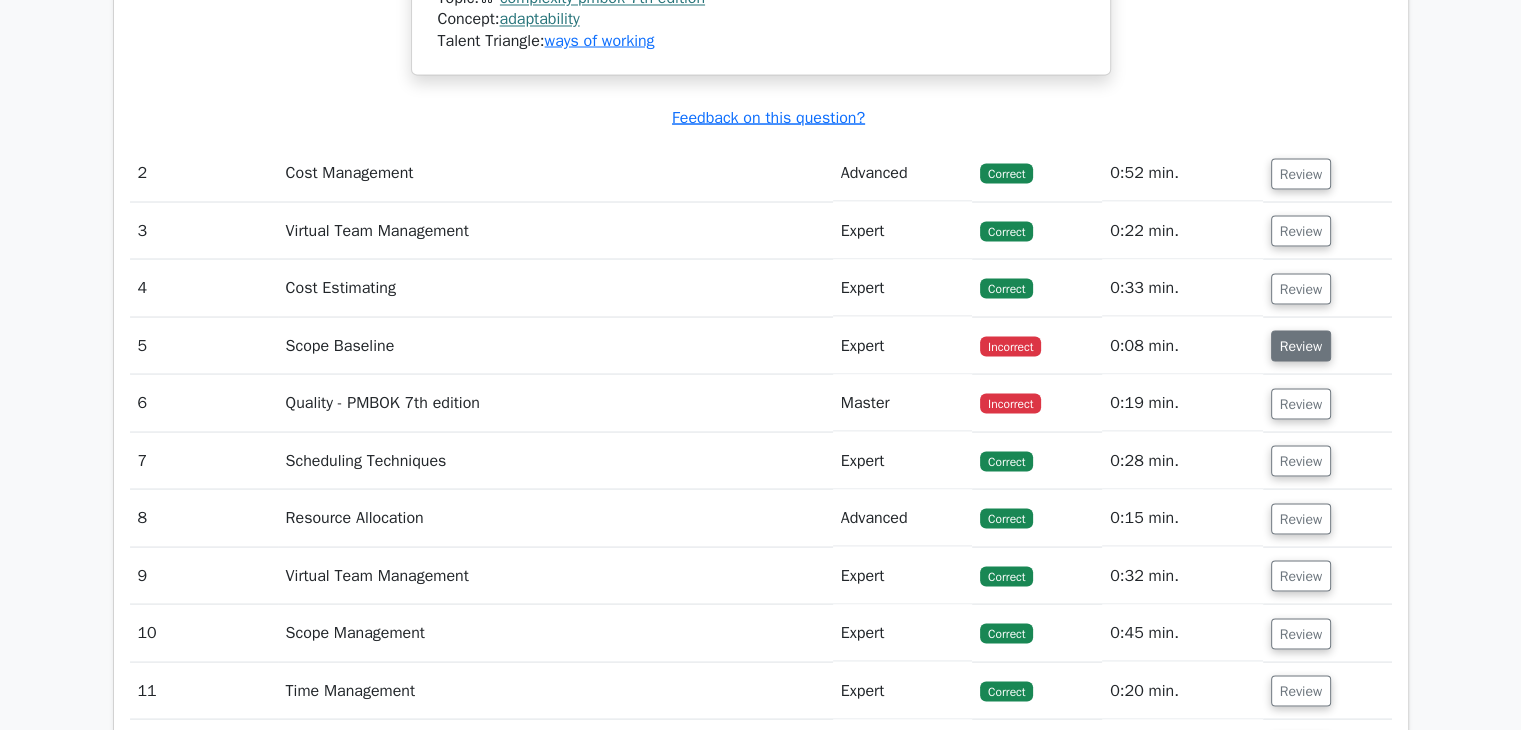 click on "Review" at bounding box center [1301, 345] 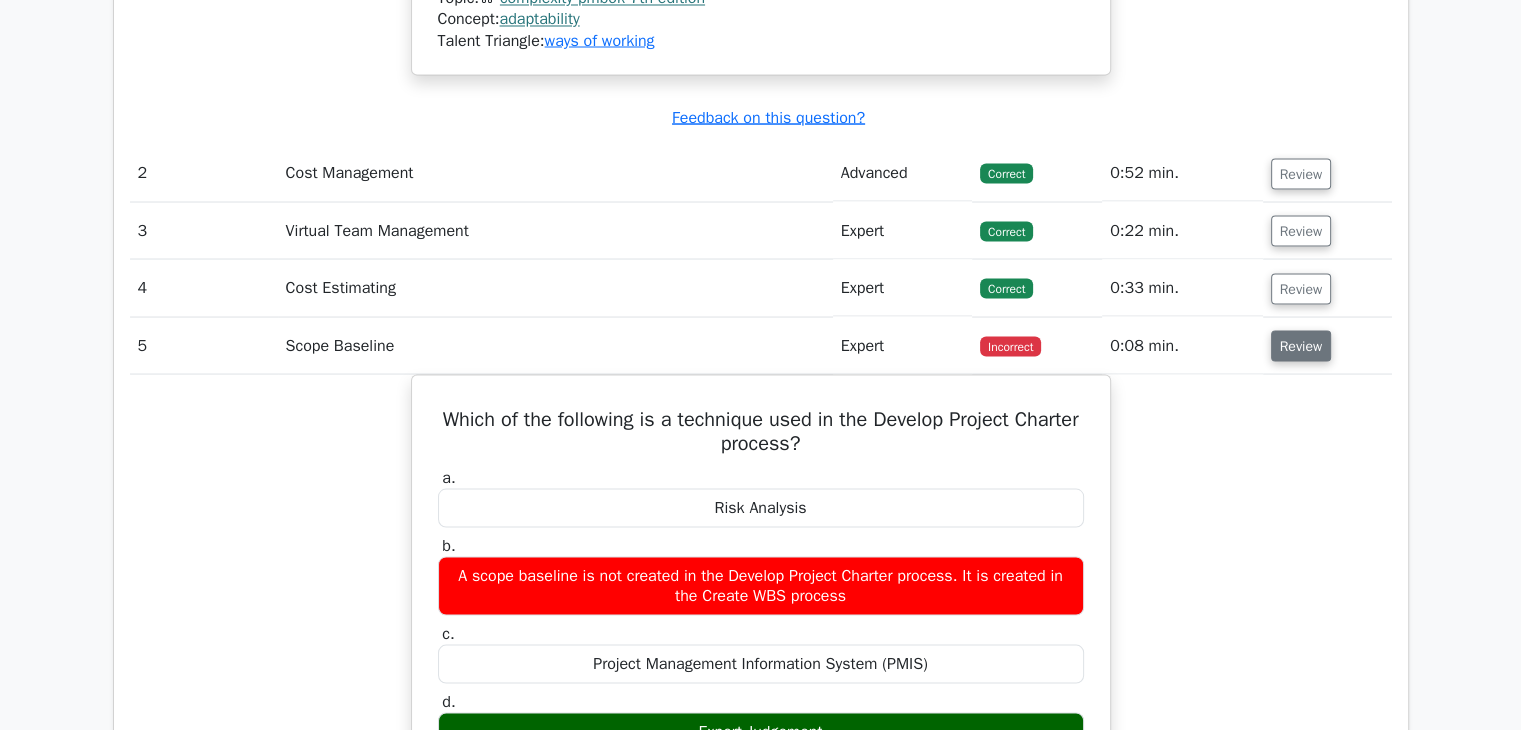 type 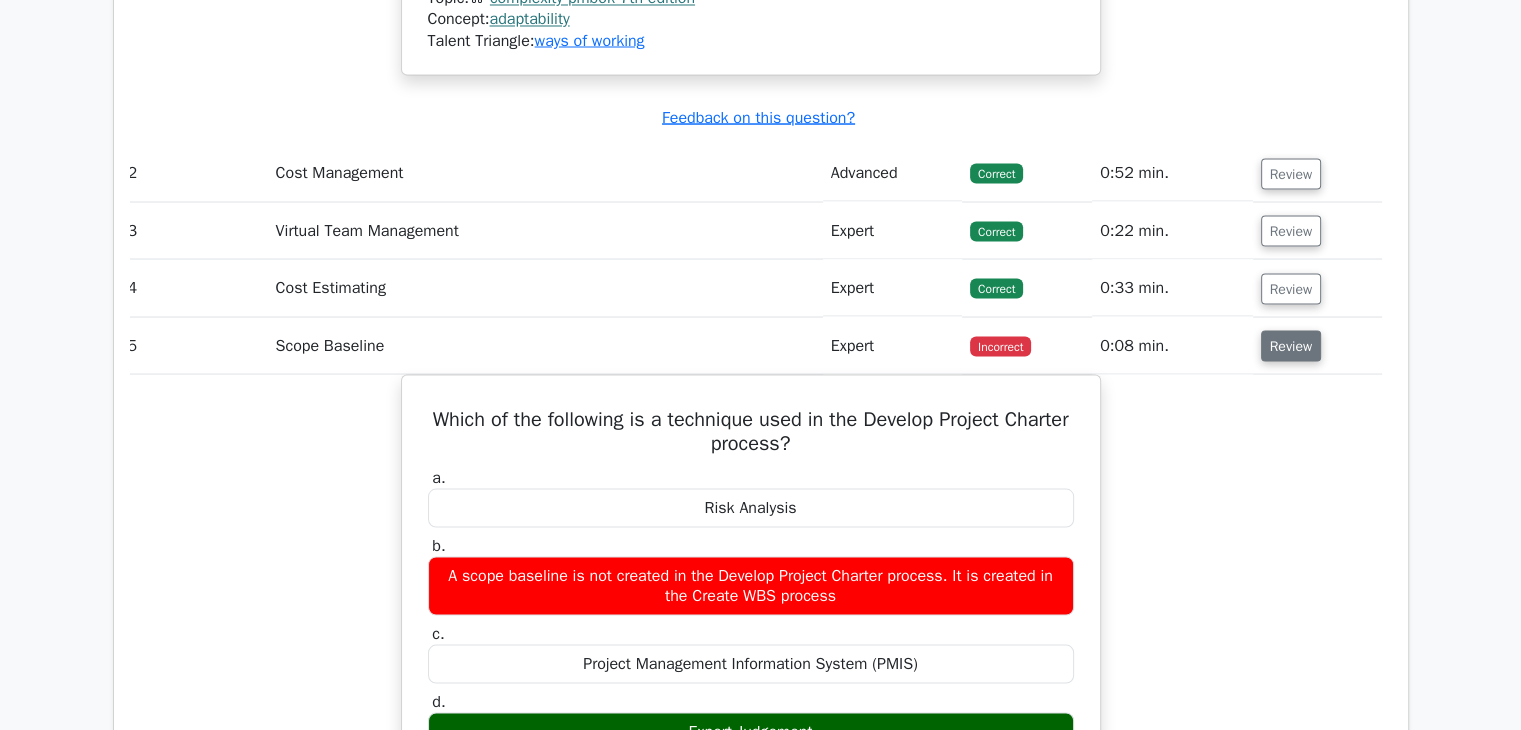 scroll, scrollTop: 0, scrollLeft: 12, axis: horizontal 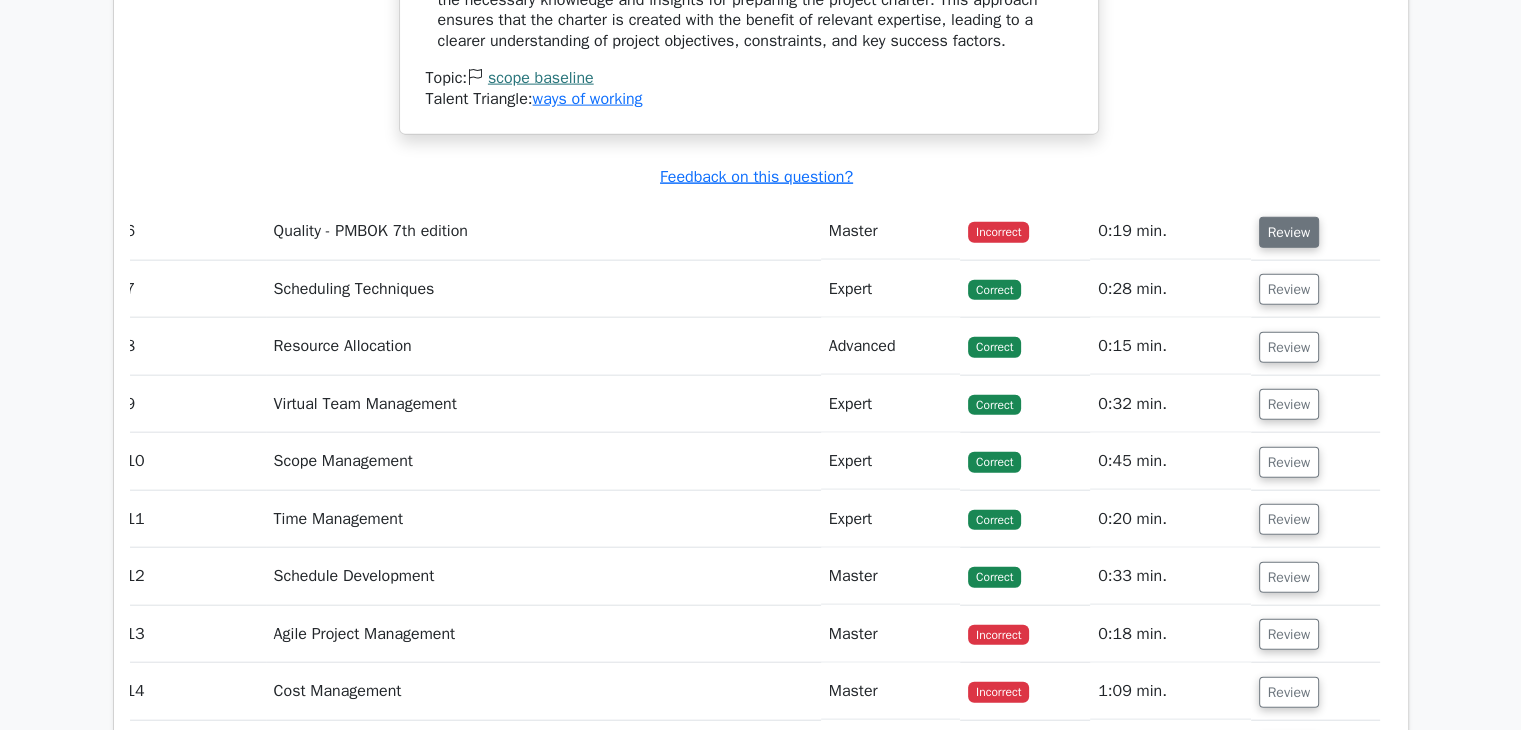 click on "Review" at bounding box center (1289, 232) 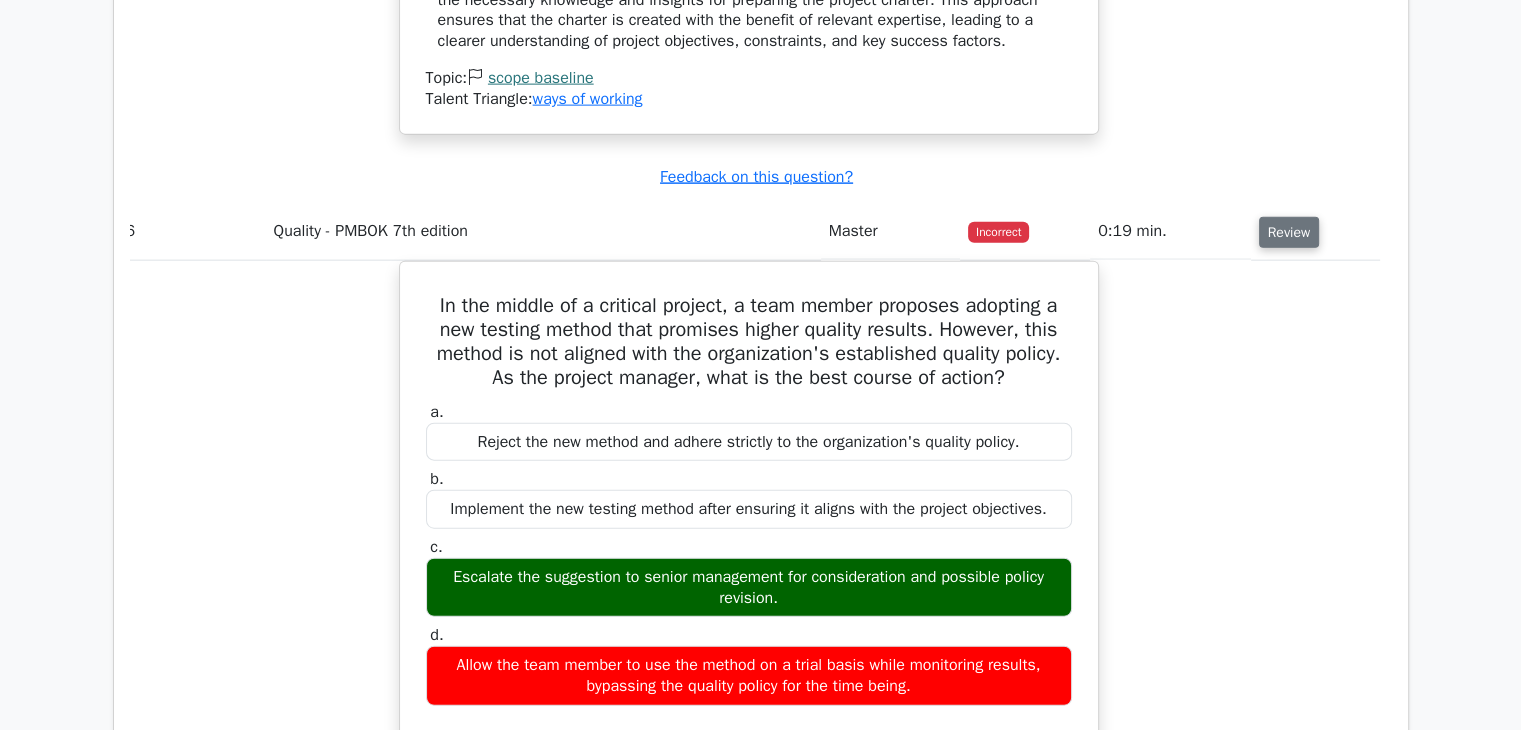 type 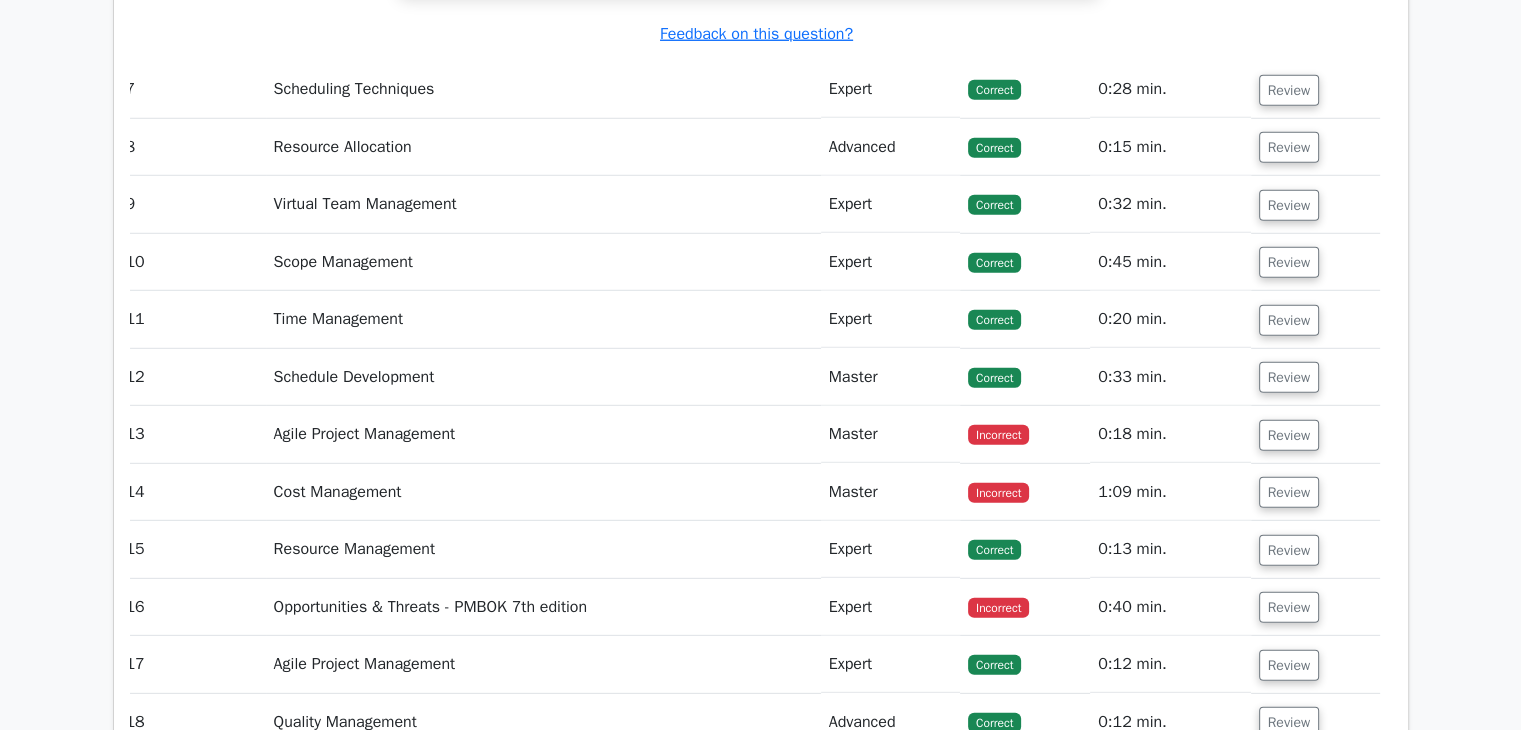 scroll, scrollTop: 5760, scrollLeft: 0, axis: vertical 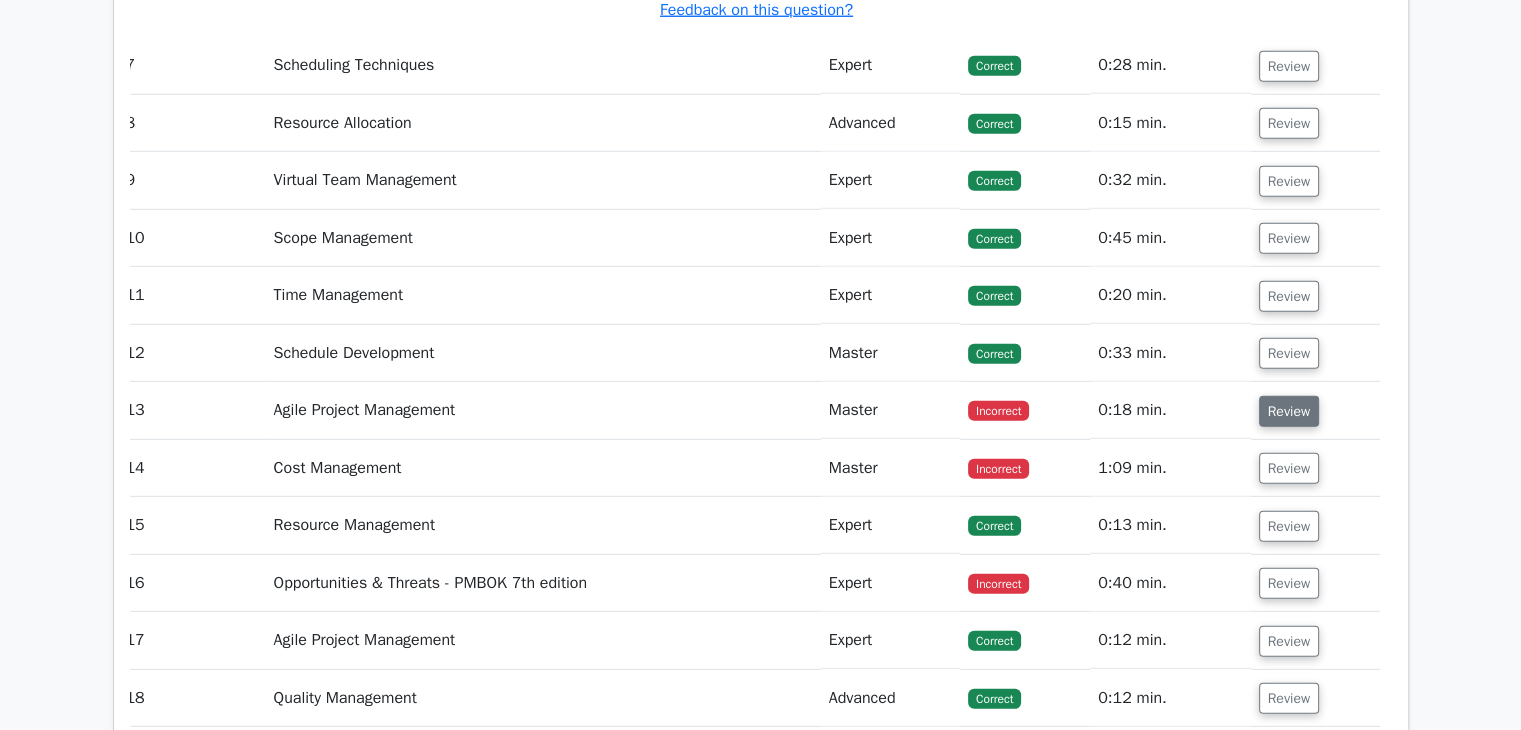 click on "Review" at bounding box center [1289, 411] 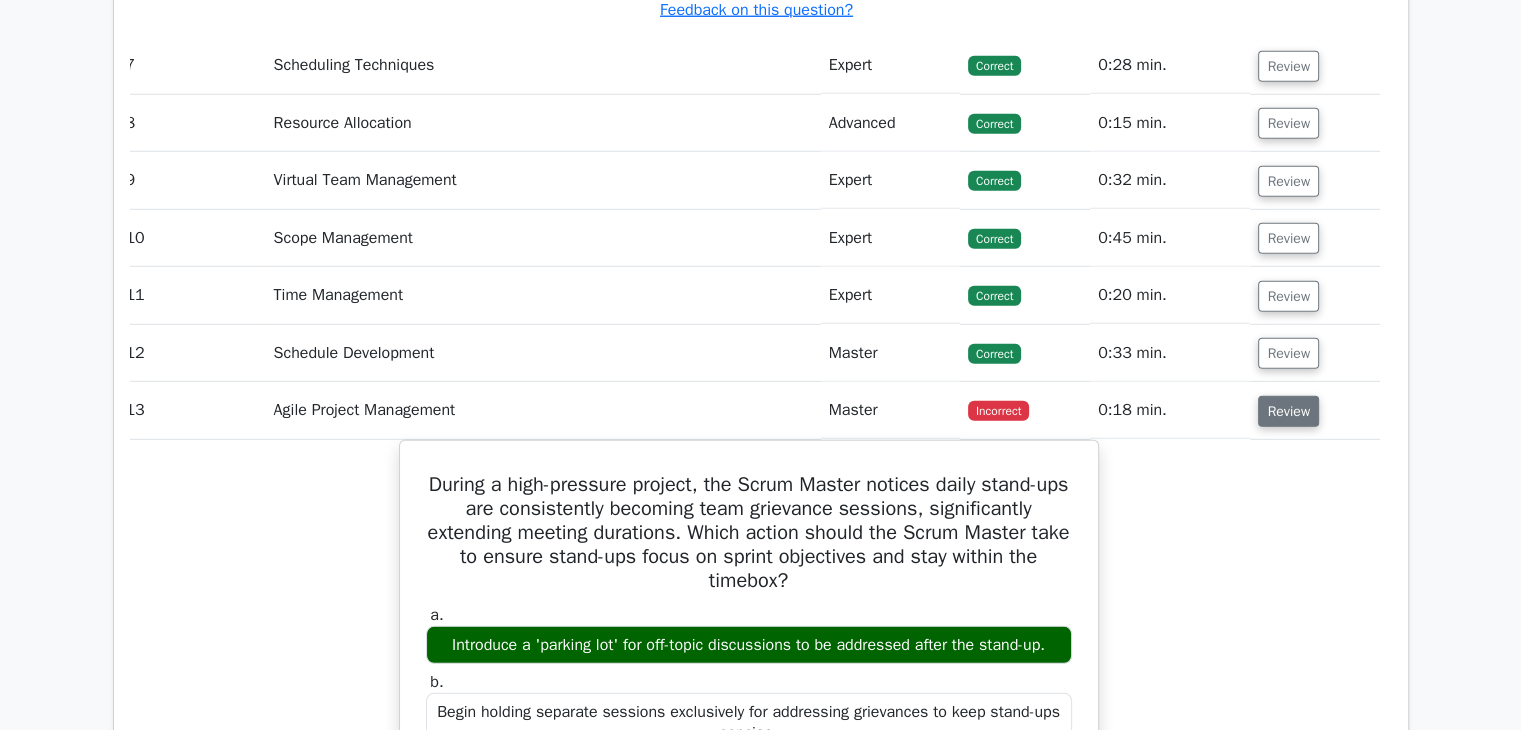 type 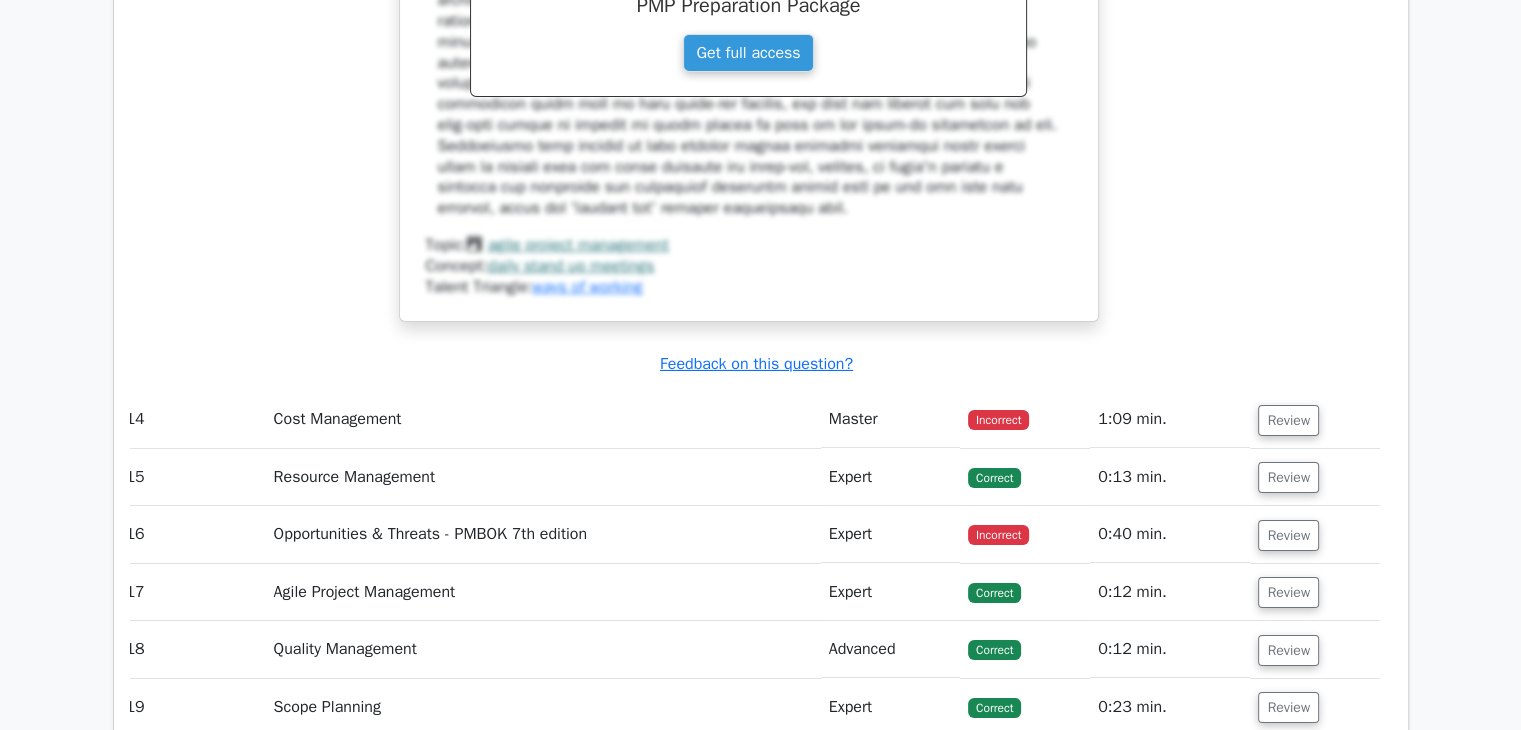 scroll, scrollTop: 6920, scrollLeft: 0, axis: vertical 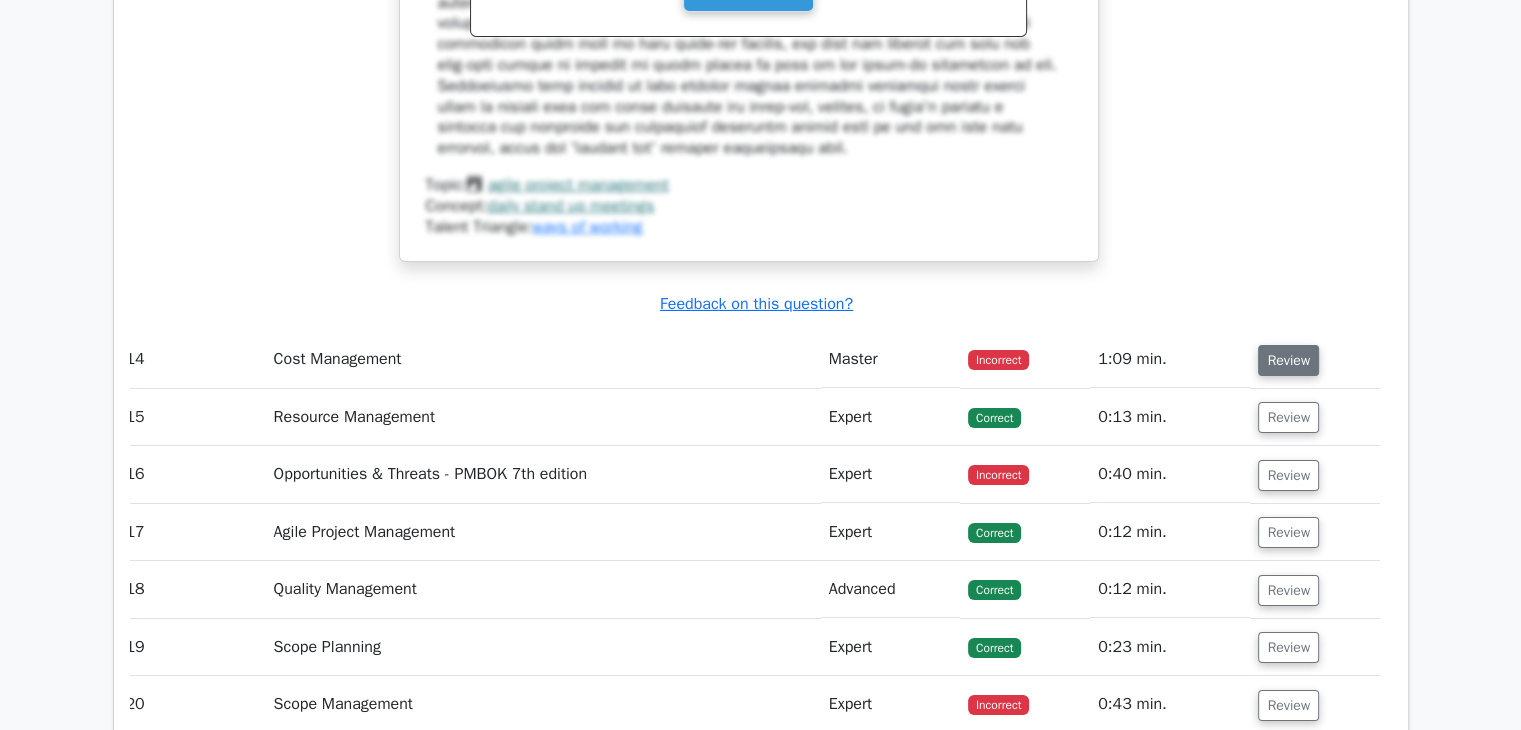 click on "Review" at bounding box center [1288, 360] 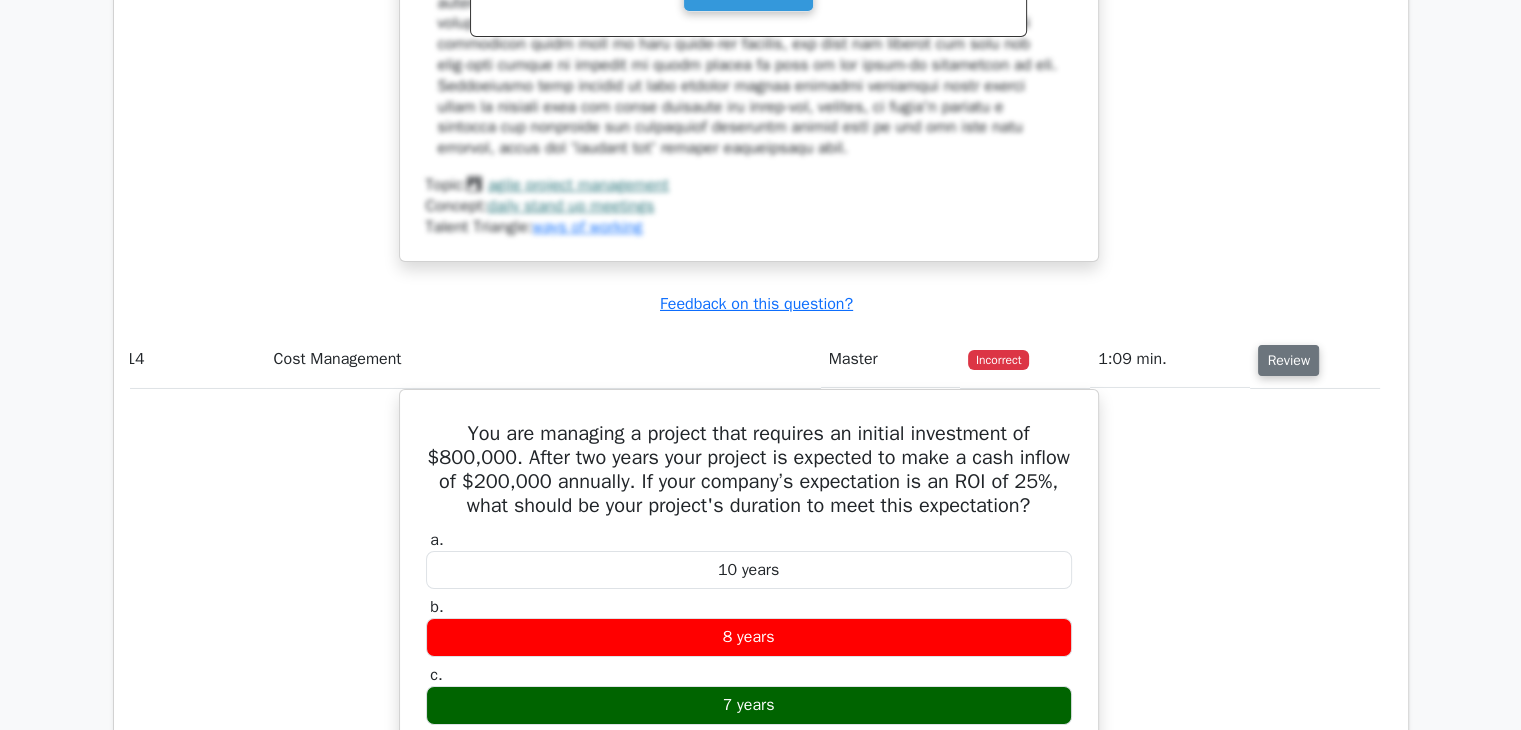 type 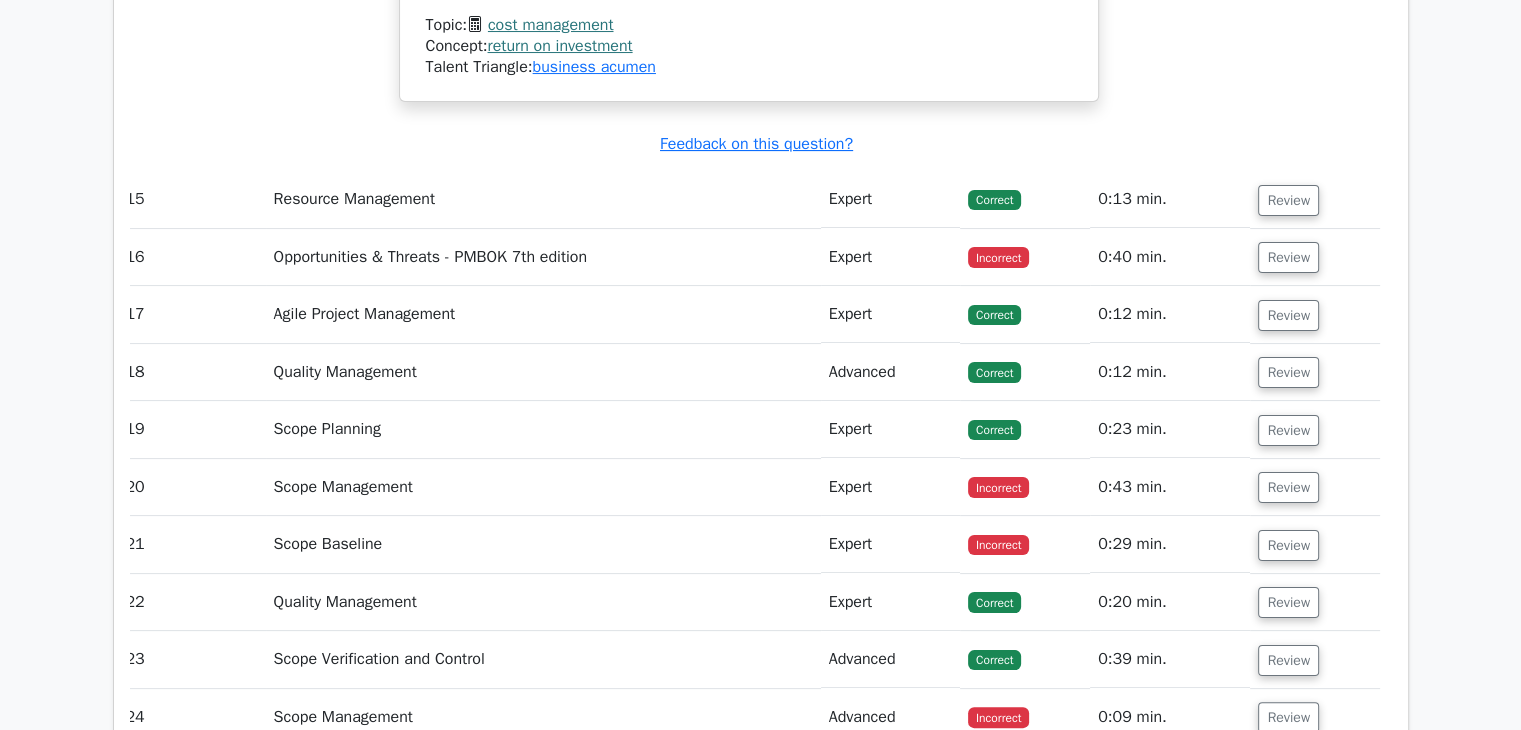 scroll, scrollTop: 7880, scrollLeft: 0, axis: vertical 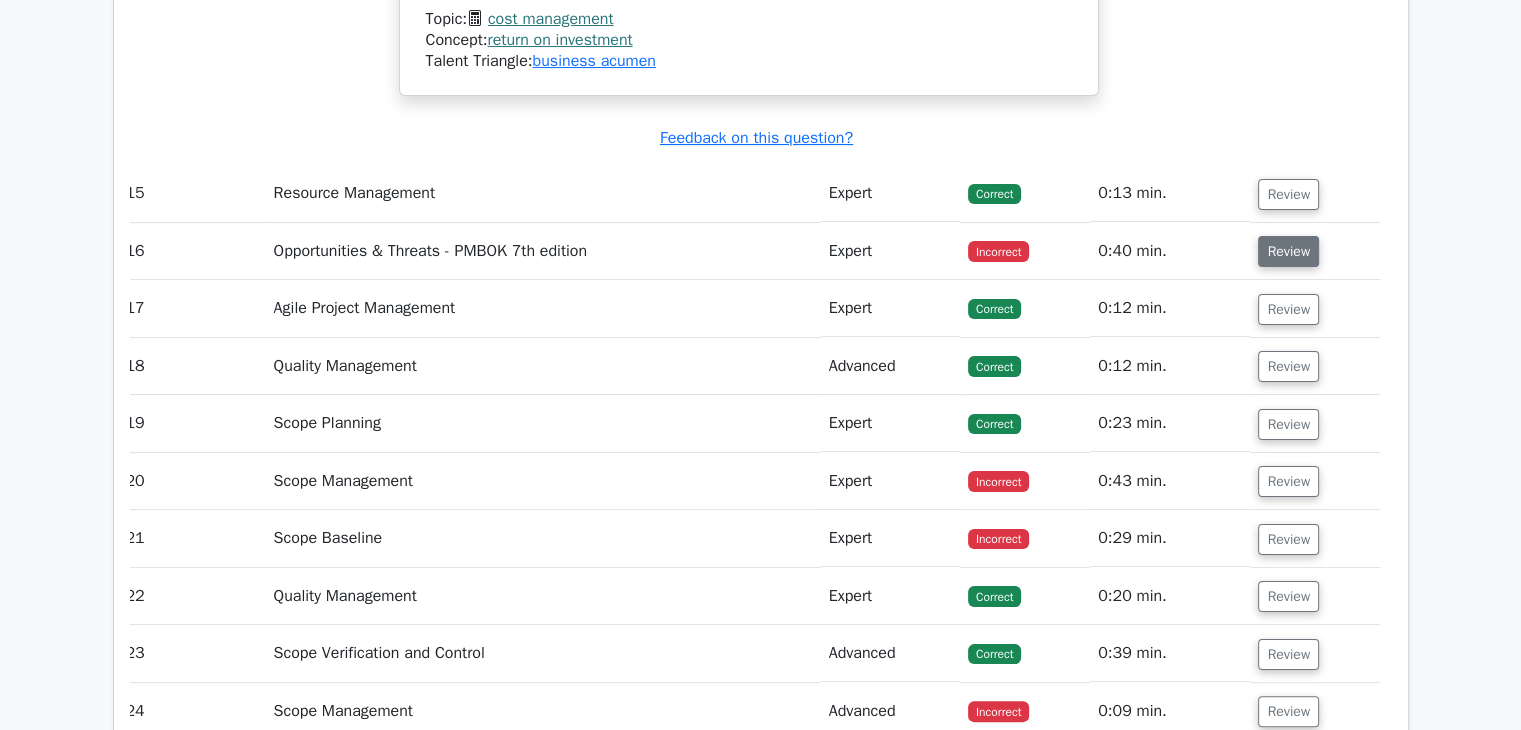 click on "Review" at bounding box center (1288, 251) 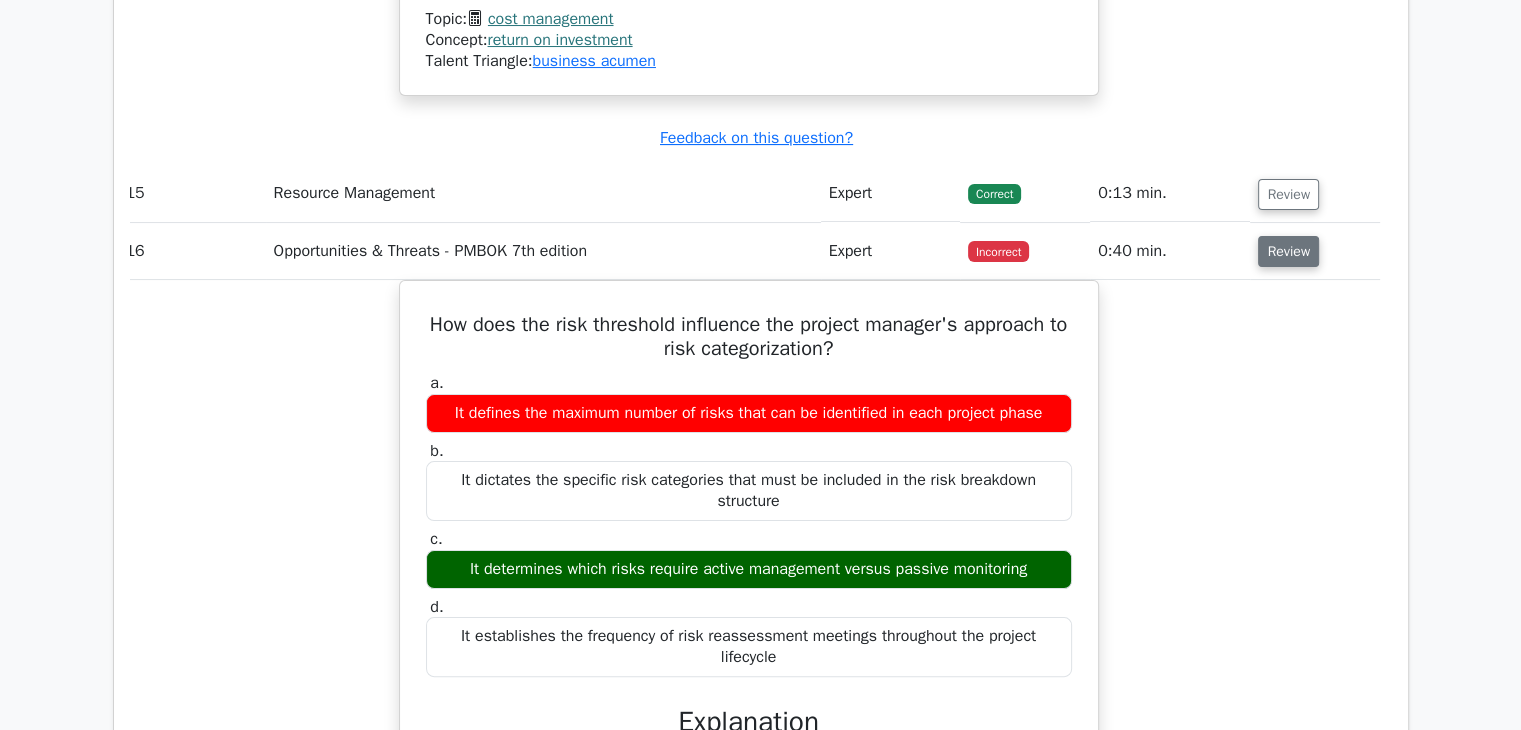 type 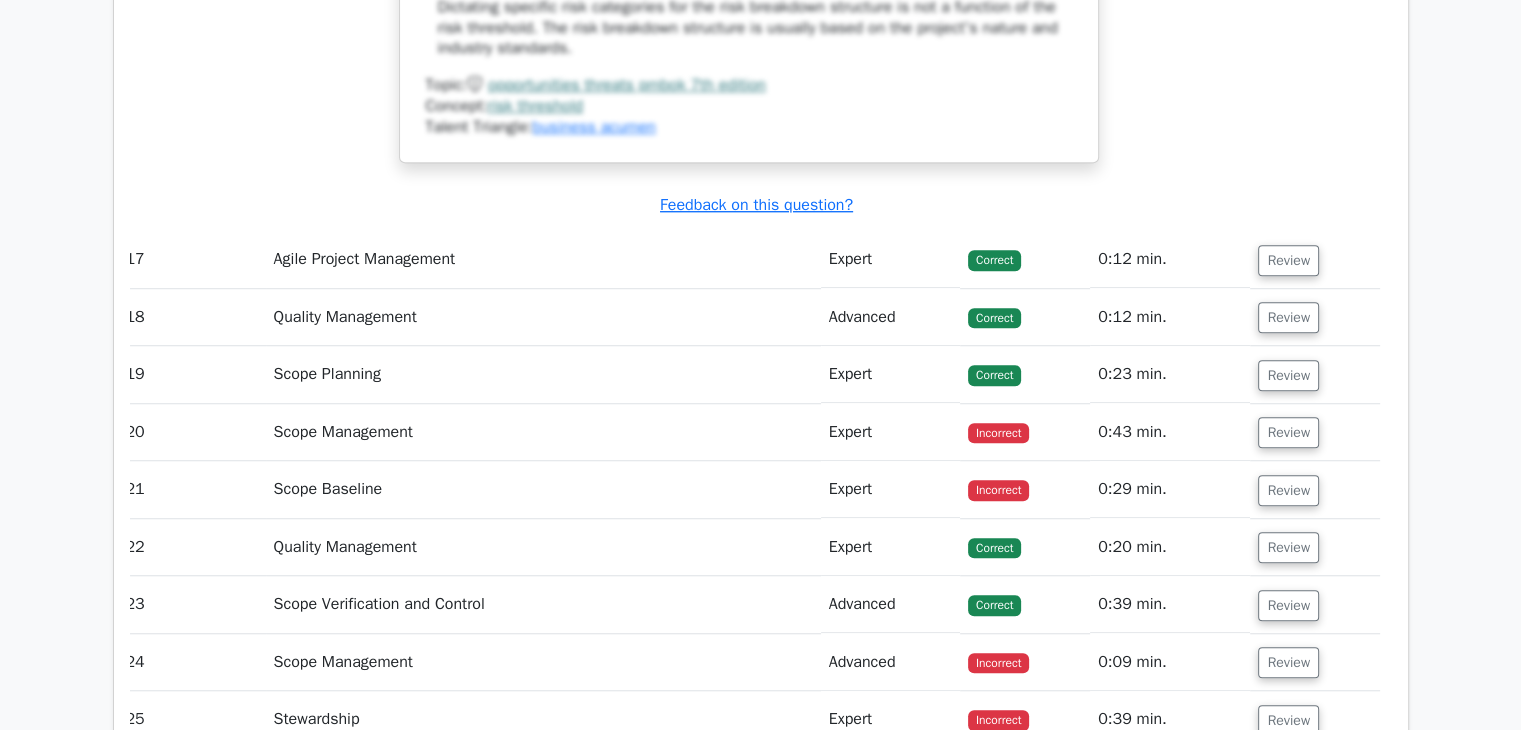 scroll, scrollTop: 9040, scrollLeft: 0, axis: vertical 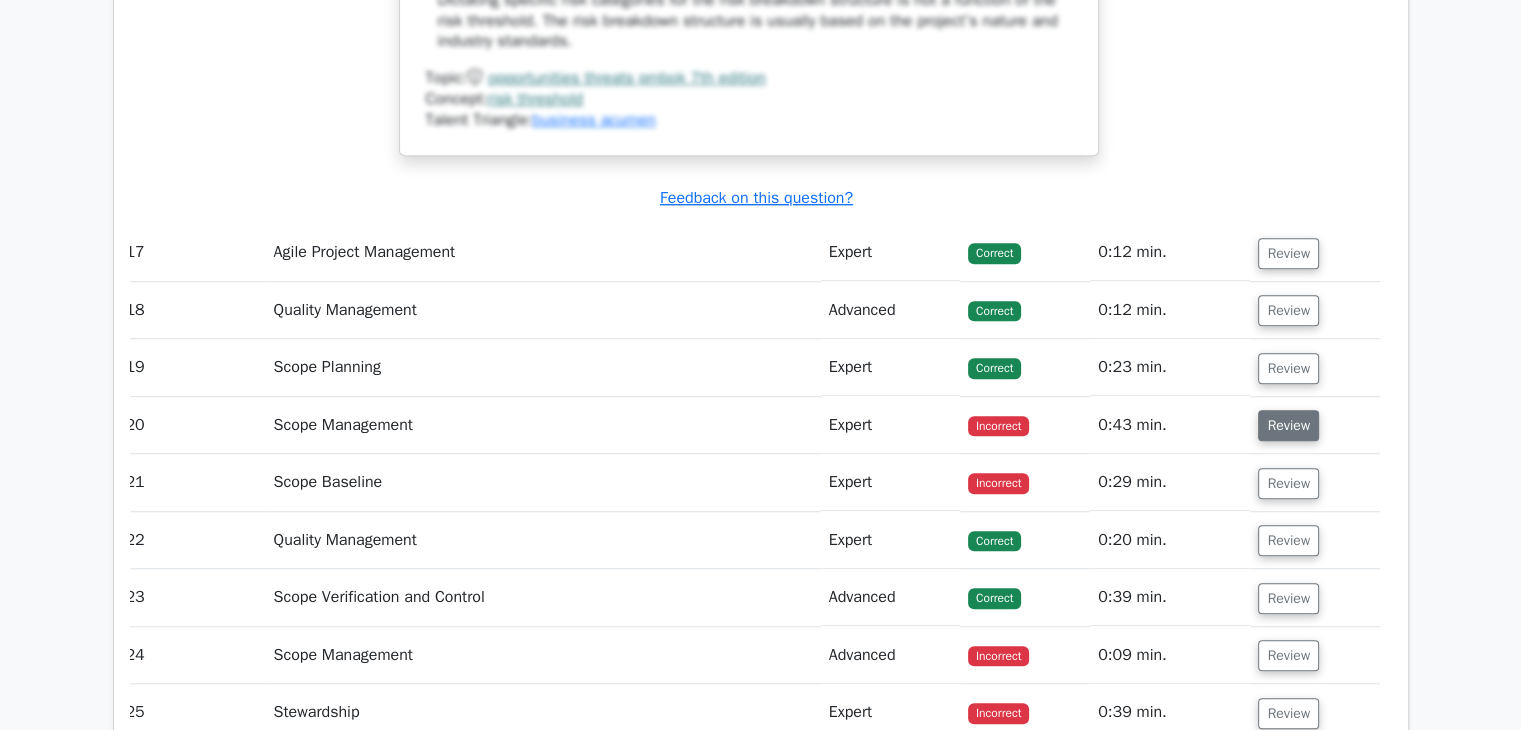 click on "Review" at bounding box center [1288, 425] 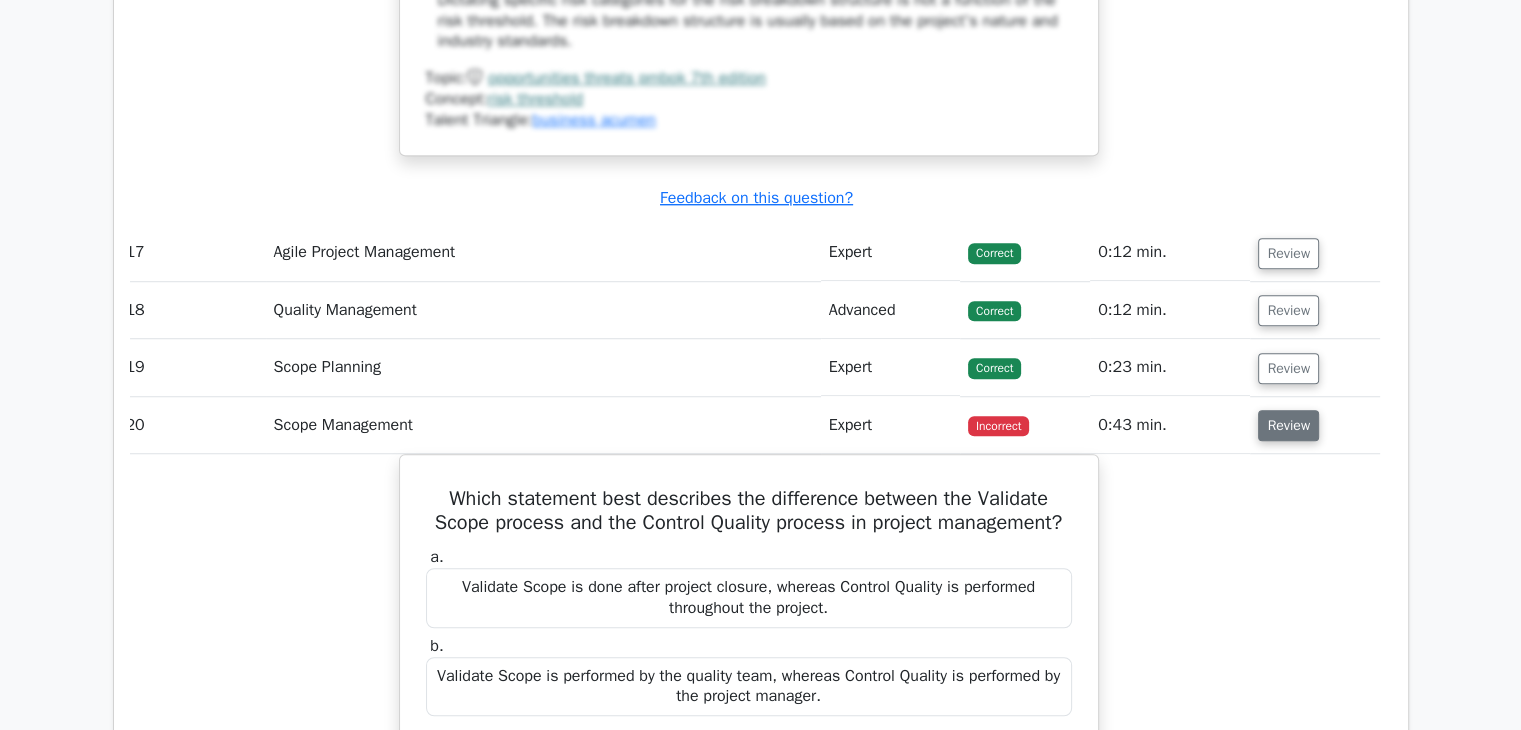 type 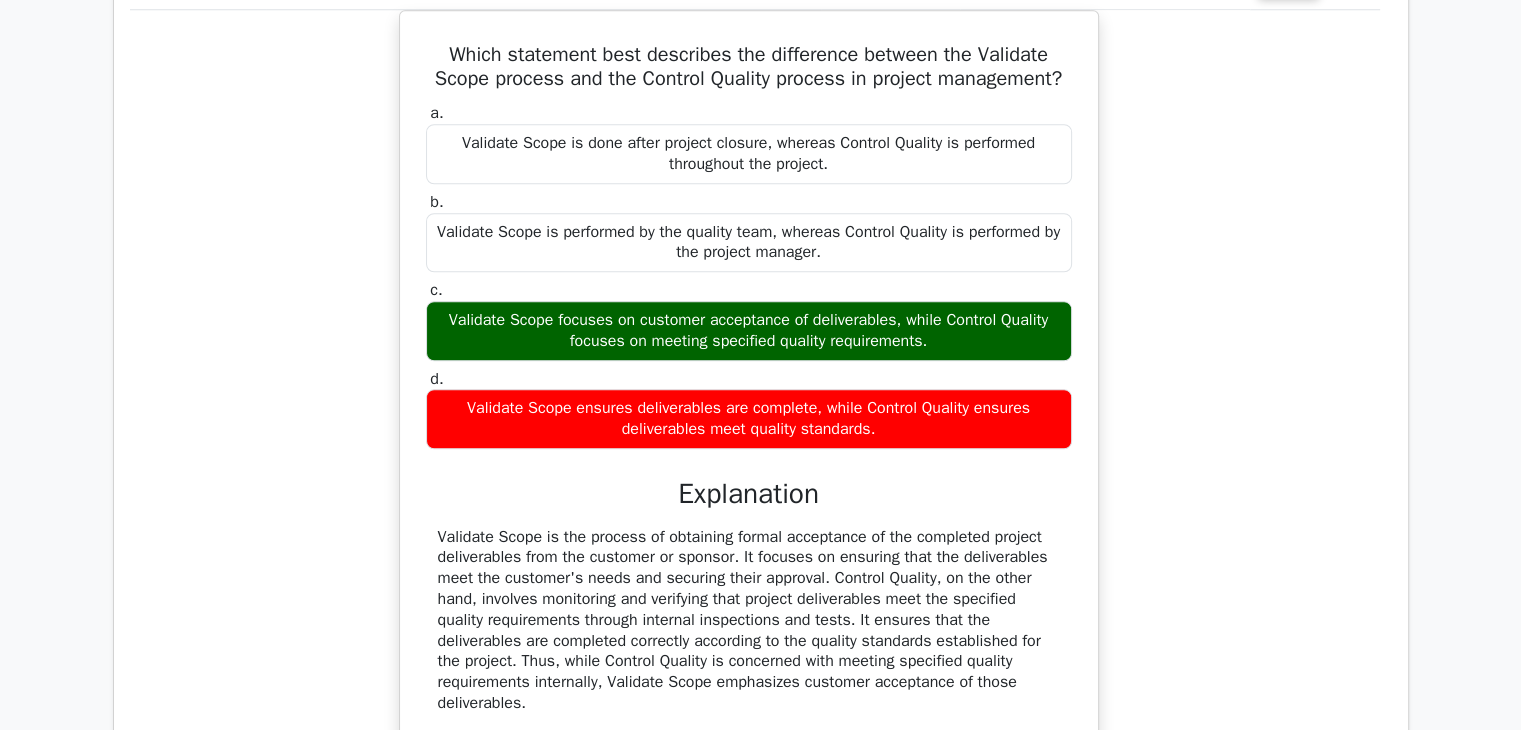 scroll, scrollTop: 9720, scrollLeft: 0, axis: vertical 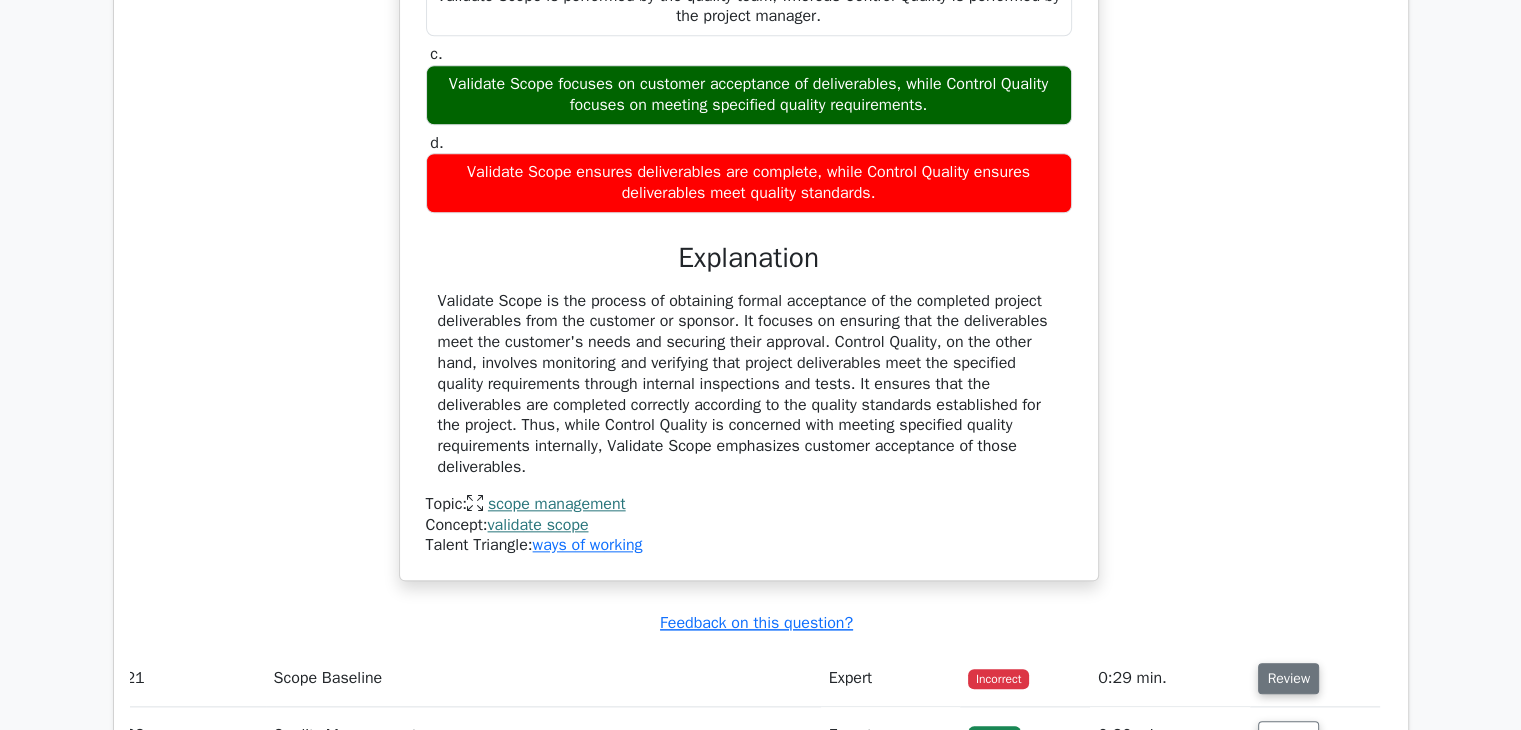 click on "Review" at bounding box center [1288, 678] 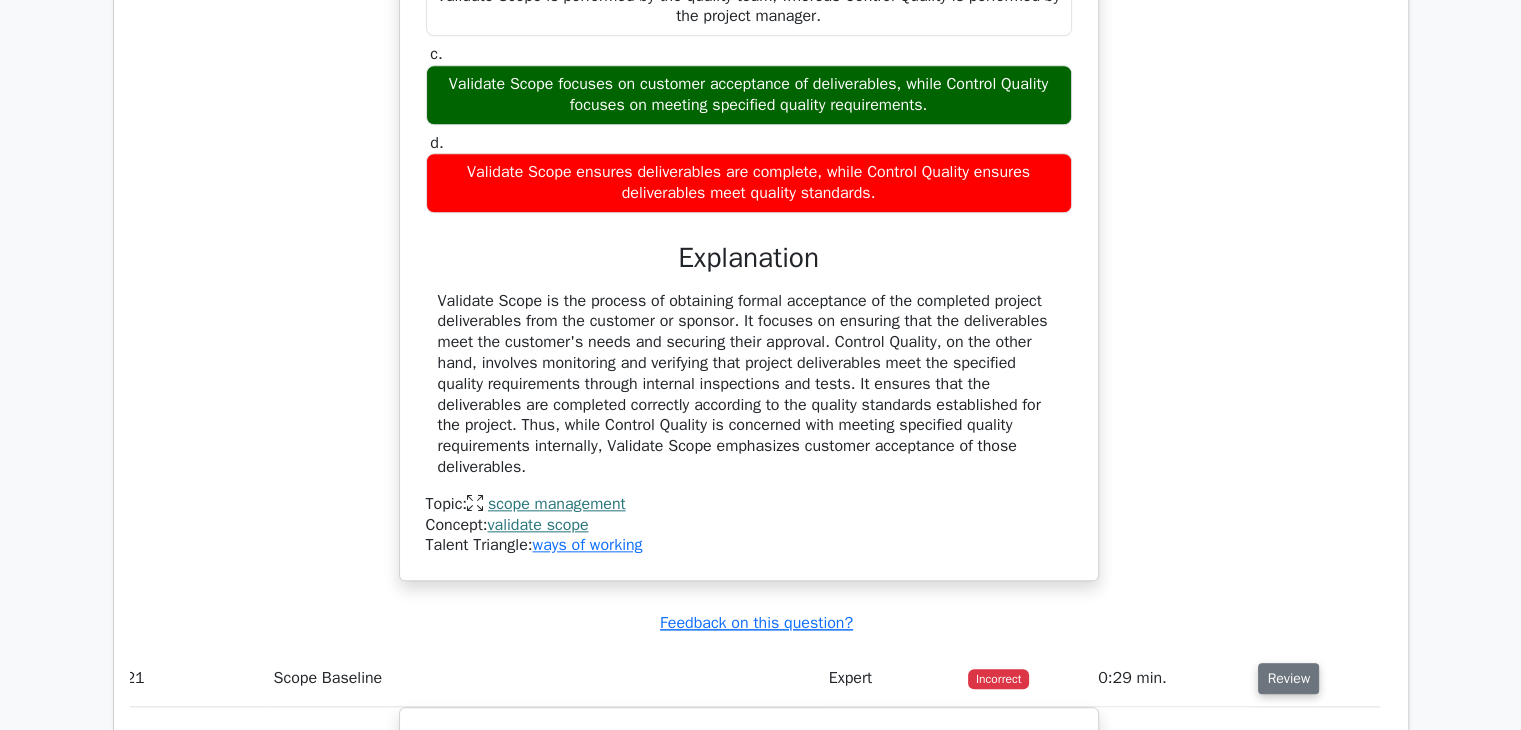 type 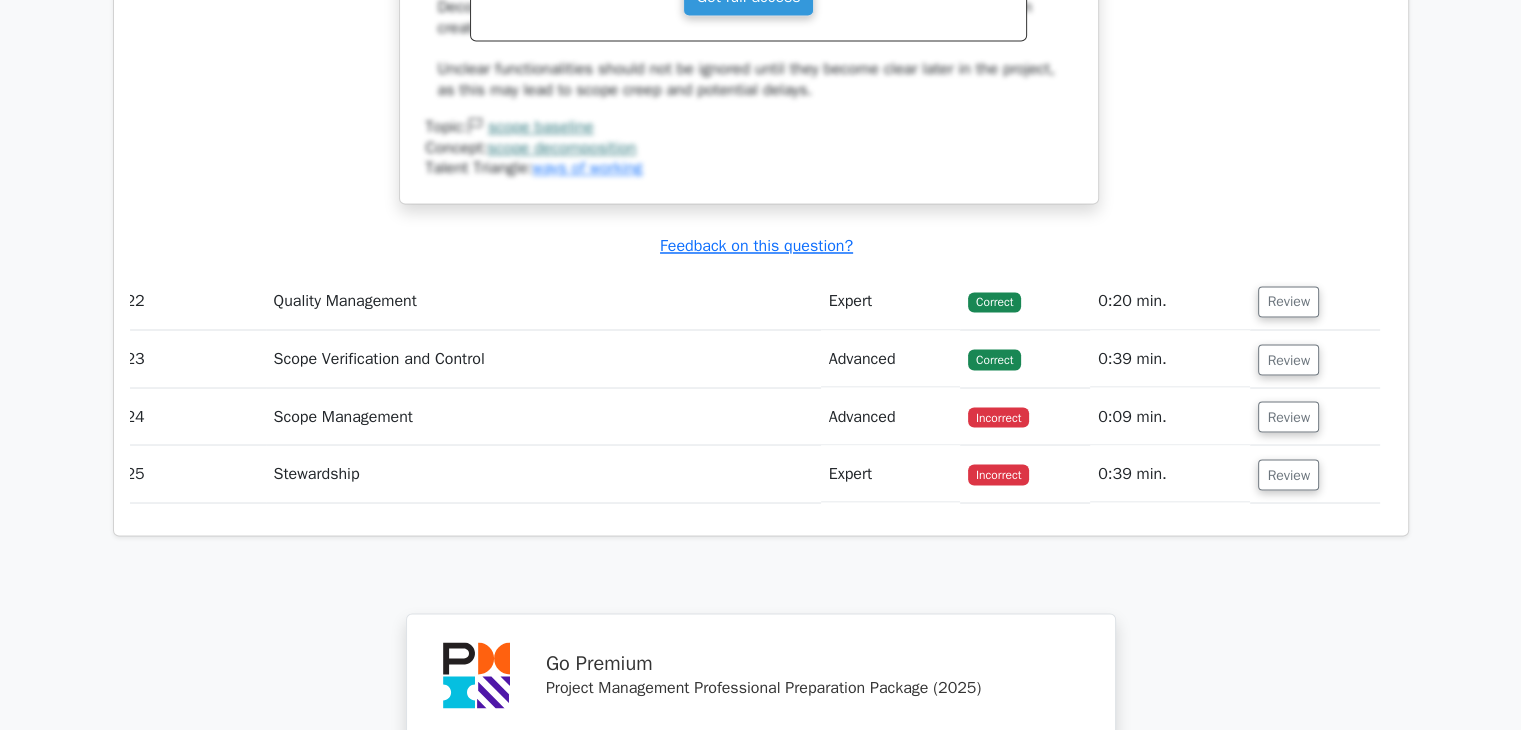 scroll, scrollTop: 11080, scrollLeft: 0, axis: vertical 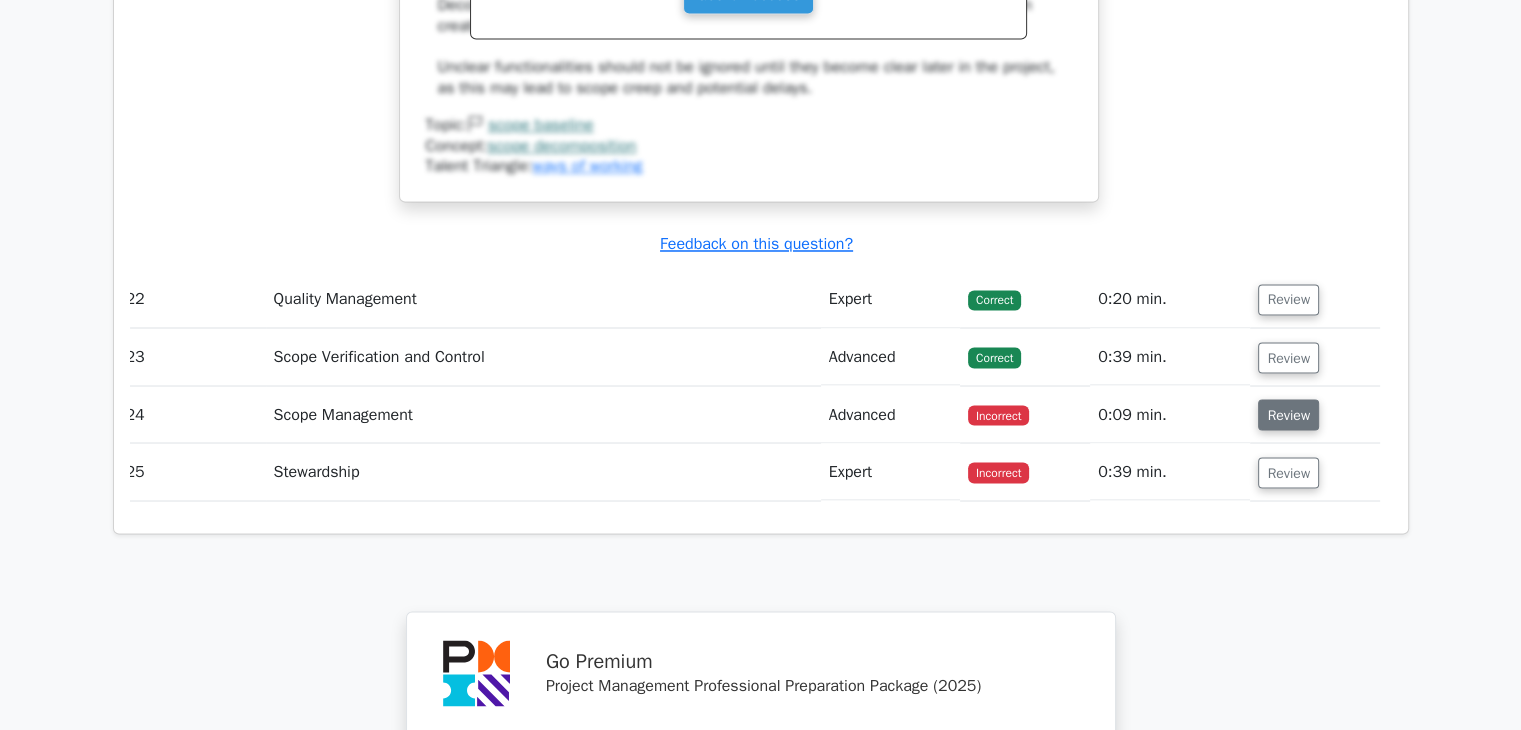 click on "Review" at bounding box center [1288, 414] 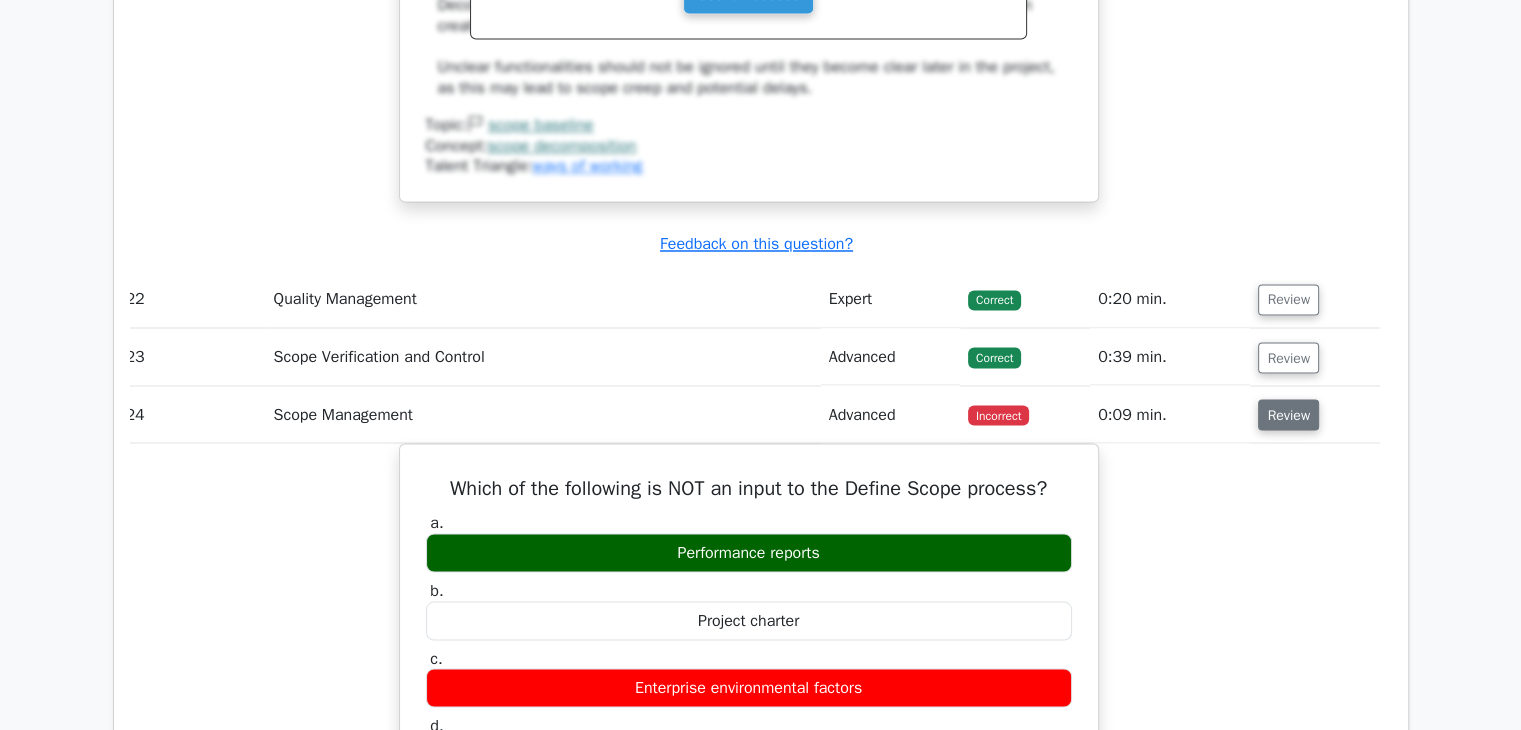 type 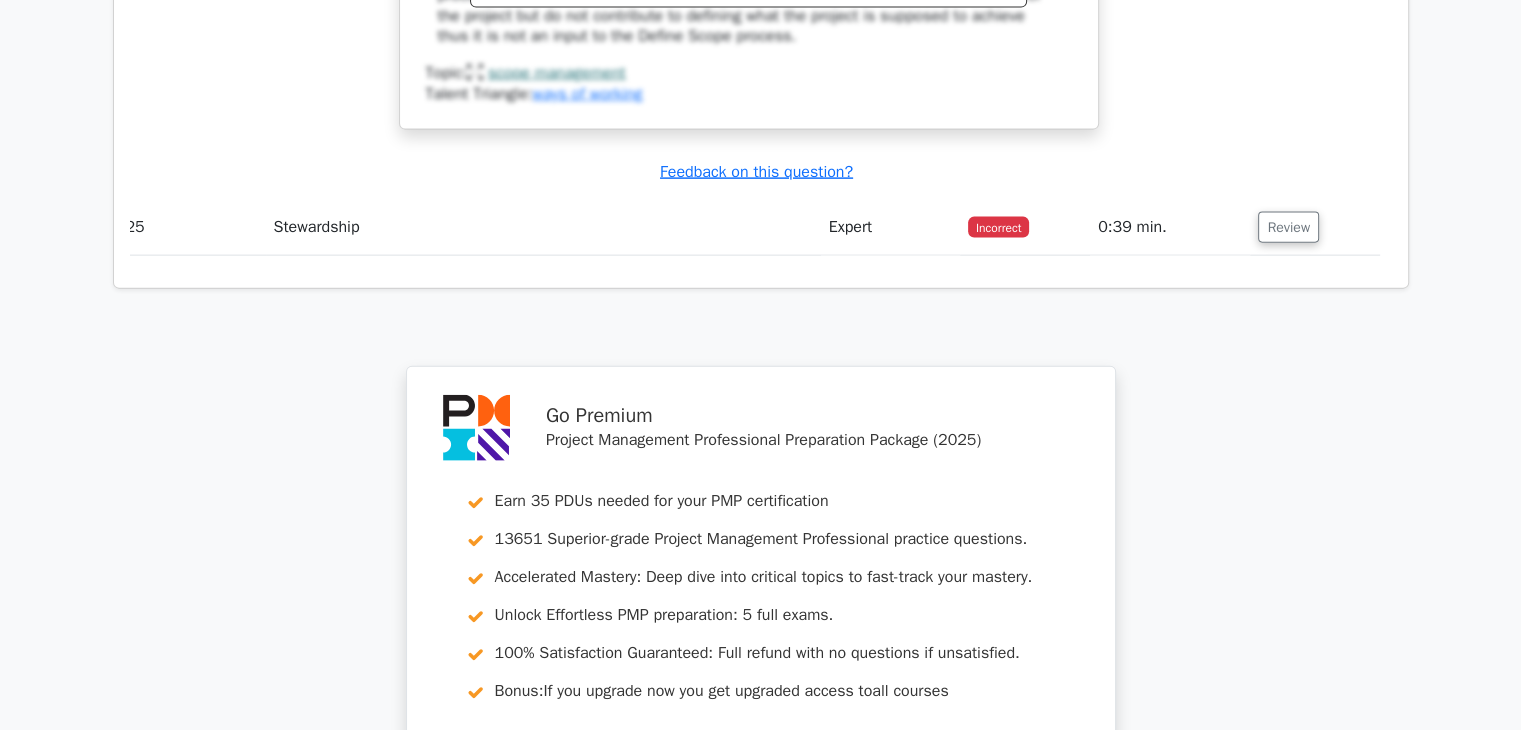 scroll, scrollTop: 12120, scrollLeft: 0, axis: vertical 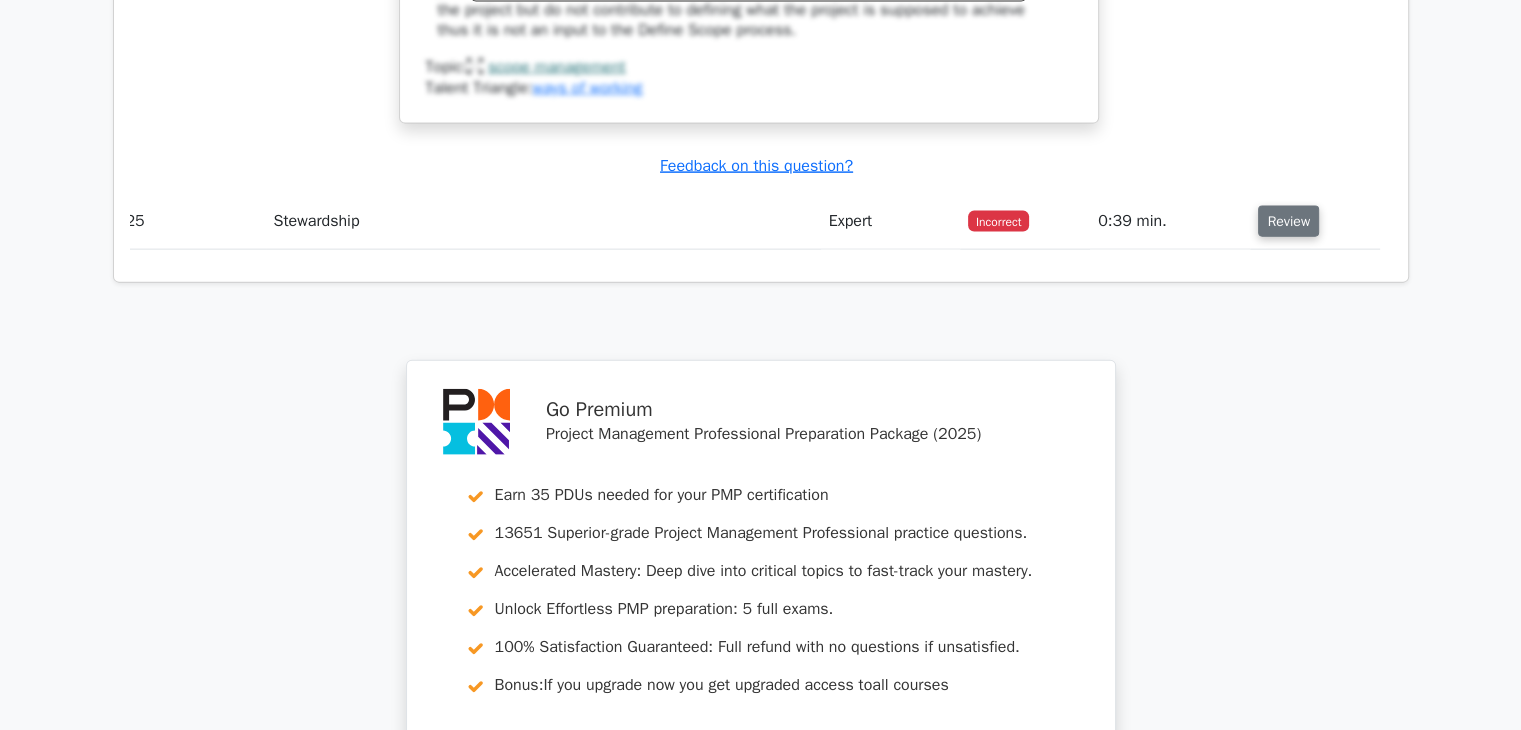 click on "Review" at bounding box center [1288, 221] 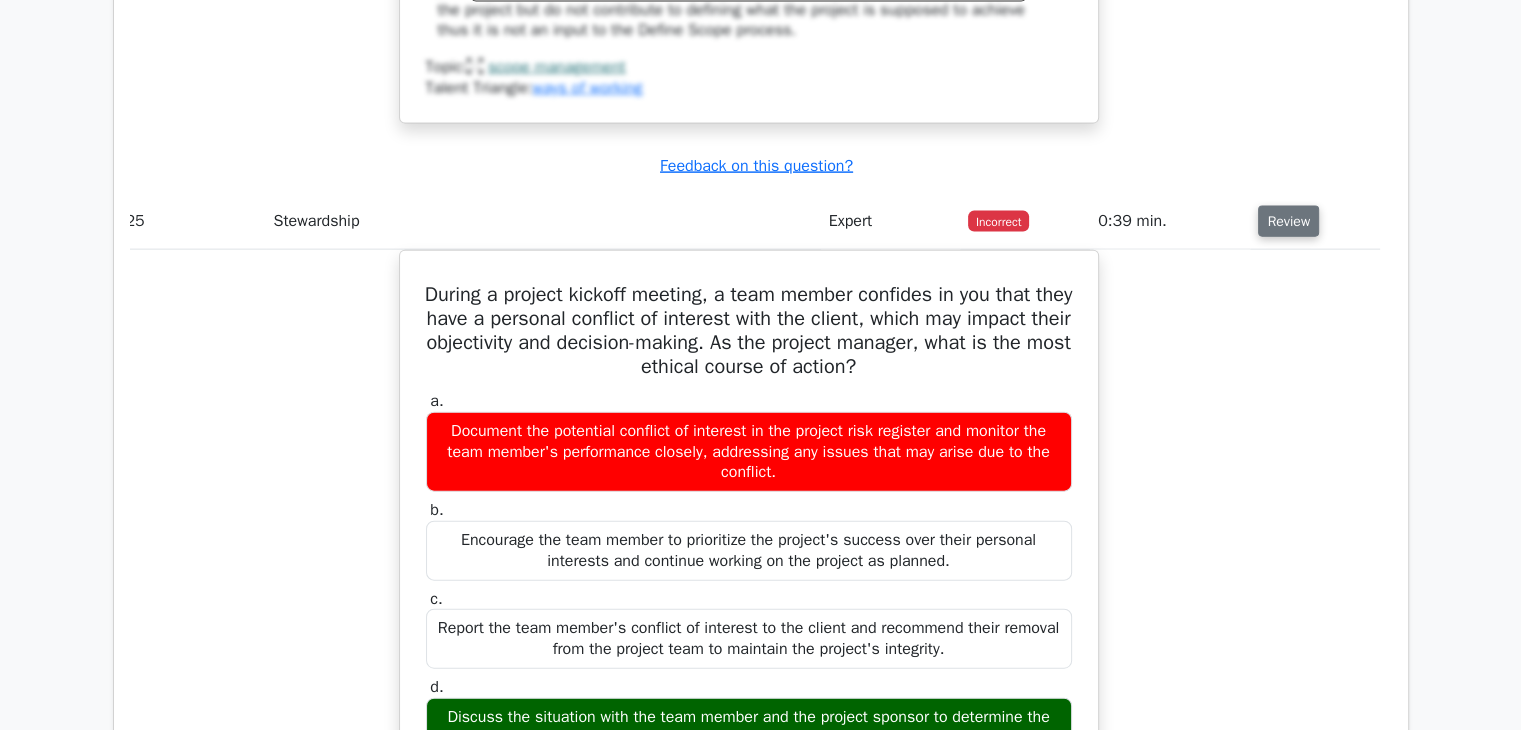type 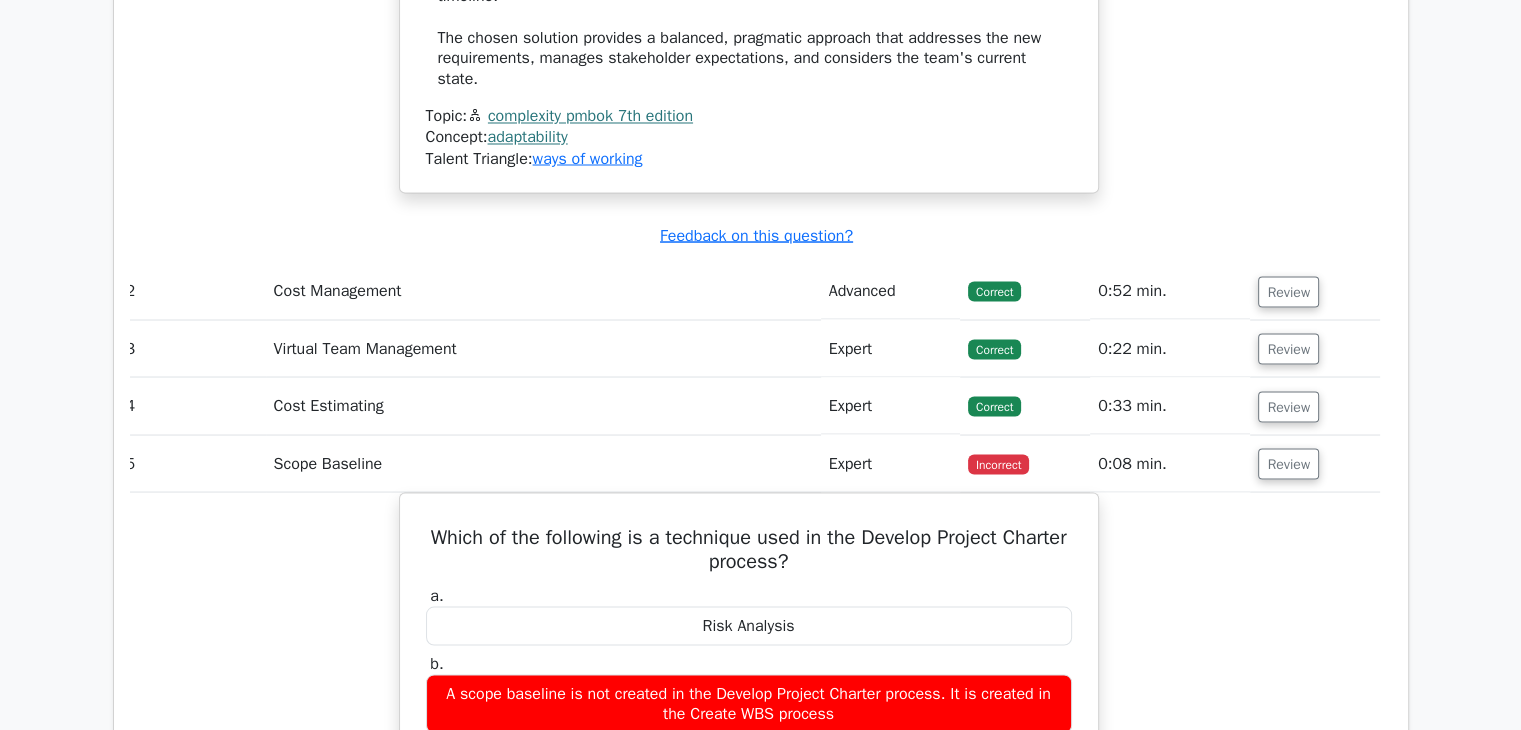 scroll, scrollTop: 3680, scrollLeft: 0, axis: vertical 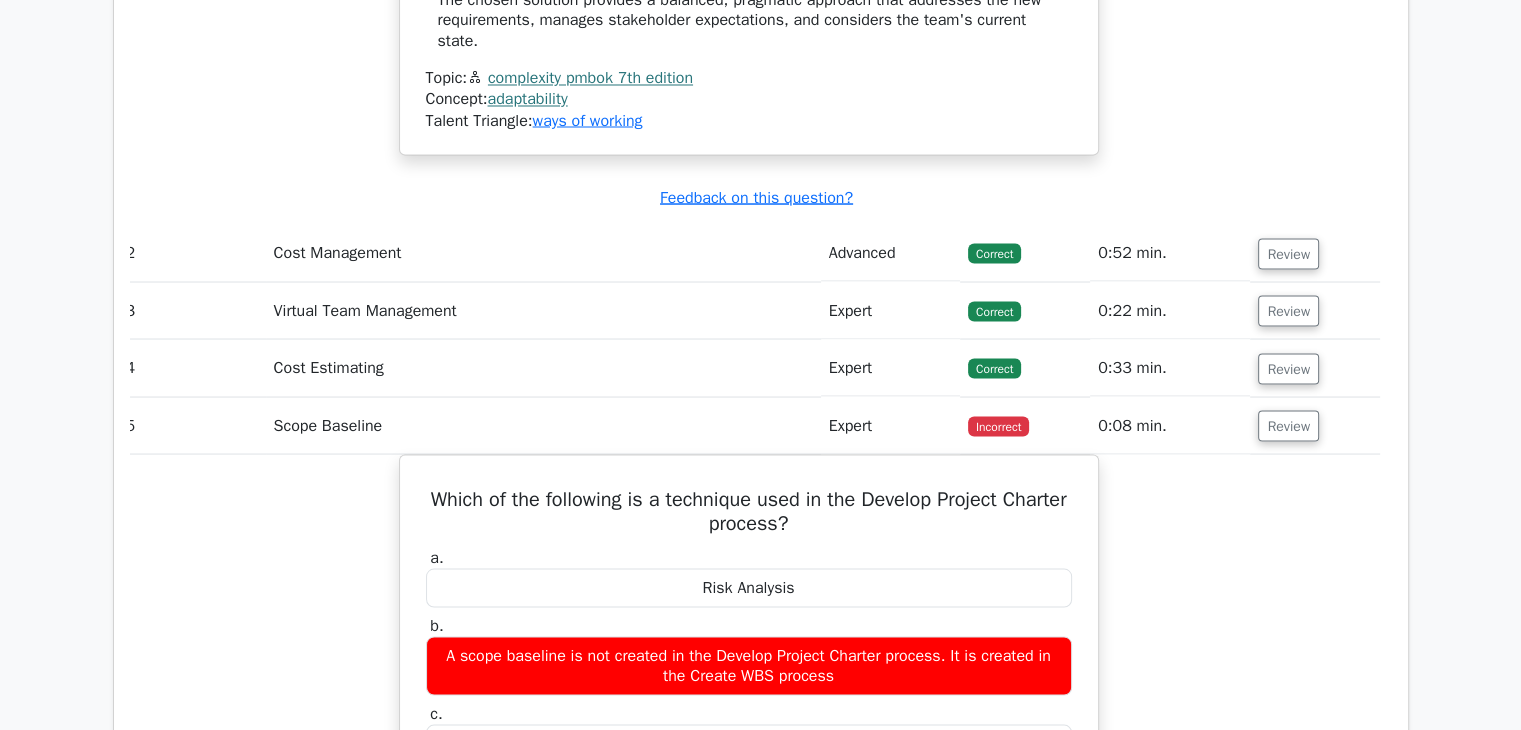 click on "A project manager is leading a software development project for a financial institution. Midway through the project, new regulatory requirements are introduced that significantly impact the project's scope and timeline. The team is already stretched thin, and morale is low due to previous setbacks. The project sponsor is pressuring for the original deadline to be met. How should the project manager best adapt to this situation?
a.
b.
c. d." at bounding box center [749, -576] 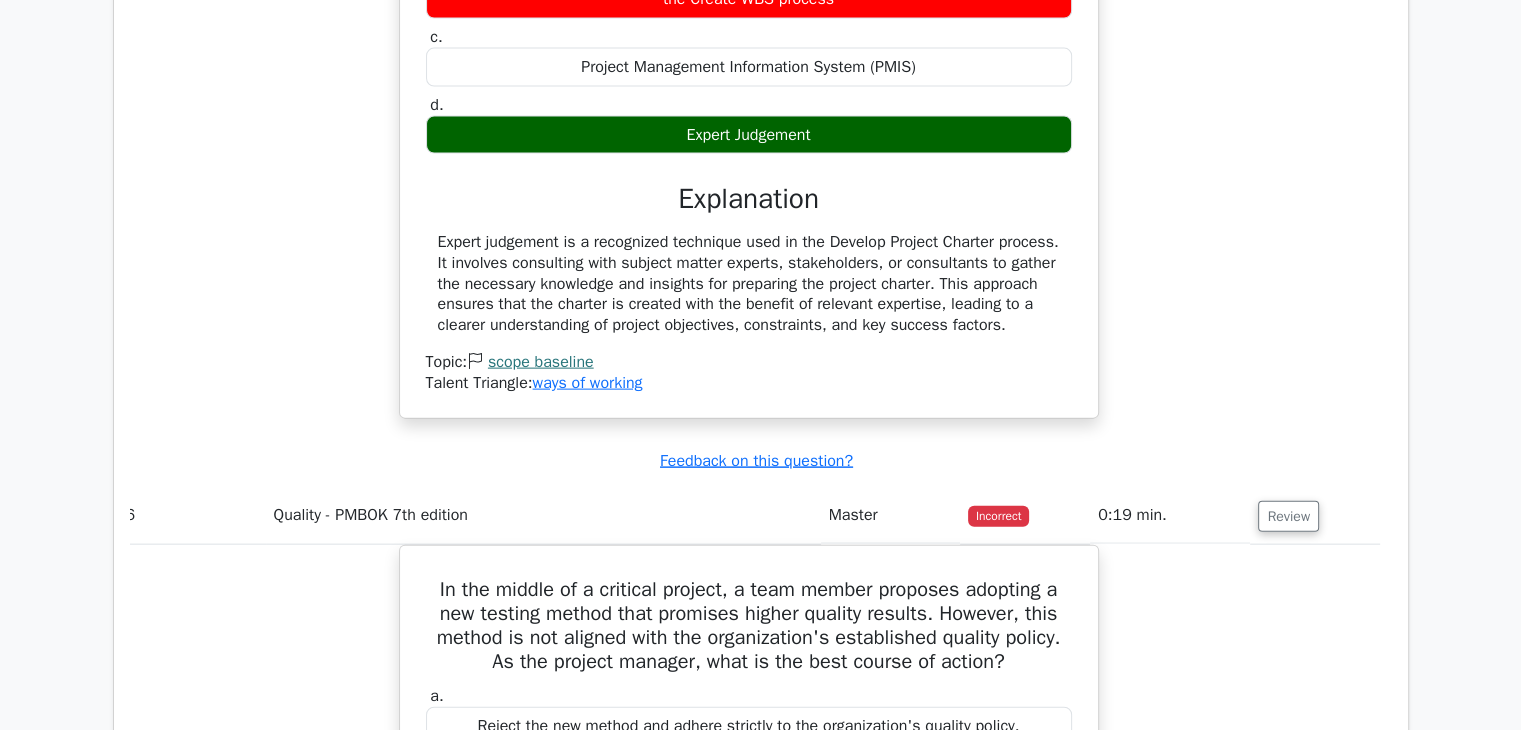 scroll, scrollTop: 4400, scrollLeft: 0, axis: vertical 